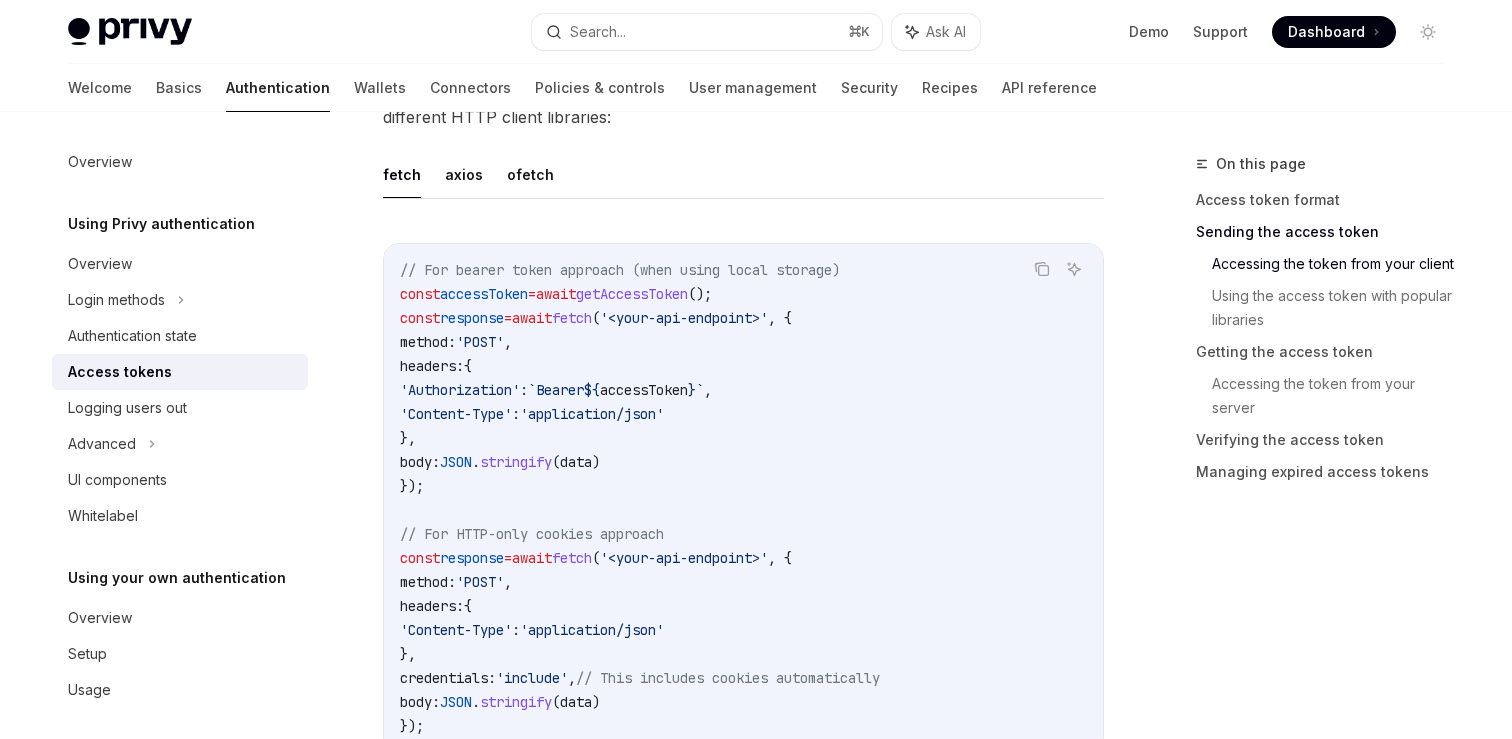 scroll, scrollTop: 1792, scrollLeft: 0, axis: vertical 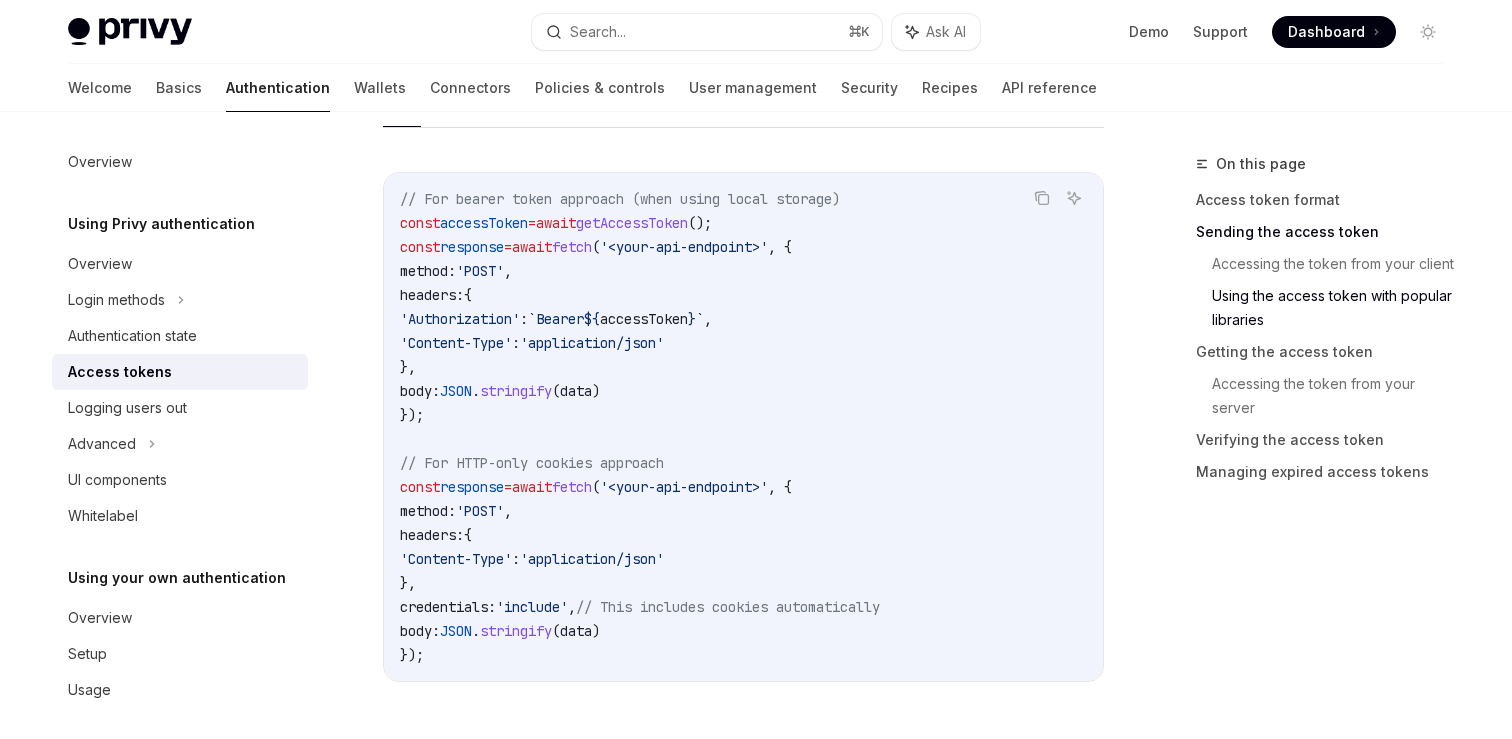 click on "// For bearer token approach (when using local storage)
const  accessToken  =  await  getAccessToken ();
const  response  =  await  fetch ( '<your-api-endpoint>' , {
method:  'POST' ,
headers:  {
'Authorization' :  `Bearer  ${ accessToken } ` ,
'Content-Type' :  'application/json'
},
body:  JSON . stringify ( data )
});
// For HTTP-only cookies approach
const  response  =  await  fetch ( '<your-api-endpoint>' , {
method:  'POST' ,
headers:  {
'Content-Type' :  'application/json'
},
credentials:  'include' ,  // This includes cookies automatically
body:  JSON . stringify ( data )
});" at bounding box center (743, 427) 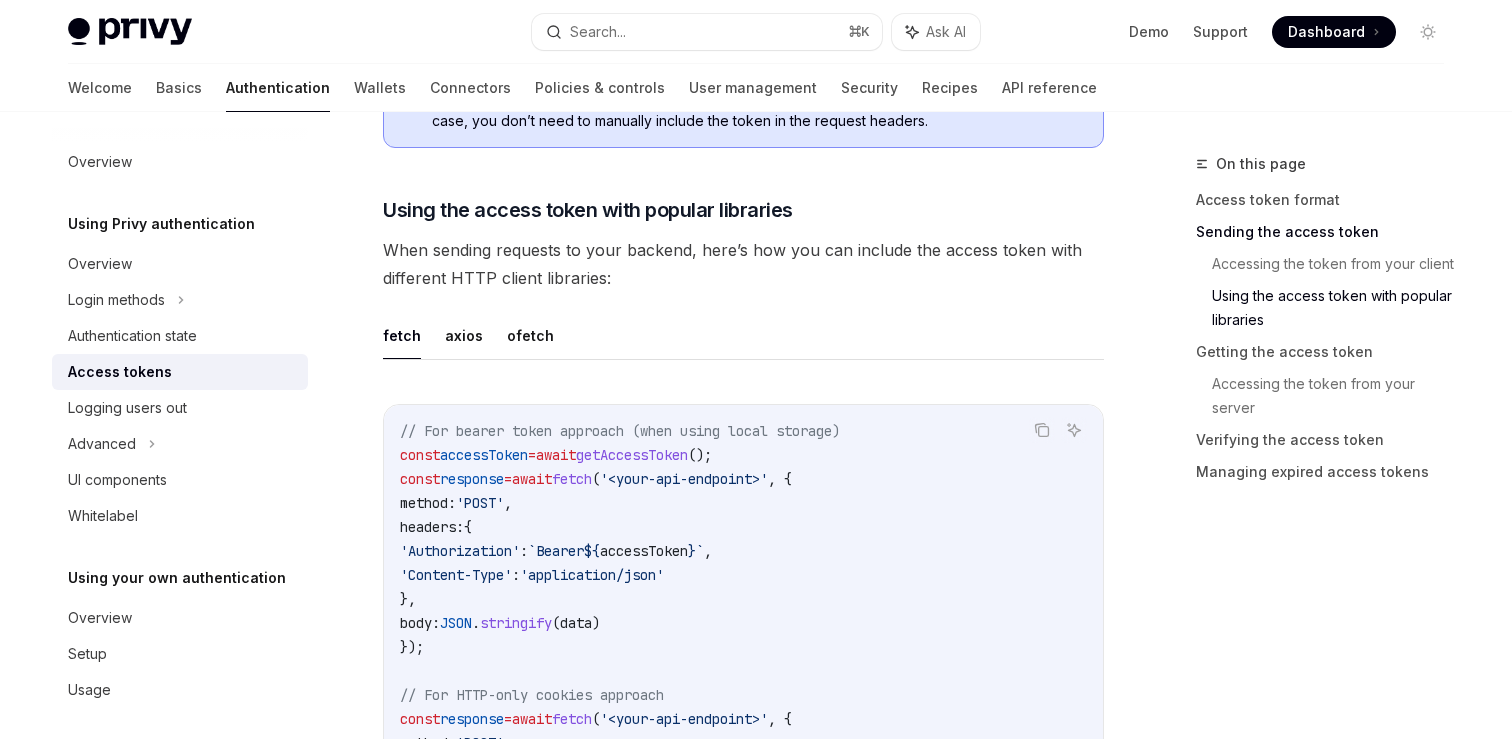 scroll, scrollTop: 1504, scrollLeft: 0, axis: vertical 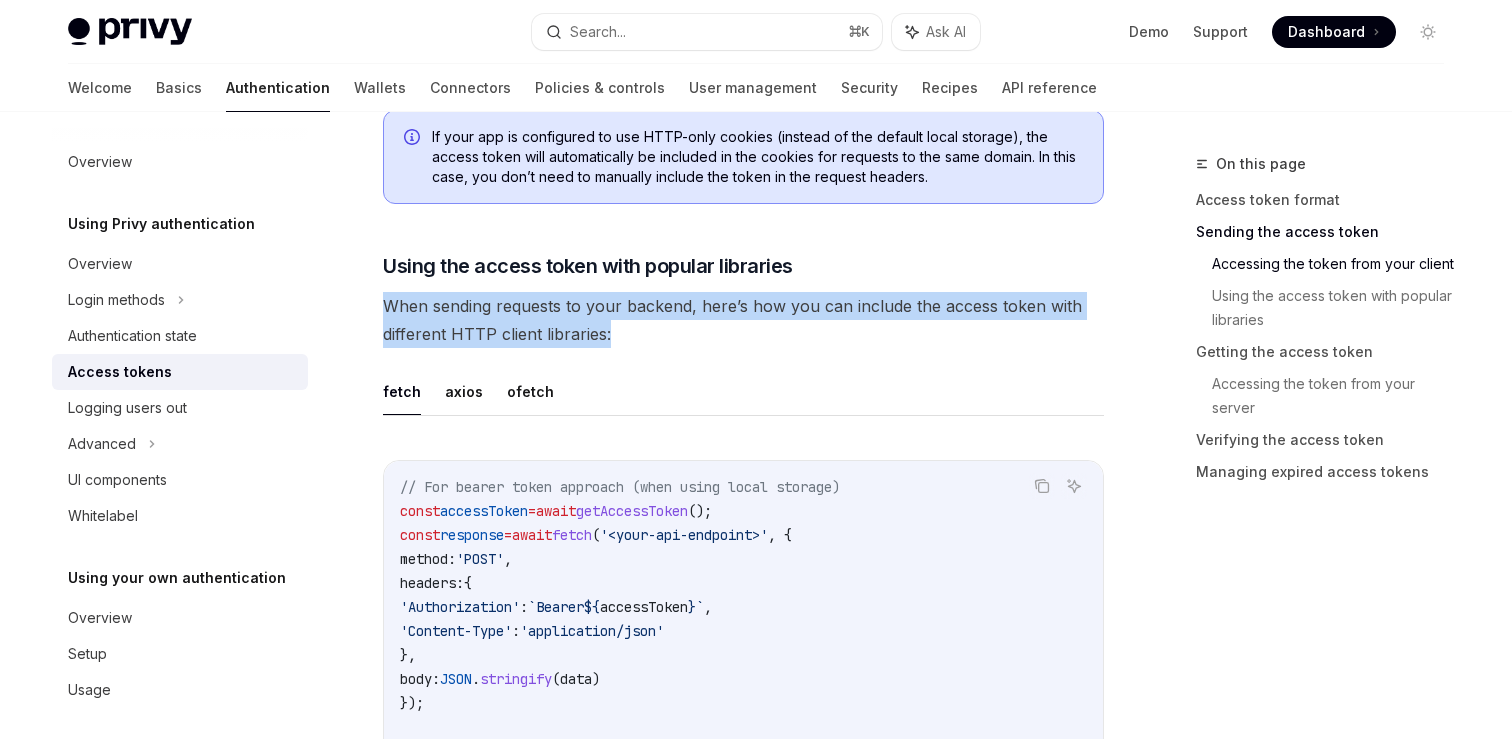 drag, startPoint x: 387, startPoint y: 304, endPoint x: 637, endPoint y: 321, distance: 250.57733 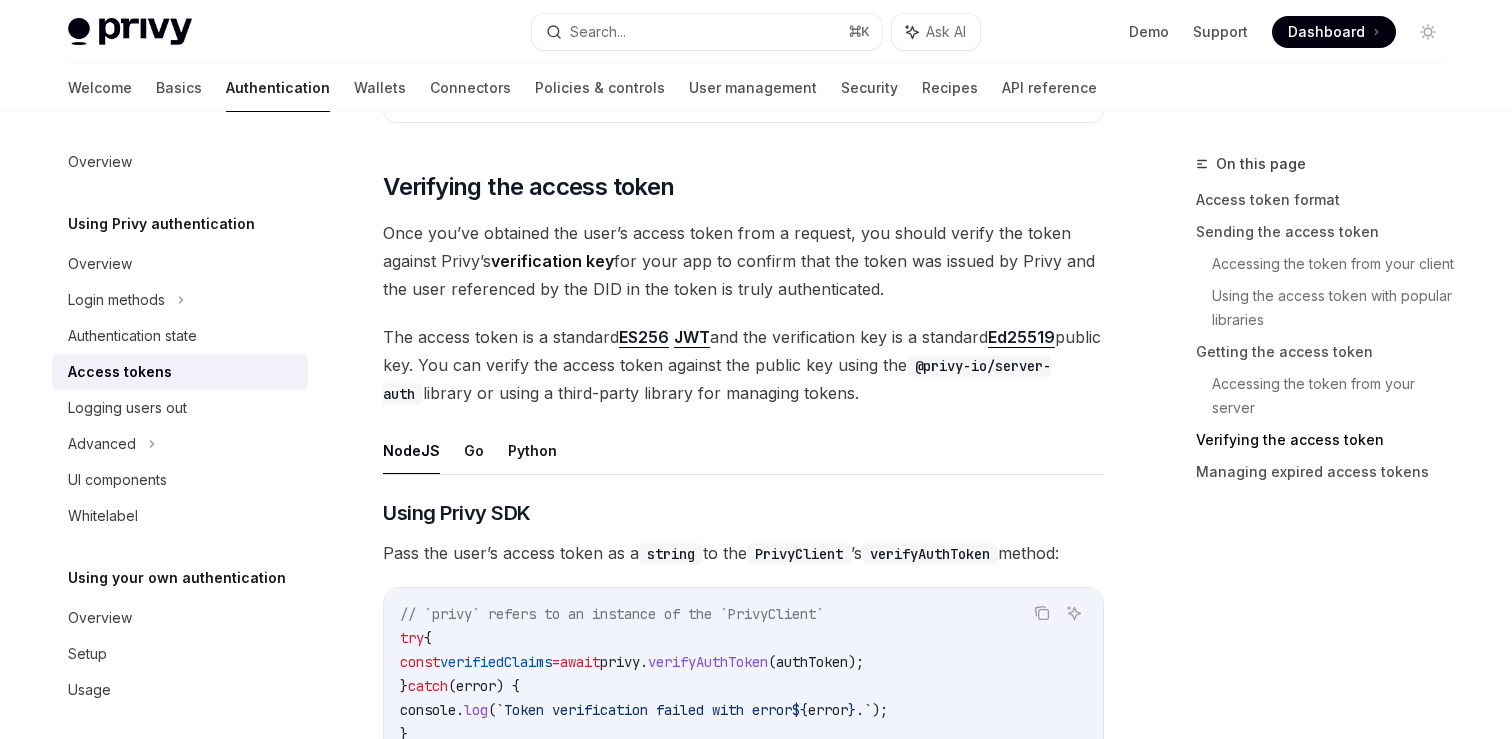 scroll, scrollTop: 2715, scrollLeft: 0, axis: vertical 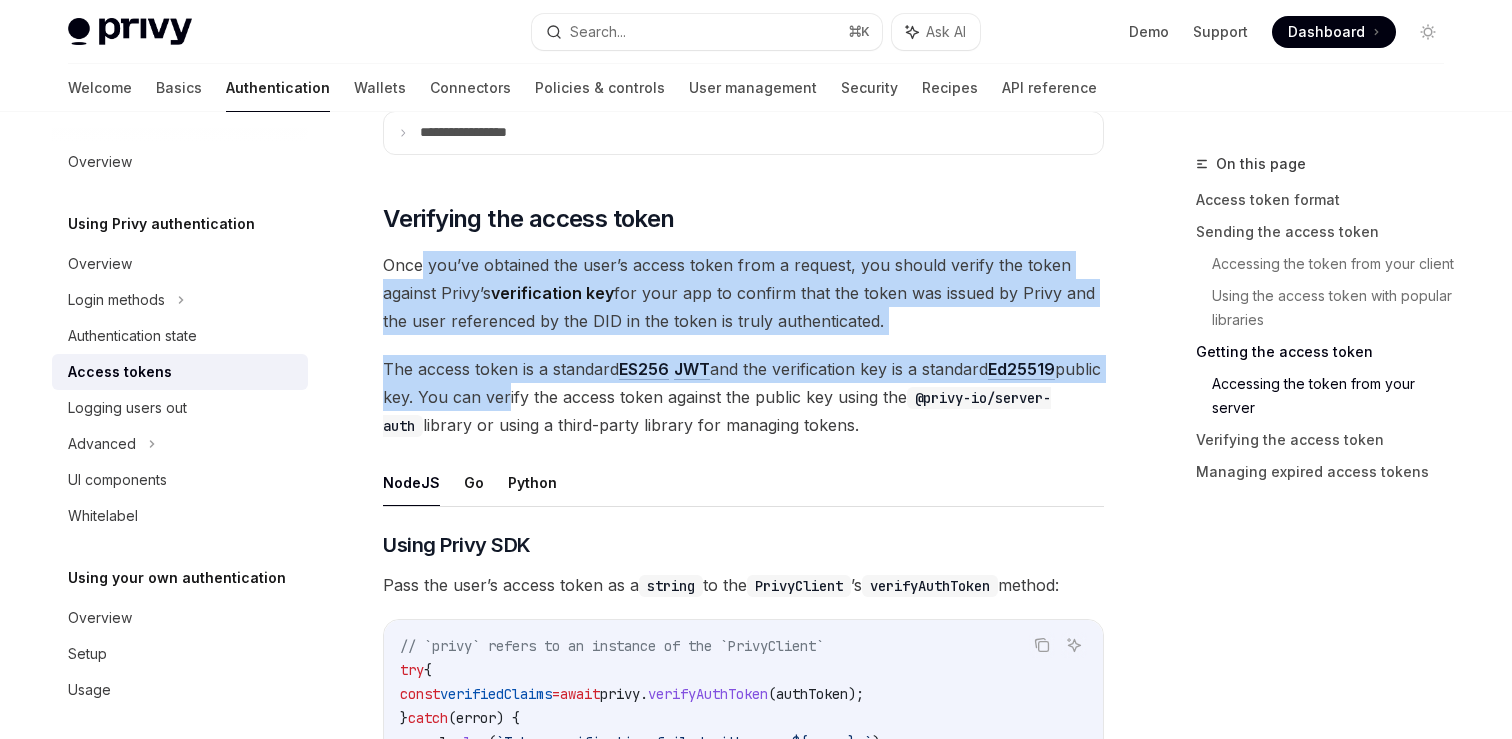 drag, startPoint x: 421, startPoint y: 262, endPoint x: 570, endPoint y: 425, distance: 220.83931 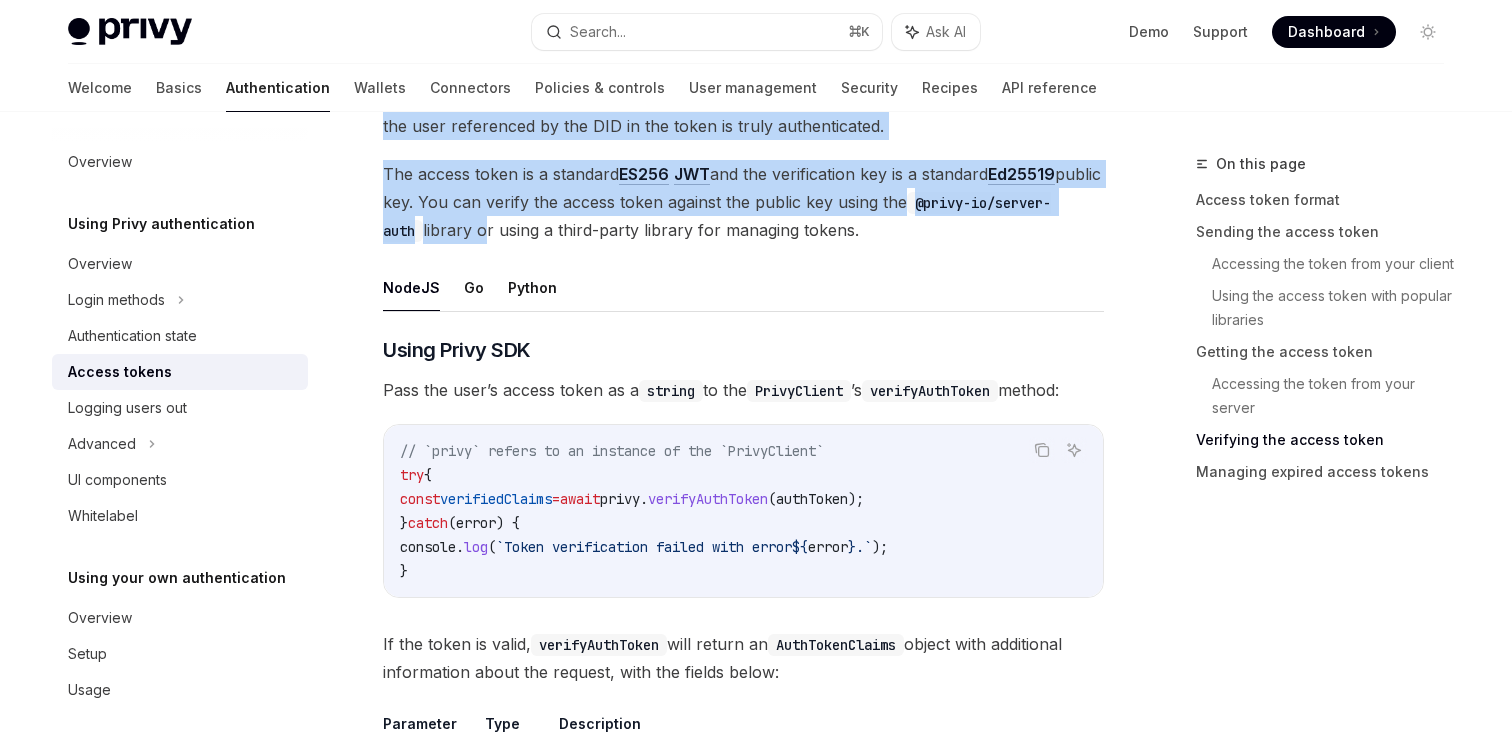 scroll, scrollTop: 2890, scrollLeft: 0, axis: vertical 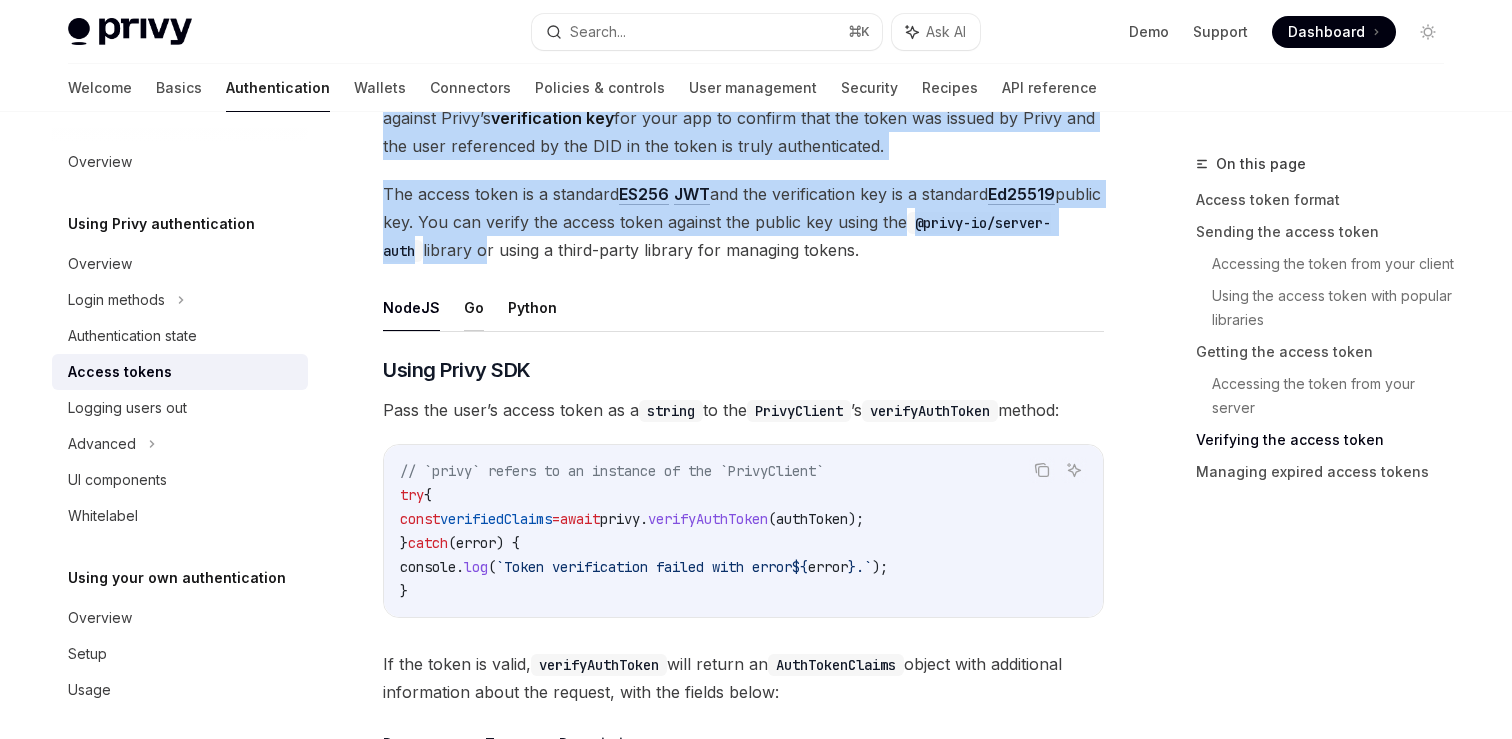 click on "Go" at bounding box center (474, 307) 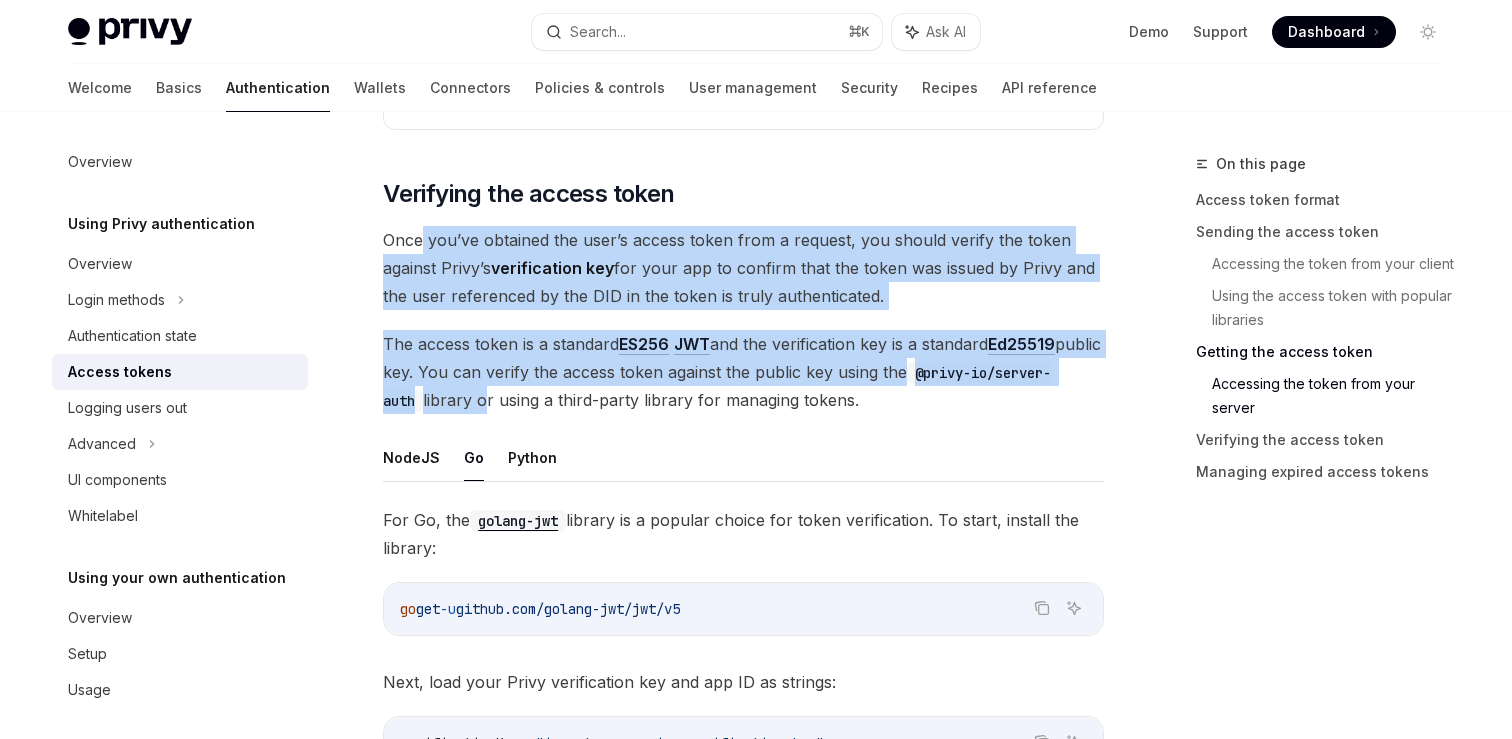 scroll, scrollTop: 2753, scrollLeft: 0, axis: vertical 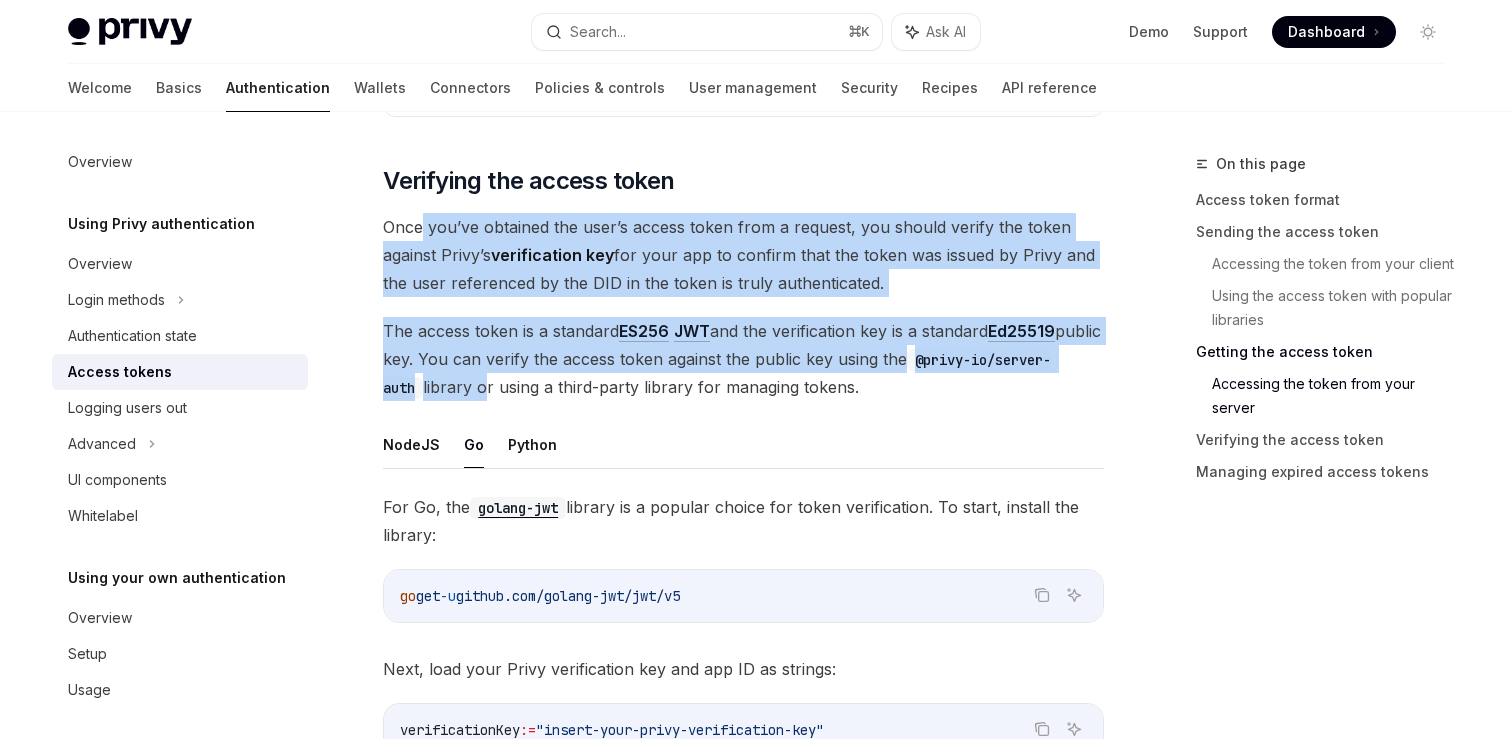 drag, startPoint x: 943, startPoint y: 385, endPoint x: 355, endPoint y: 323, distance: 591.25964 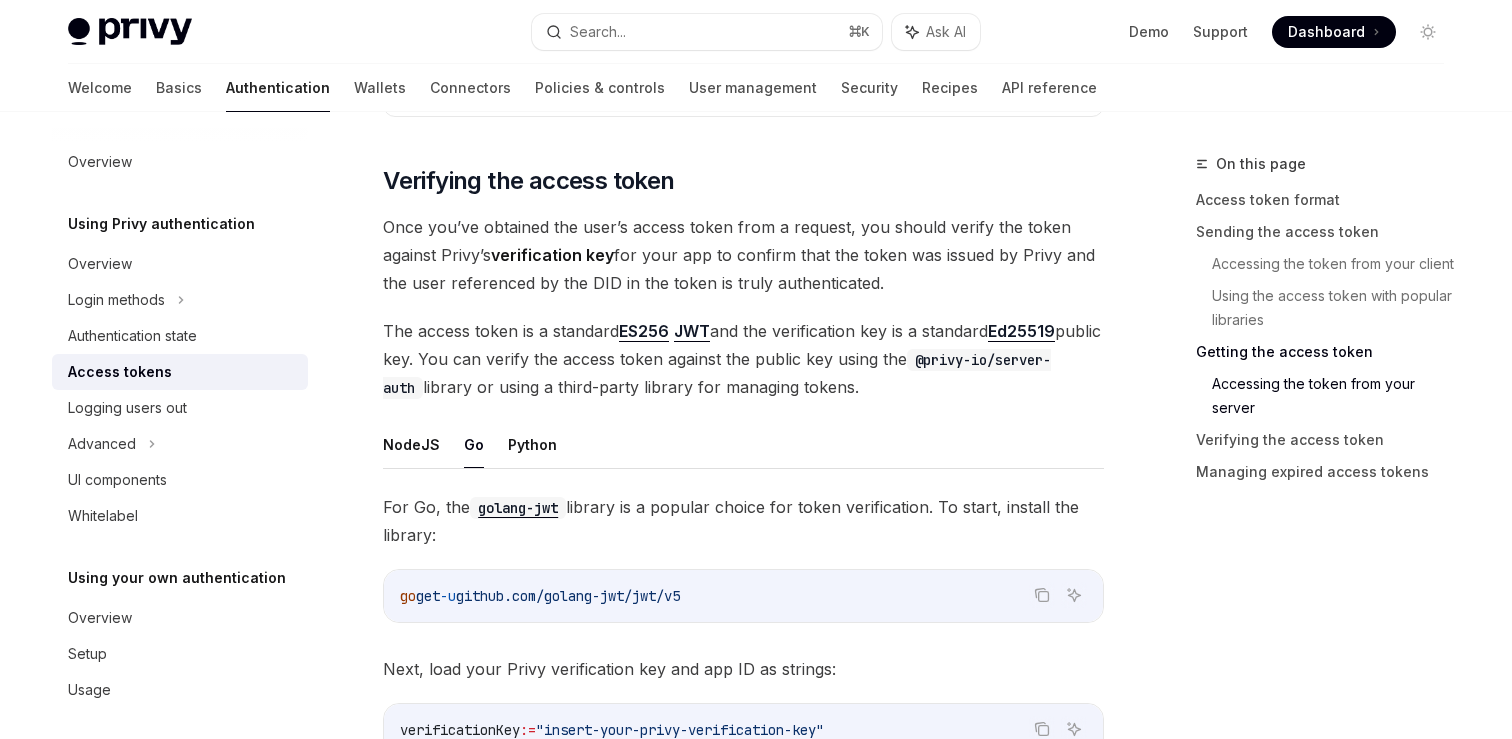 click on "NodeJS   Go   Python" at bounding box center [743, 445] 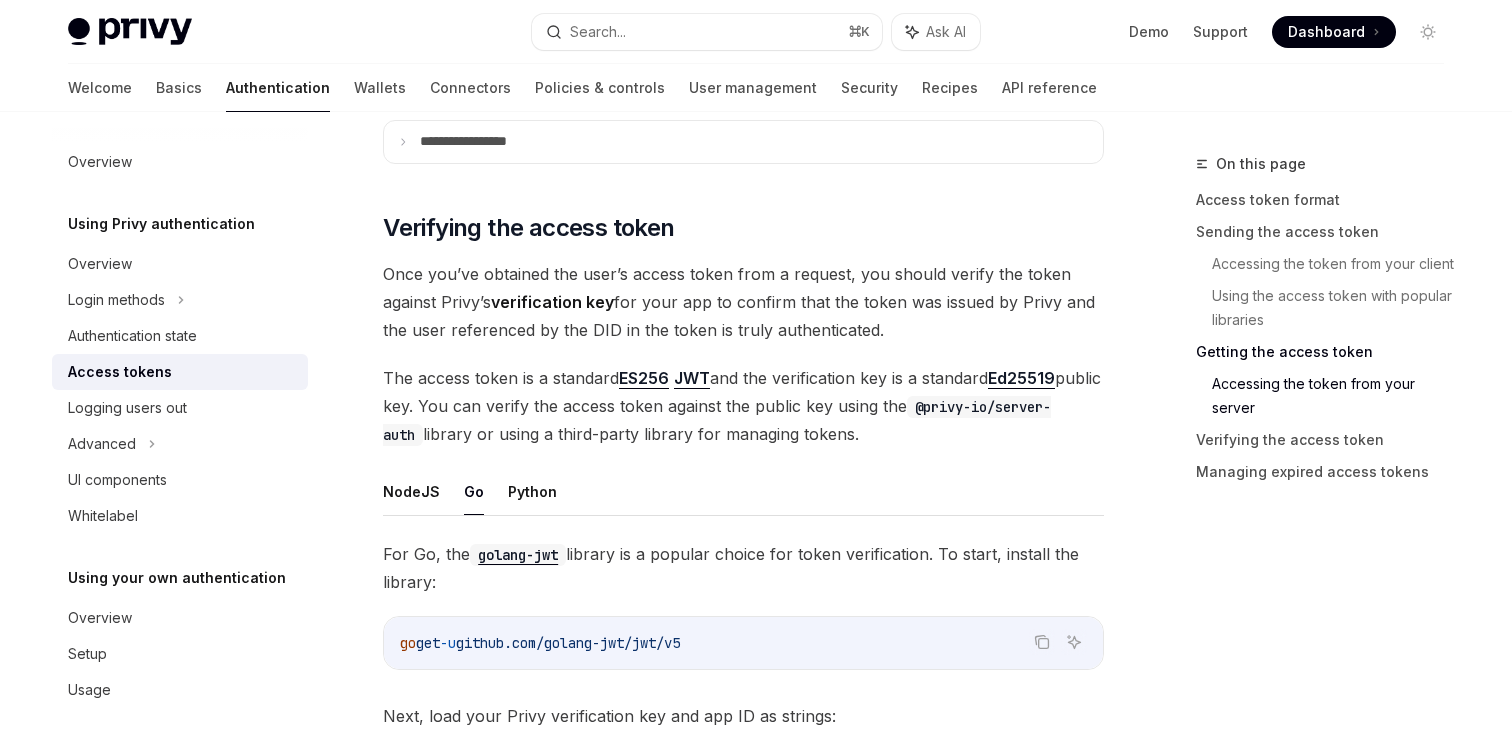 scroll, scrollTop: 2738, scrollLeft: 0, axis: vertical 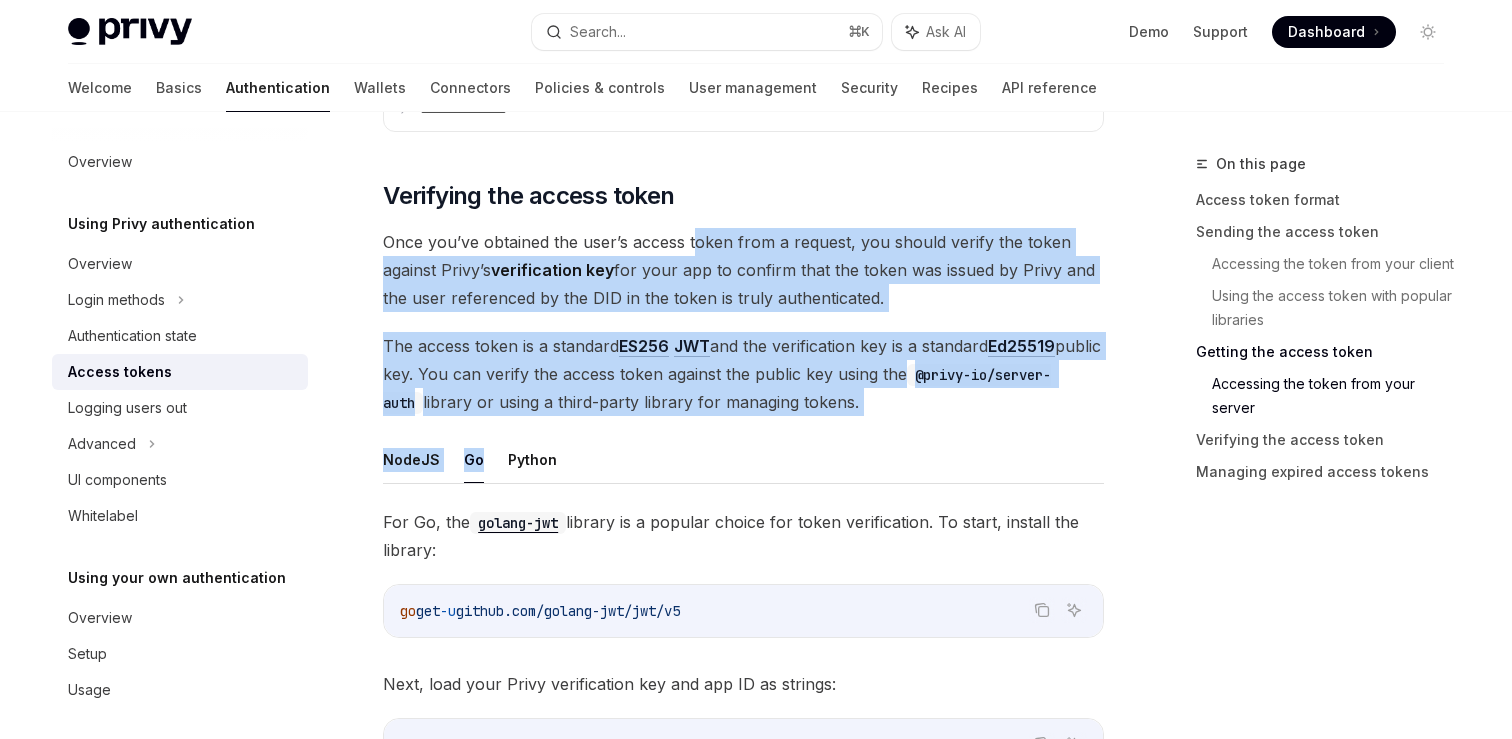 drag, startPoint x: 699, startPoint y: 228, endPoint x: 733, endPoint y: 462, distance: 236.45718 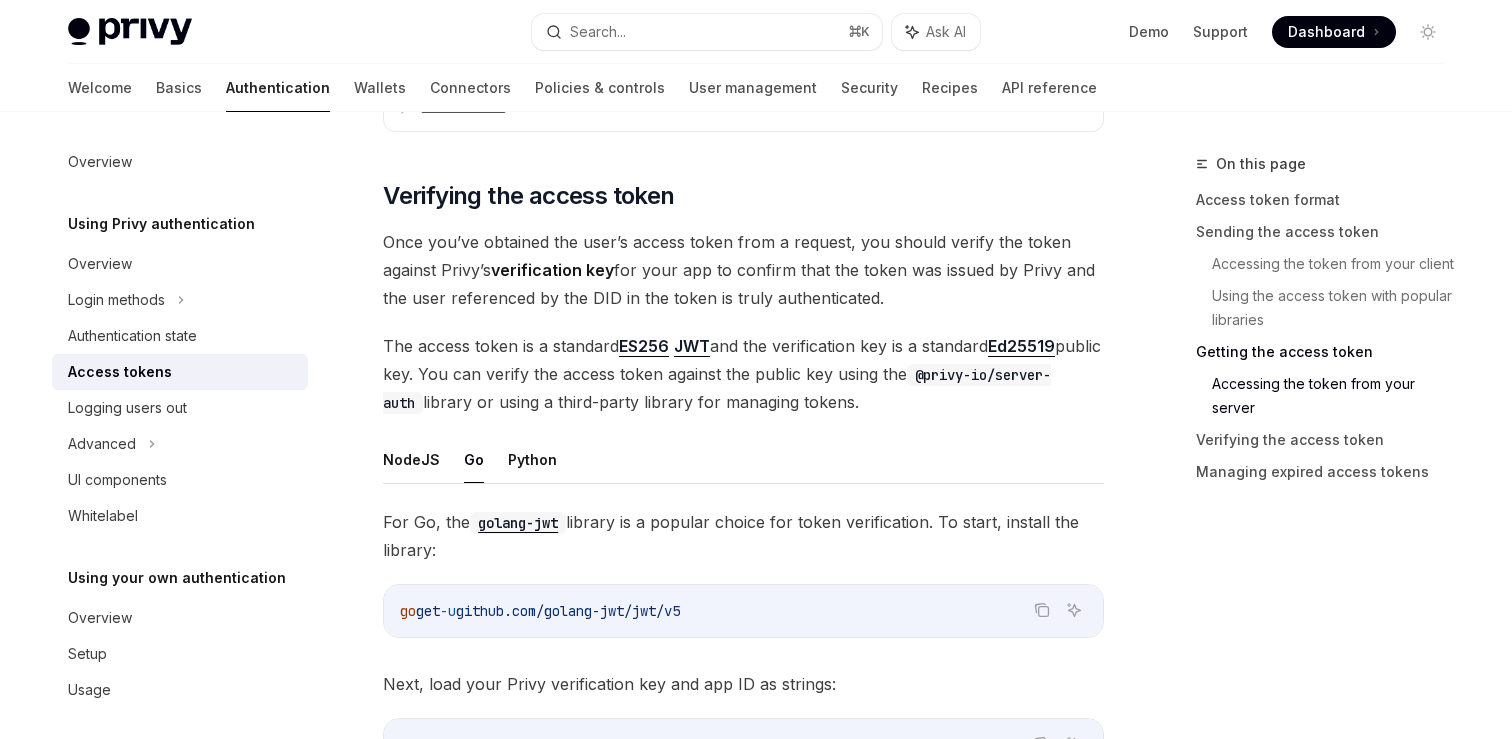 click on "NodeJS   Go   Python" at bounding box center (743, 460) 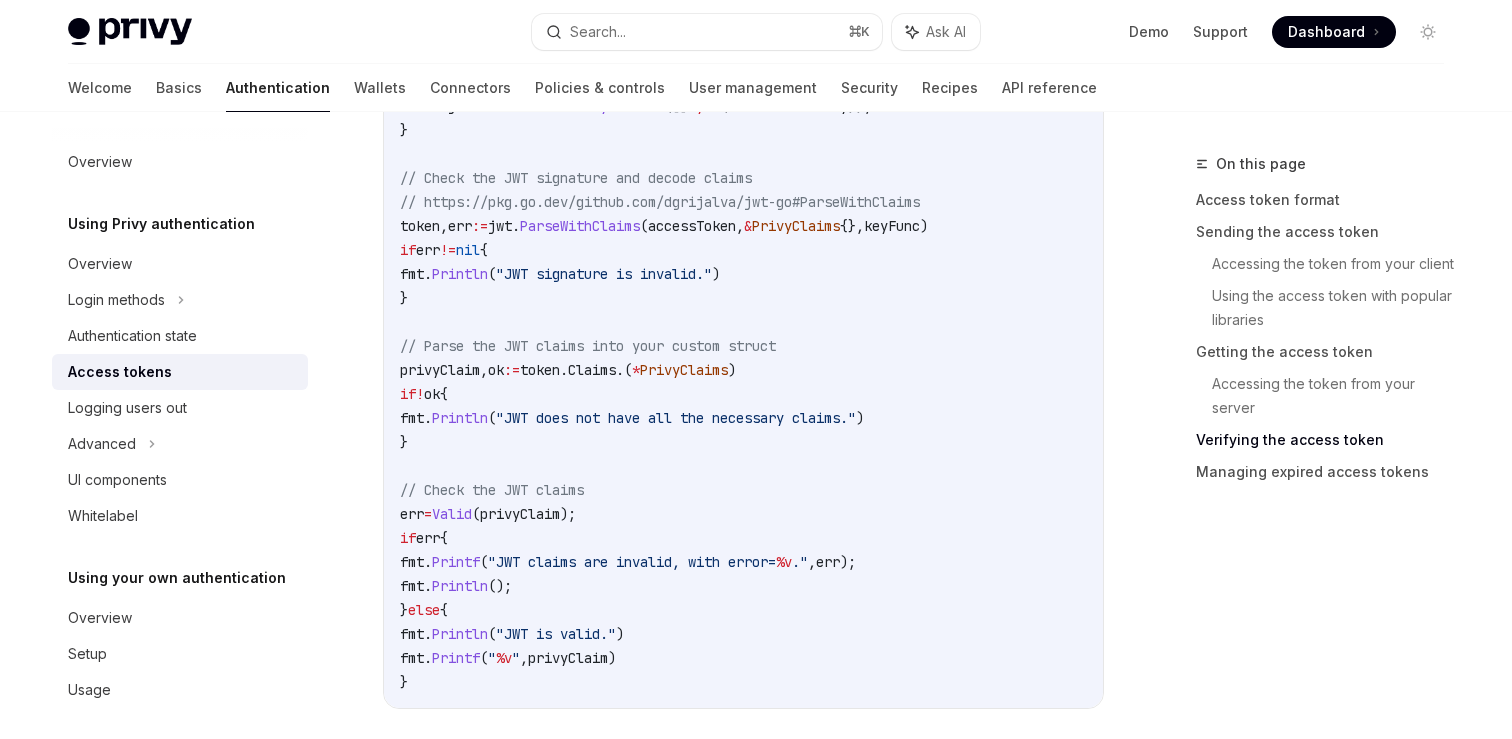 scroll, scrollTop: 4344, scrollLeft: 0, axis: vertical 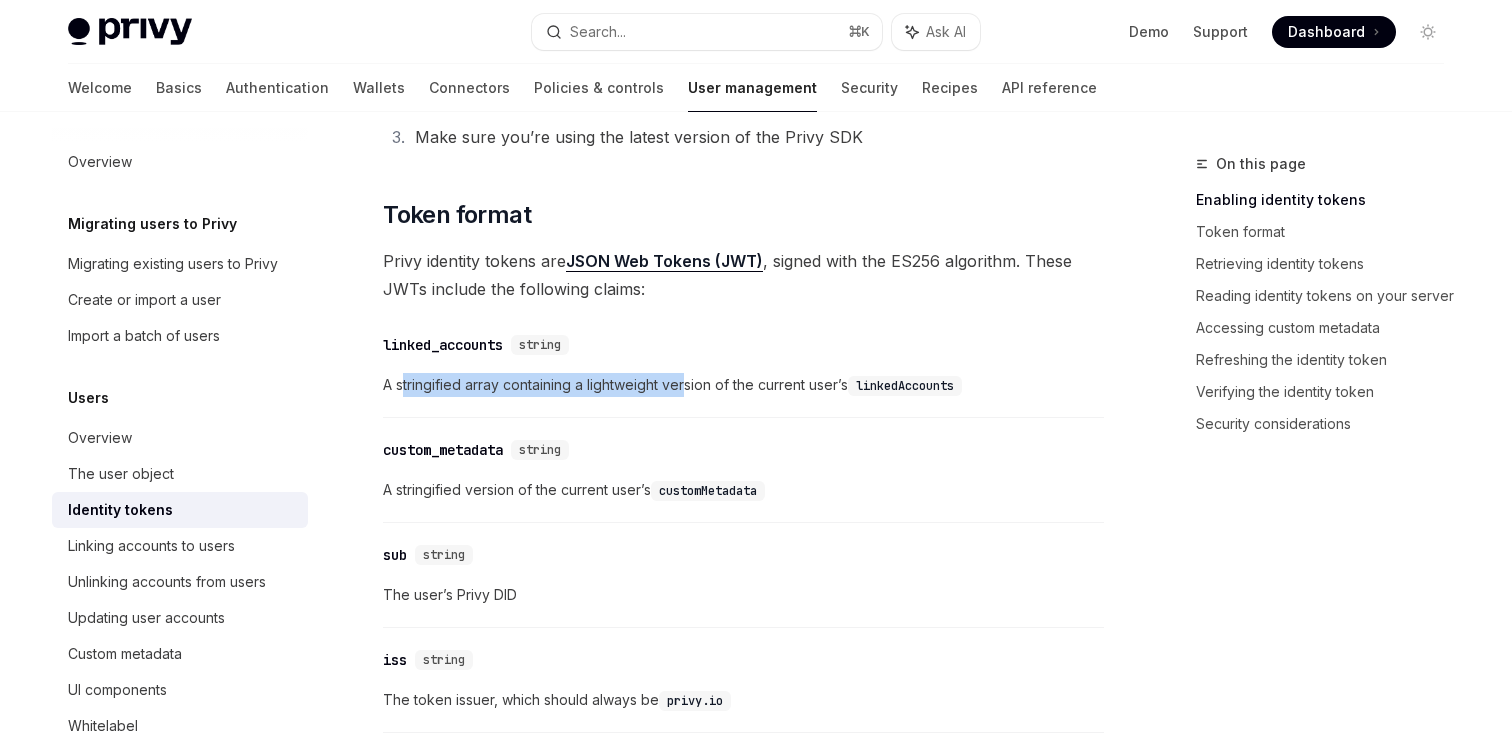 drag, startPoint x: 404, startPoint y: 378, endPoint x: 710, endPoint y: 378, distance: 306 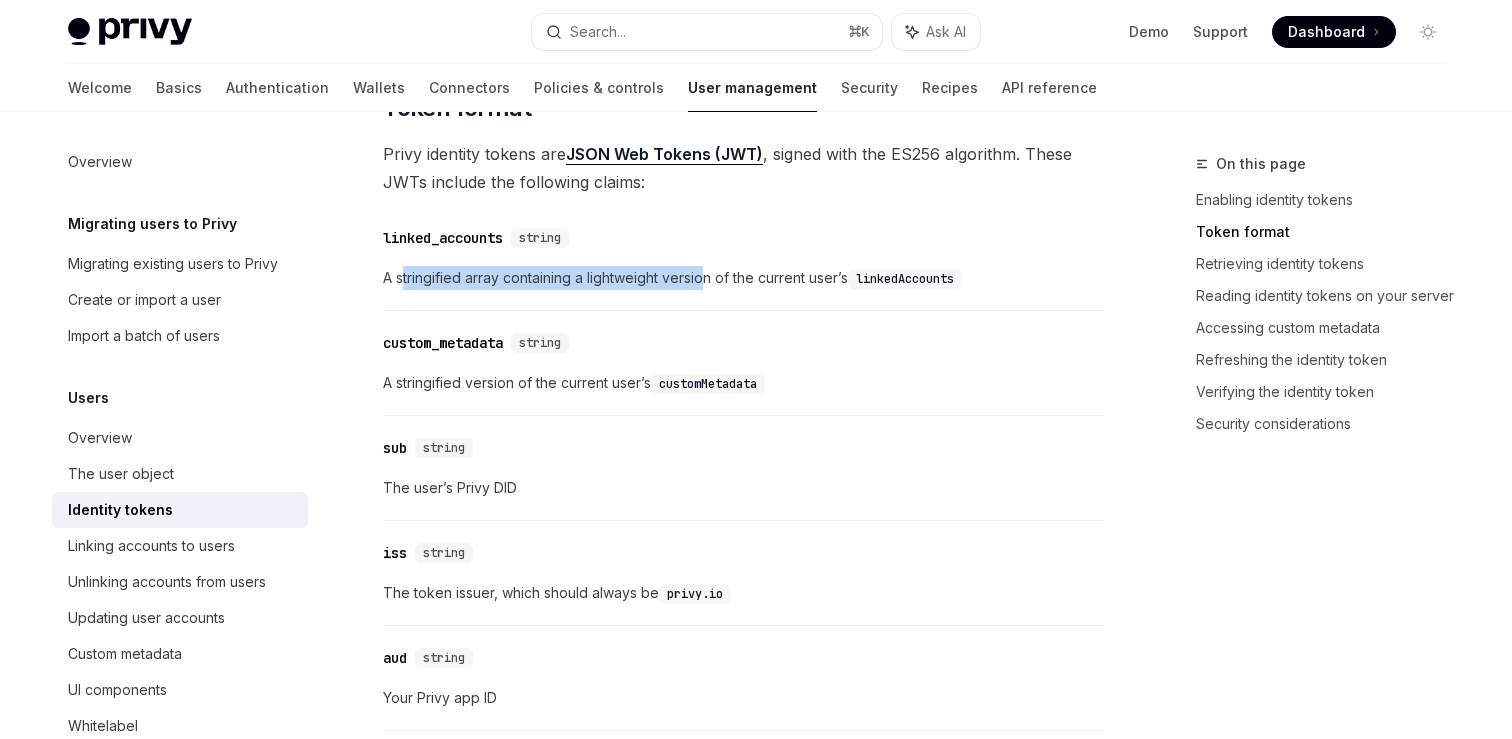 scroll, scrollTop: 1019, scrollLeft: 0, axis: vertical 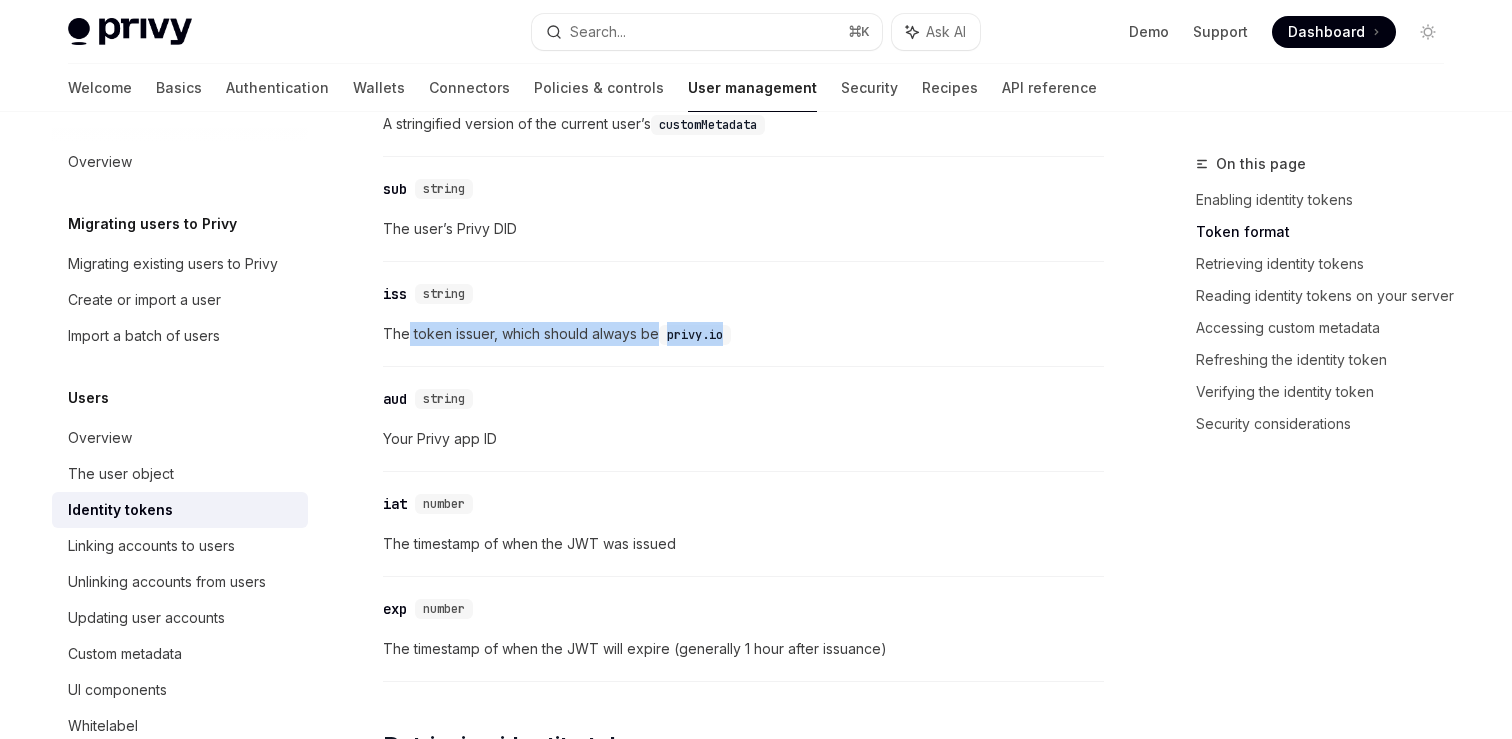 drag, startPoint x: 406, startPoint y: 328, endPoint x: 753, endPoint y: 328, distance: 347 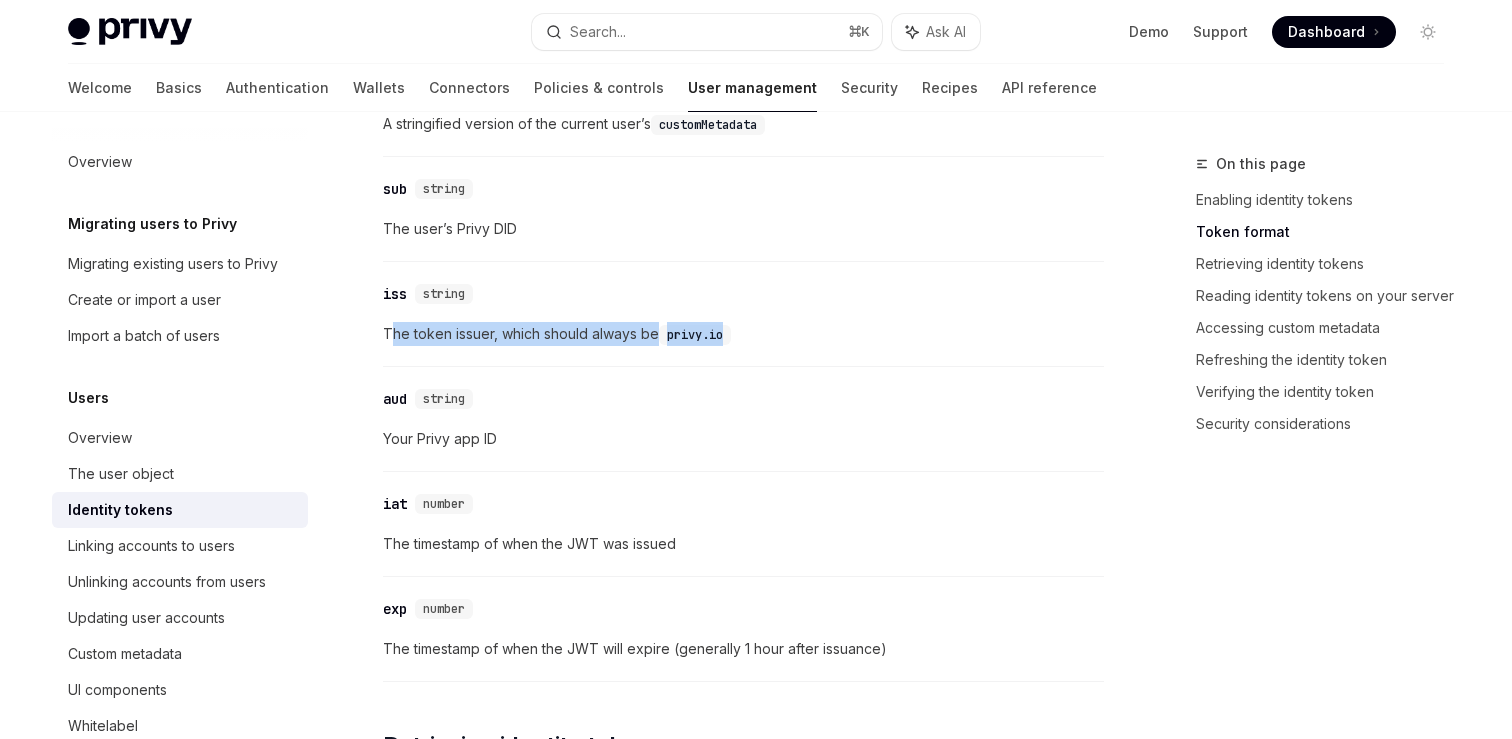 drag, startPoint x: 733, startPoint y: 338, endPoint x: 390, endPoint y: 334, distance: 343.02332 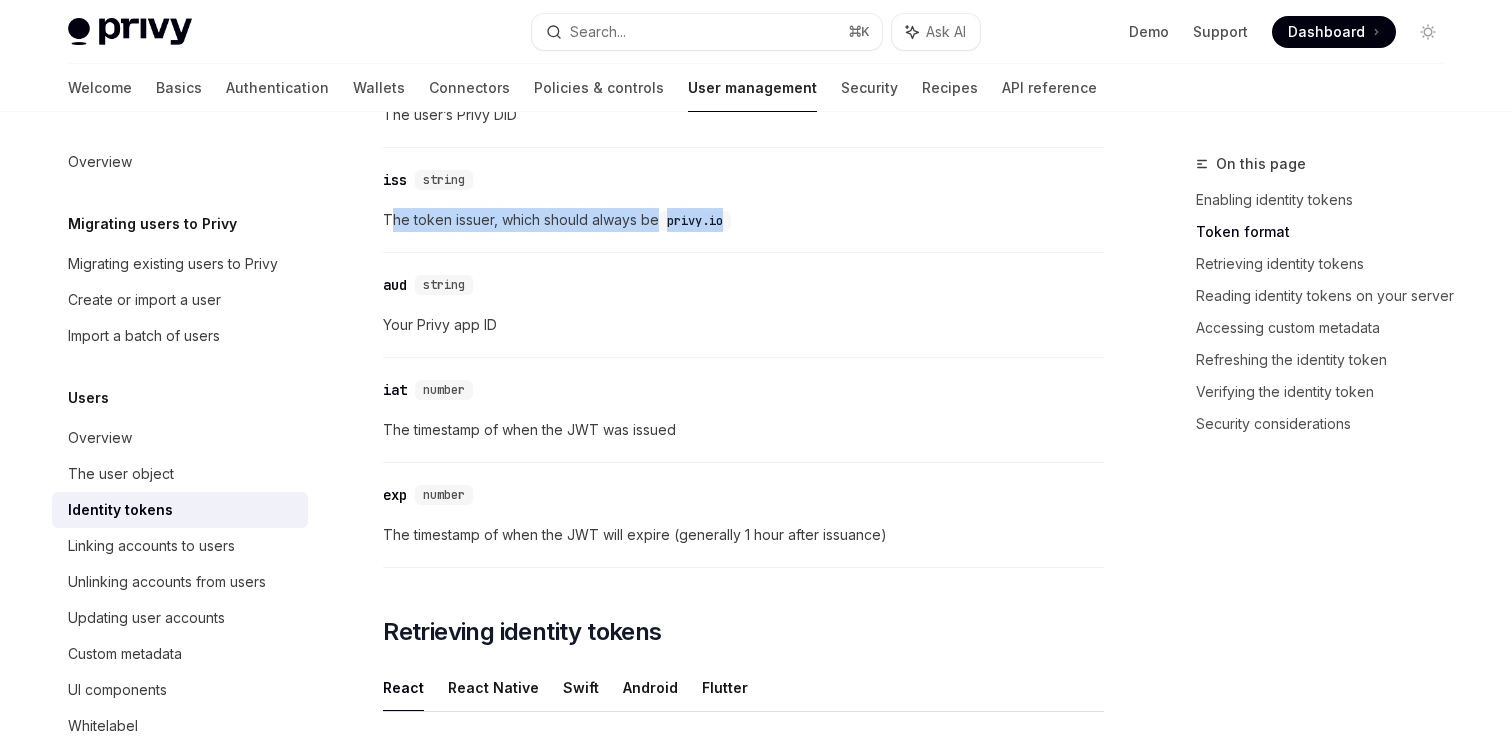 scroll, scrollTop: 1092, scrollLeft: 0, axis: vertical 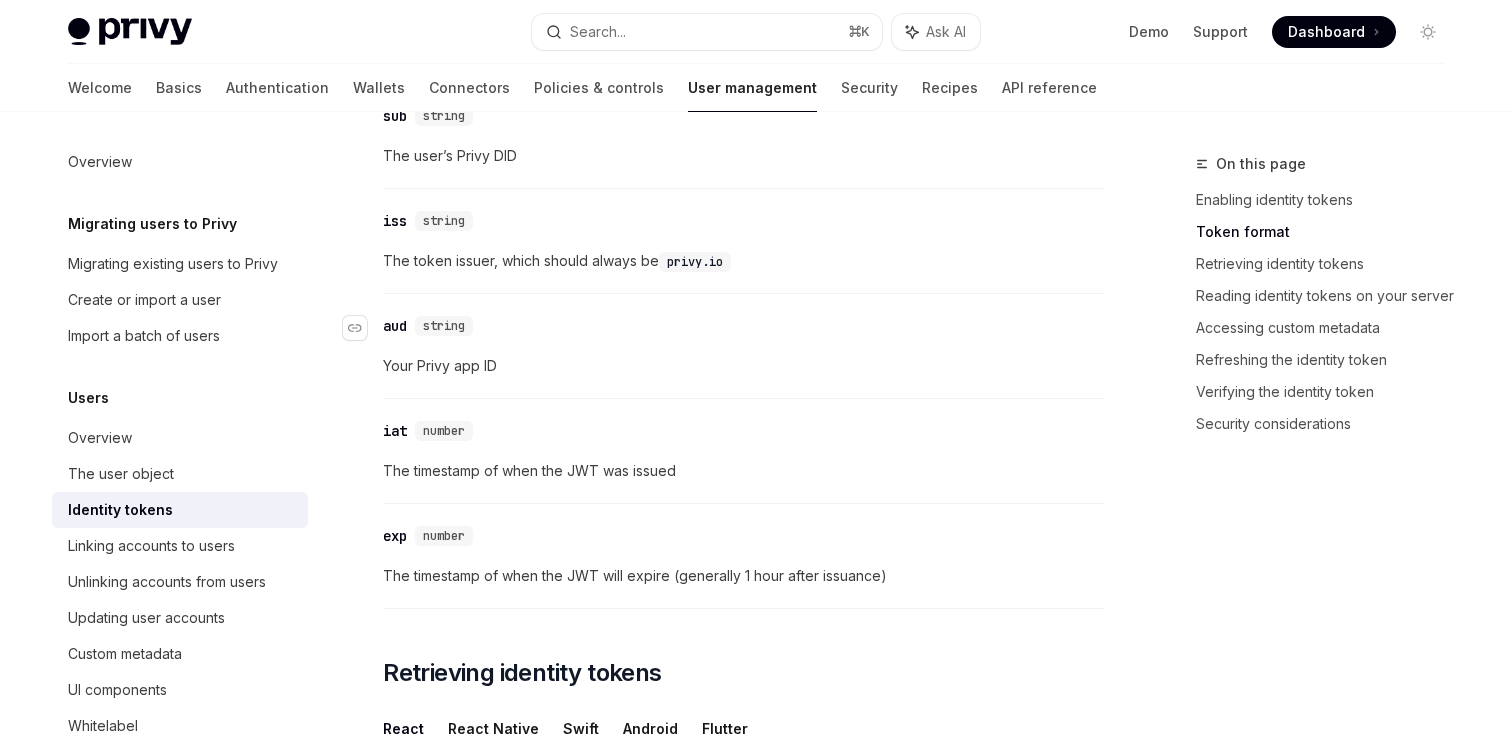 click on "​ aud string" at bounding box center (733, 326) 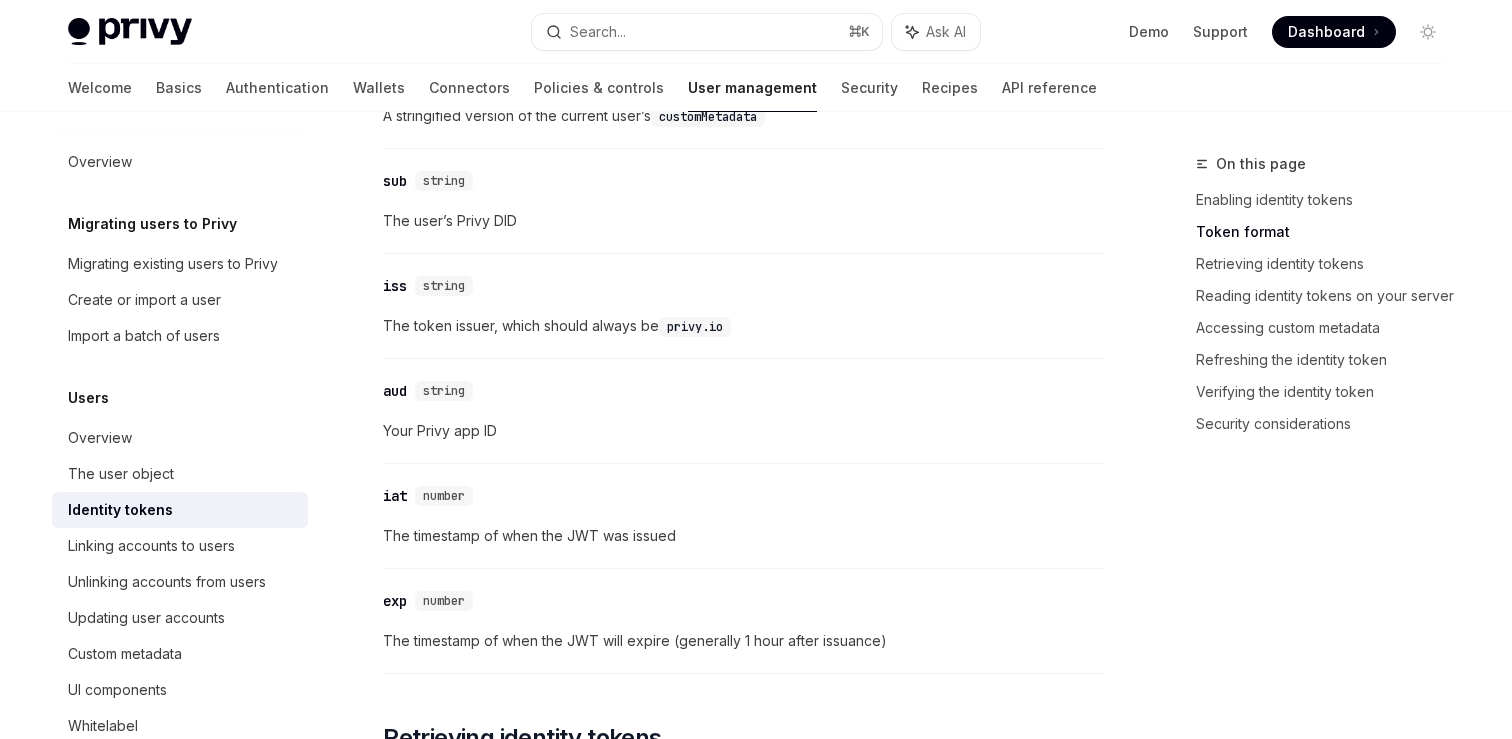 scroll, scrollTop: 1019, scrollLeft: 0, axis: vertical 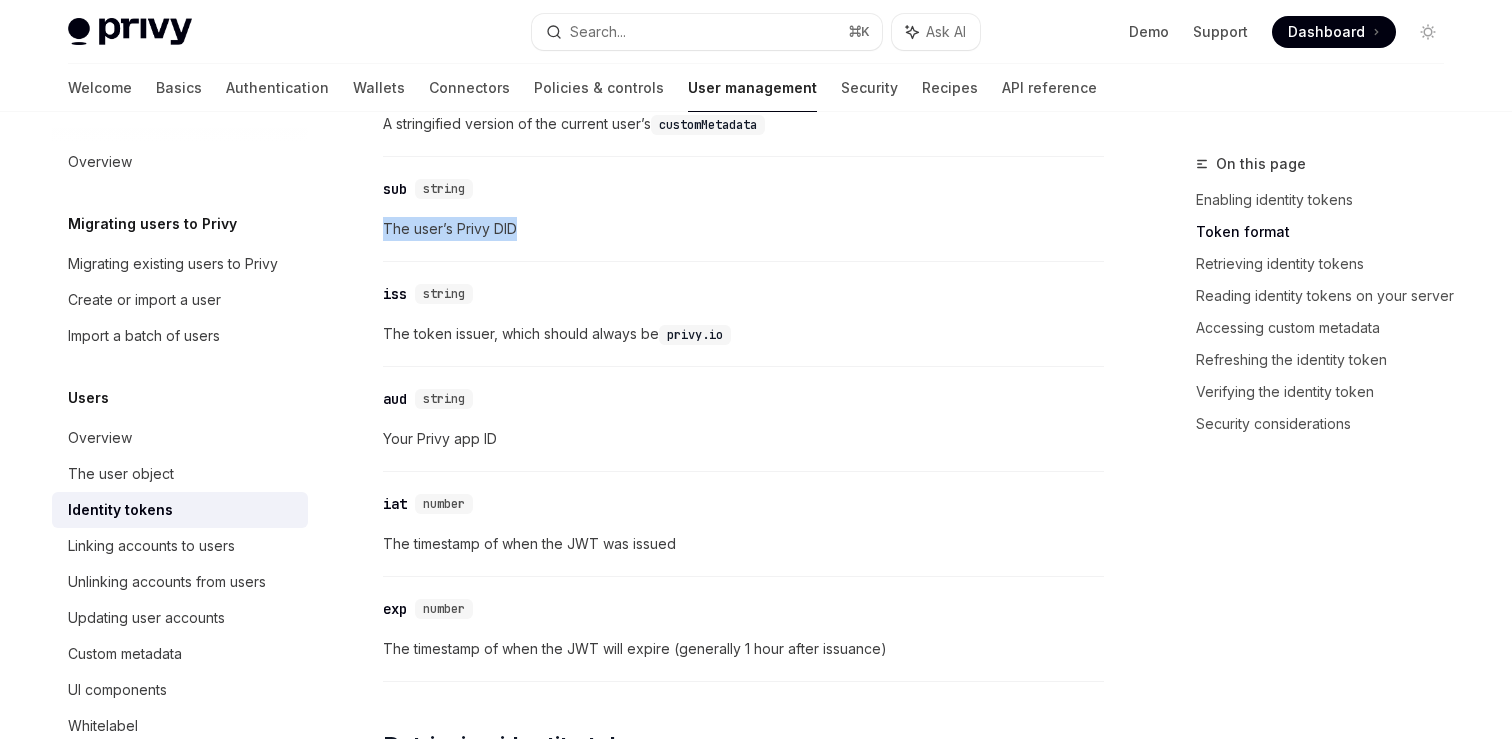 drag, startPoint x: 386, startPoint y: 223, endPoint x: 559, endPoint y: 223, distance: 173 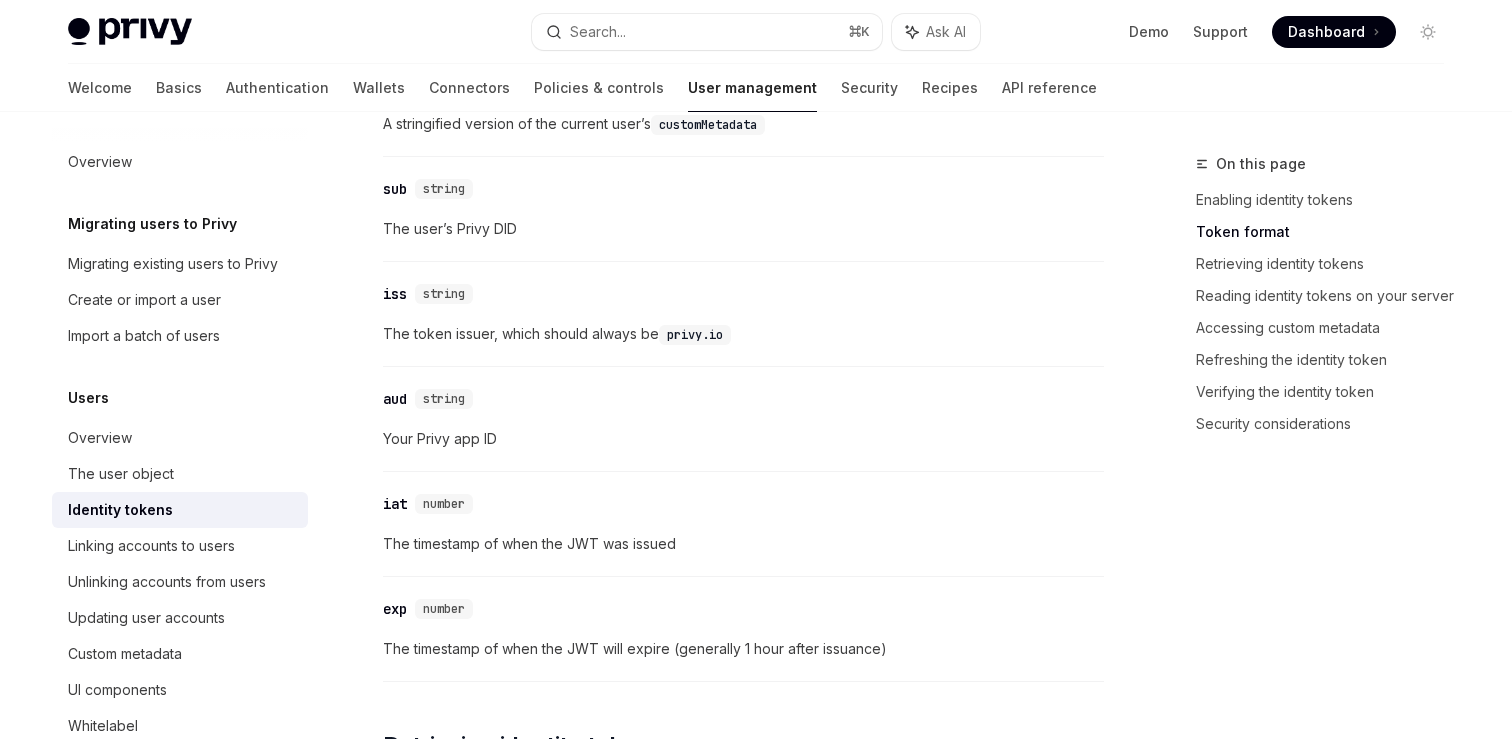 click on "Identity tokens provide a secure and efficient way to access user data, especially on the server side. These tokens are JSON Web Tokens (JWTs) whose claims contain information about the currently authenticated user, including their linked accounts, metadata, and more.
Privy strongly recommends using identity tokens when you need user-level data on your server. They allow you to easily pass a signed representation of the current user’s linked accounts from your frontend to your backend directly, letting you verifiably determine which accounts (wallet address, email address, Farcaster profile, etc.) are associated with the current request.
​ Enabling identity tokens
To enable identity tokens for your application:
Navigate to your application dashboard’s  User management > Authentication > Advanced  section
Toggle on  Return user data in an identity token
Make sure you’re using the latest version of the Privy SDK
​ Token format
Privy identity tokens are  JSON Web Tokens (JWT)
​" at bounding box center (743, 2620) 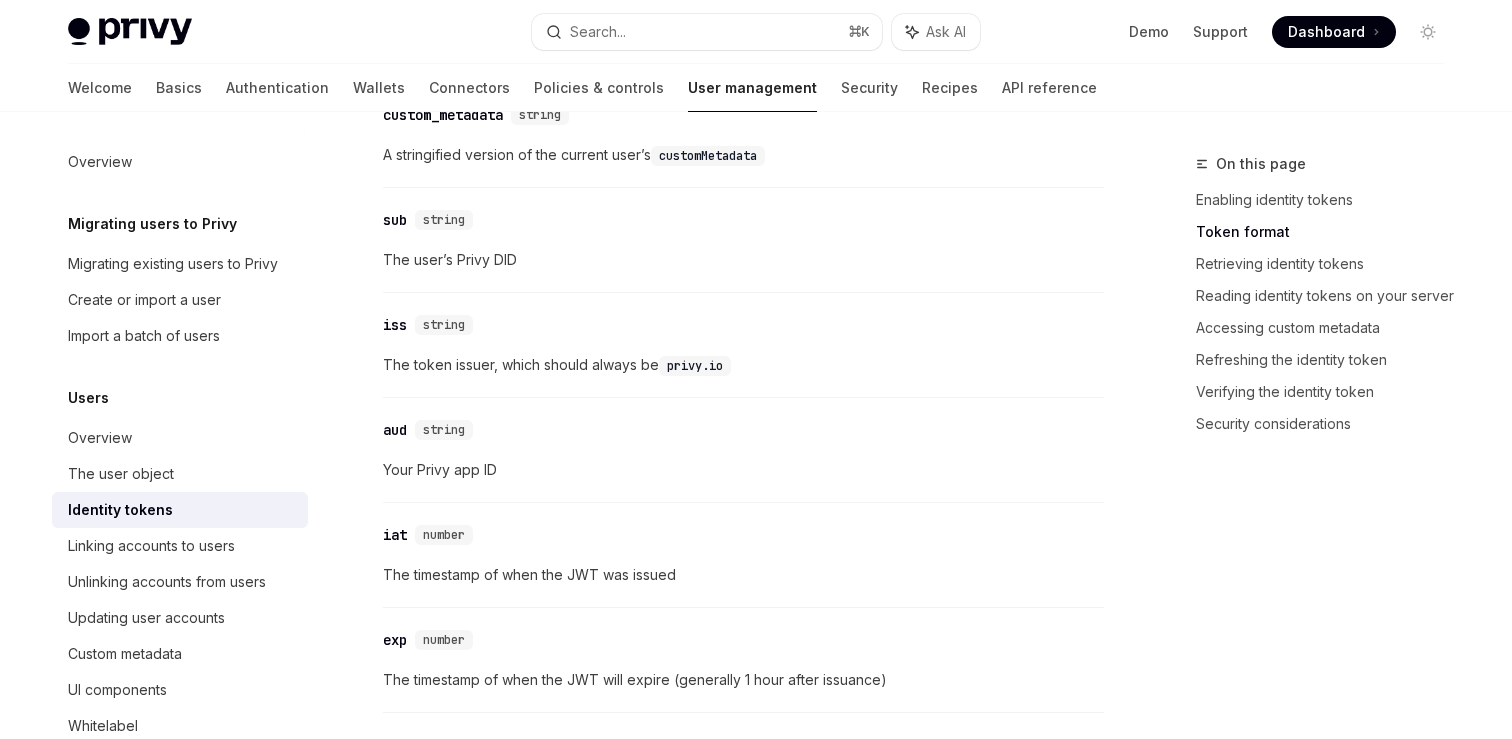 scroll, scrollTop: 977, scrollLeft: 0, axis: vertical 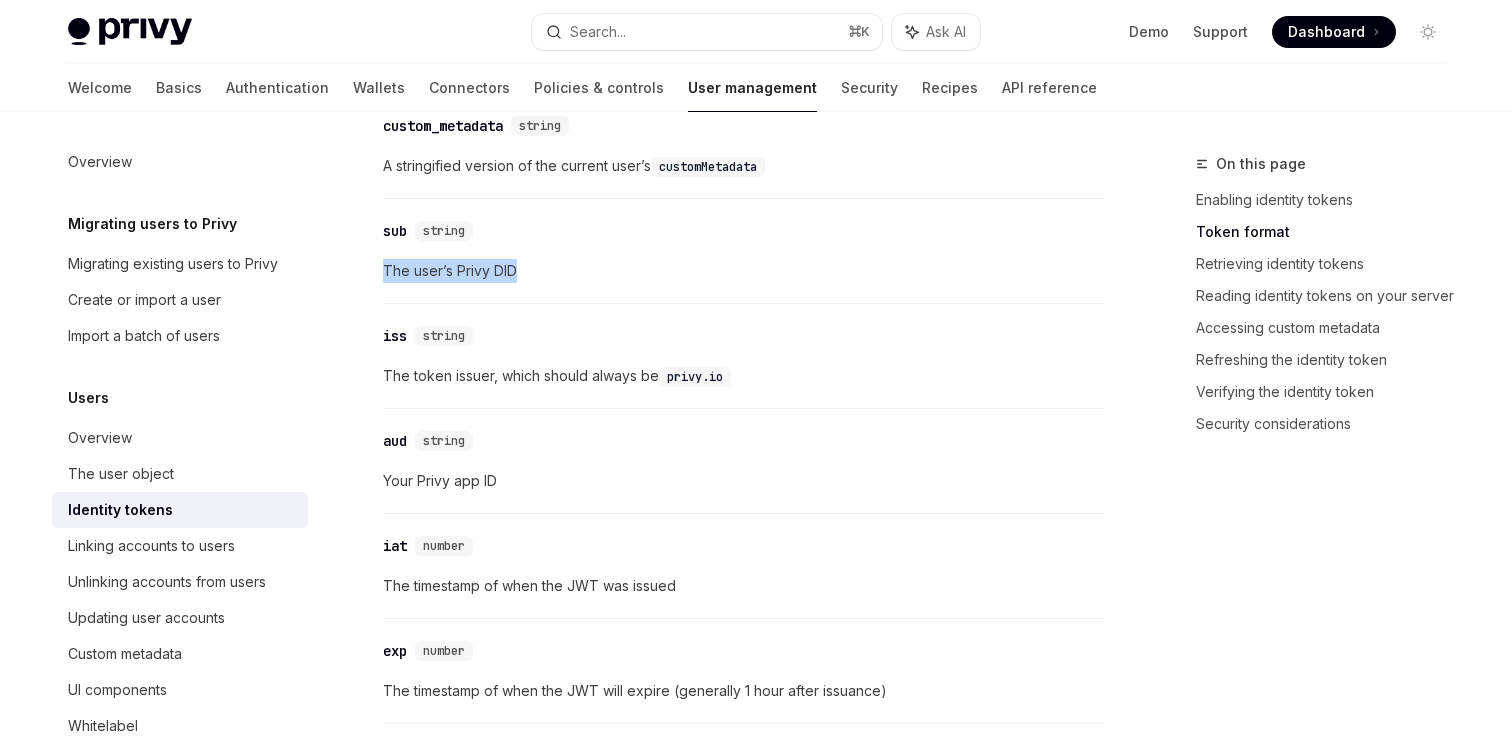 drag, startPoint x: 519, startPoint y: 276, endPoint x: 370, endPoint y: 276, distance: 149 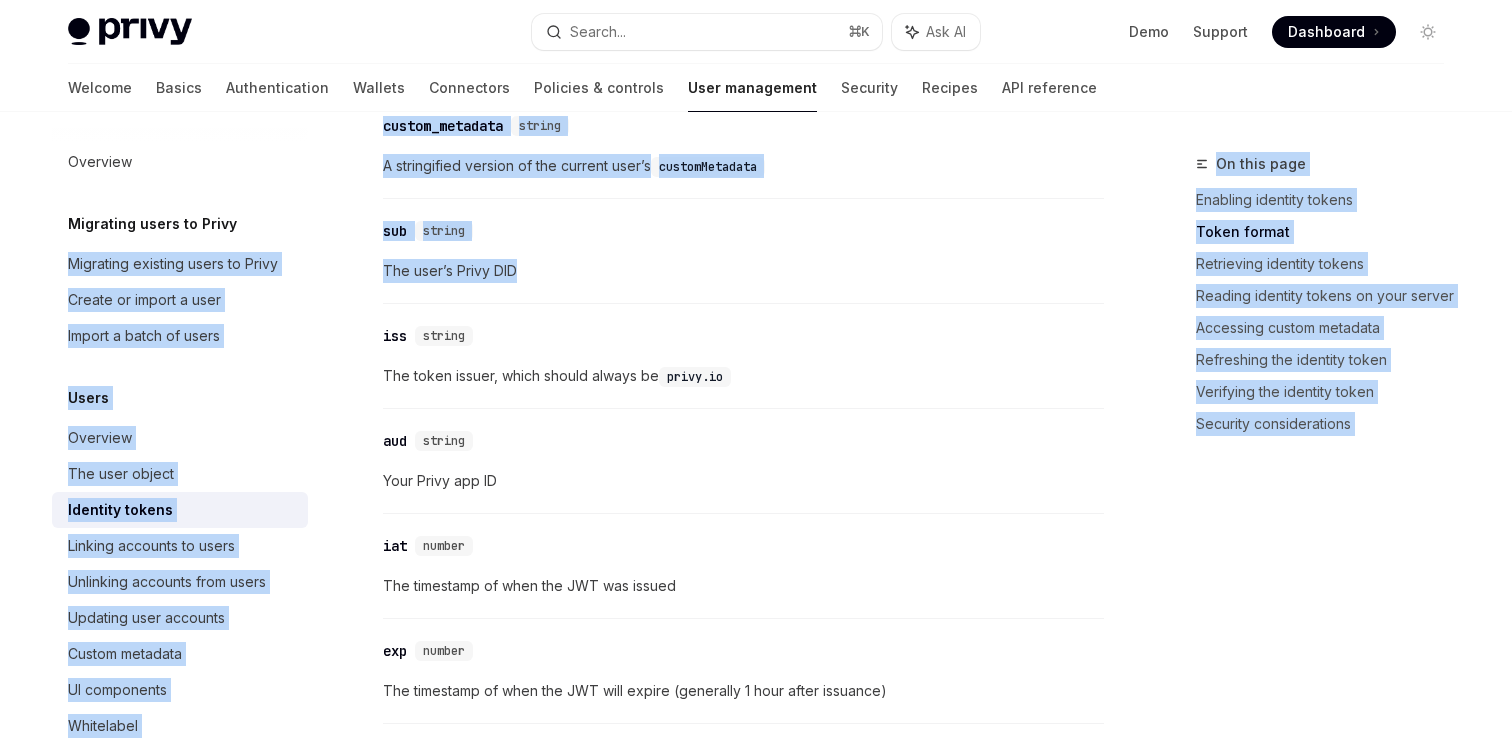 drag, startPoint x: 523, startPoint y: 275, endPoint x: 318, endPoint y: 223, distance: 211.49231 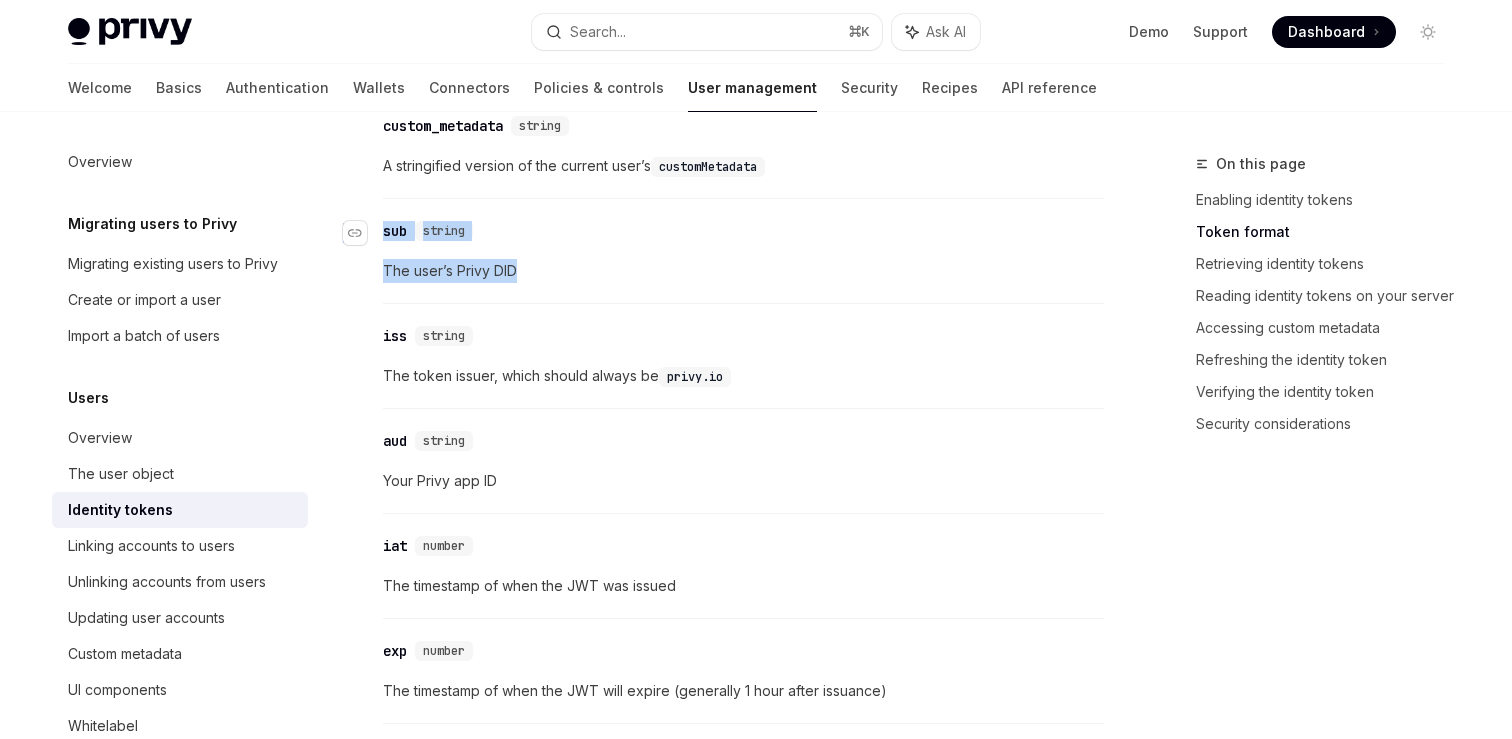 drag, startPoint x: 514, startPoint y: 273, endPoint x: 374, endPoint y: 220, distance: 149.69637 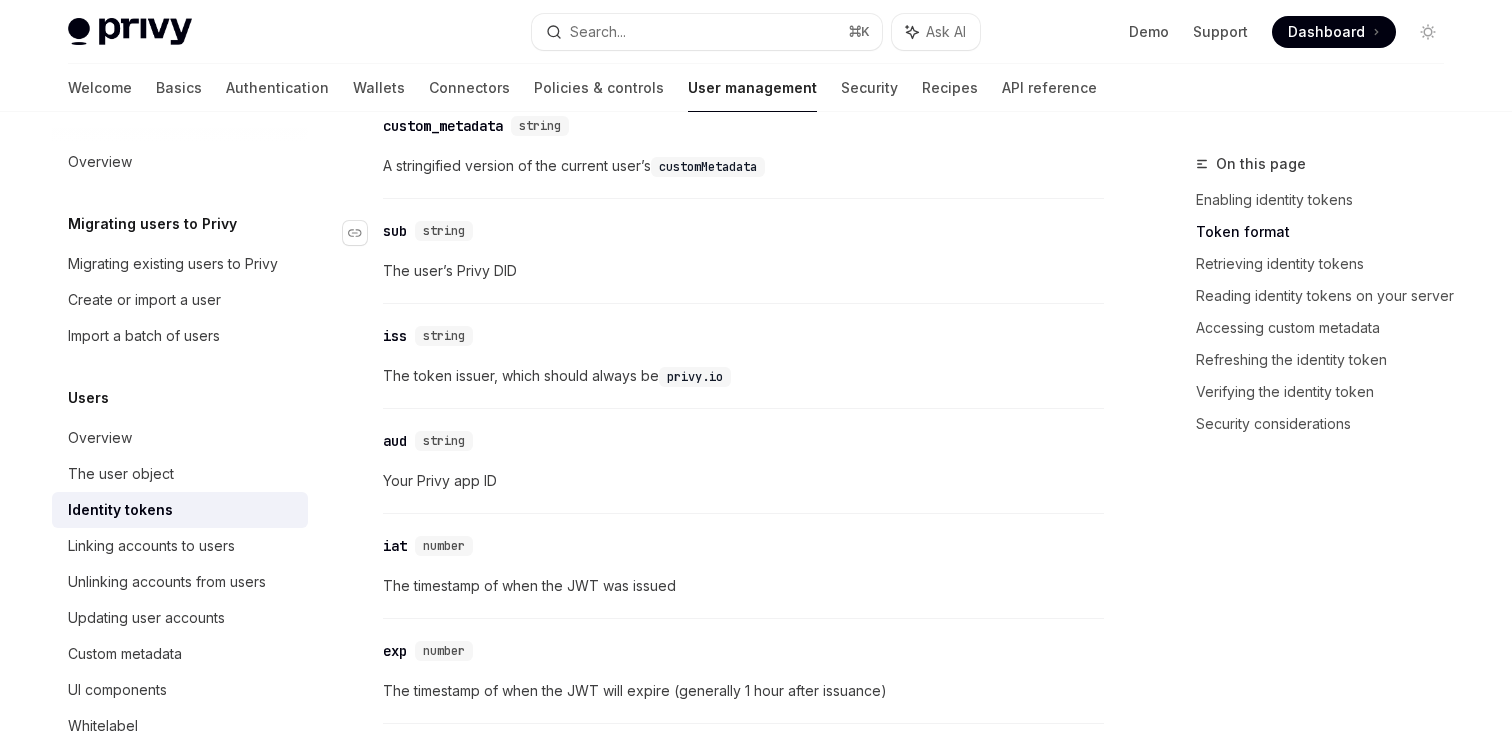 click on "sub" at bounding box center [395, 231] 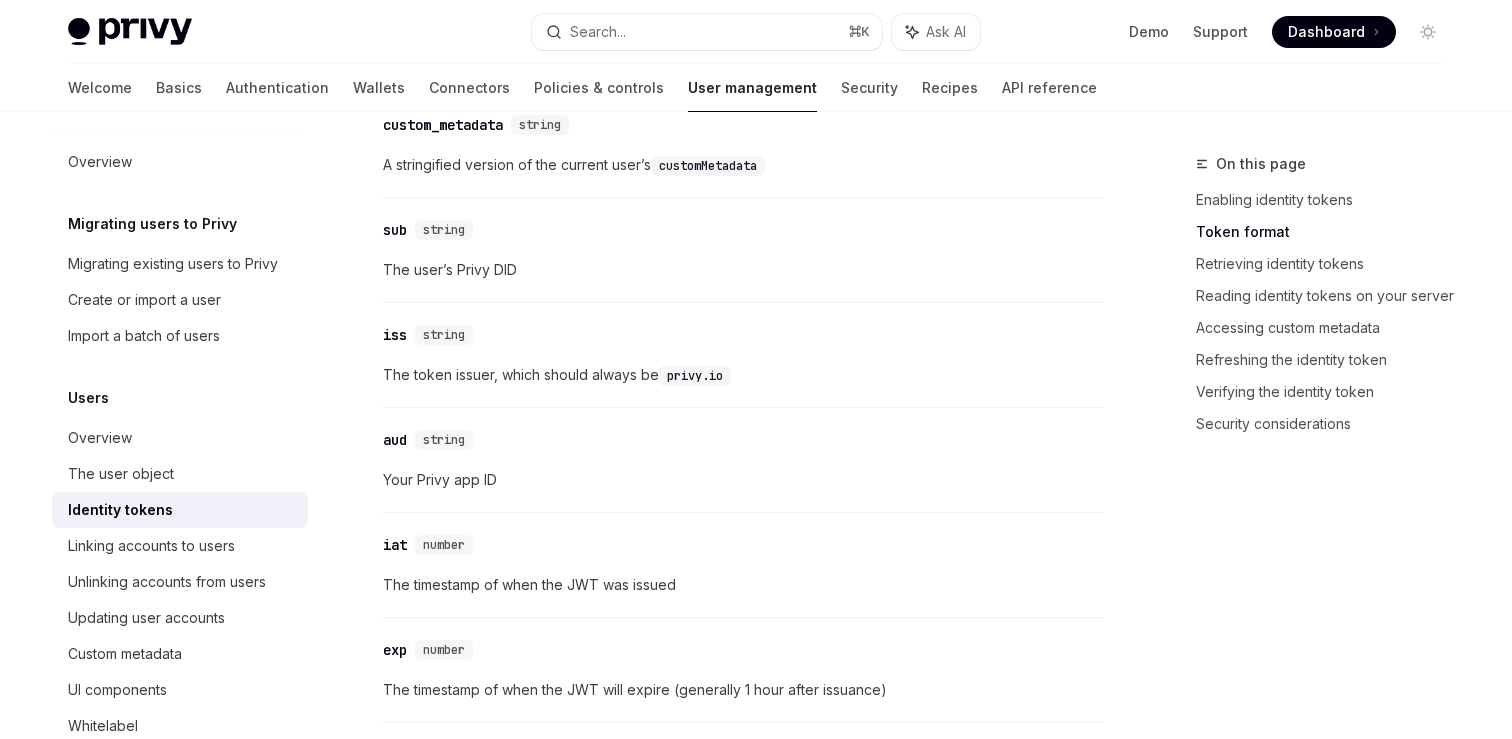 scroll, scrollTop: 958, scrollLeft: 0, axis: vertical 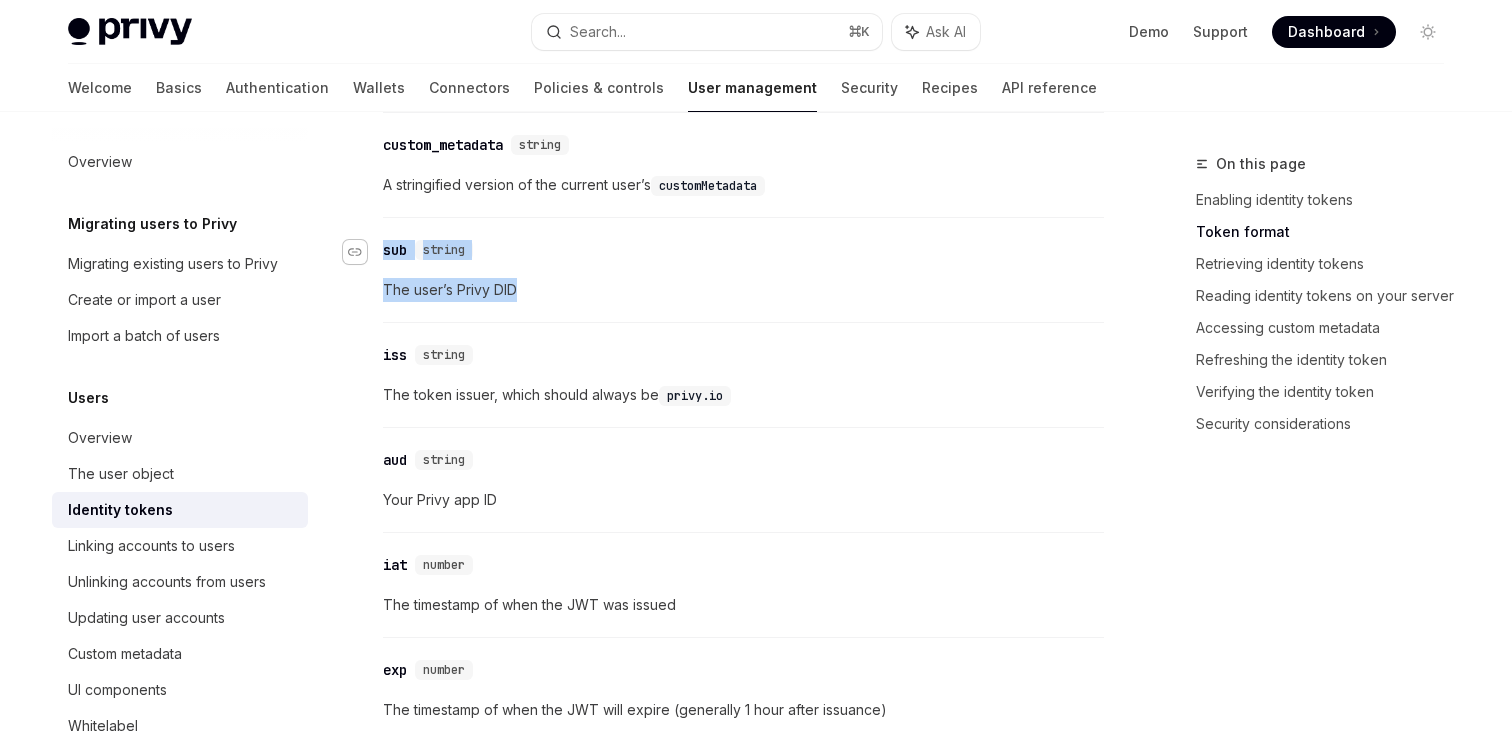 drag, startPoint x: 527, startPoint y: 292, endPoint x: 364, endPoint y: 244, distance: 169.92056 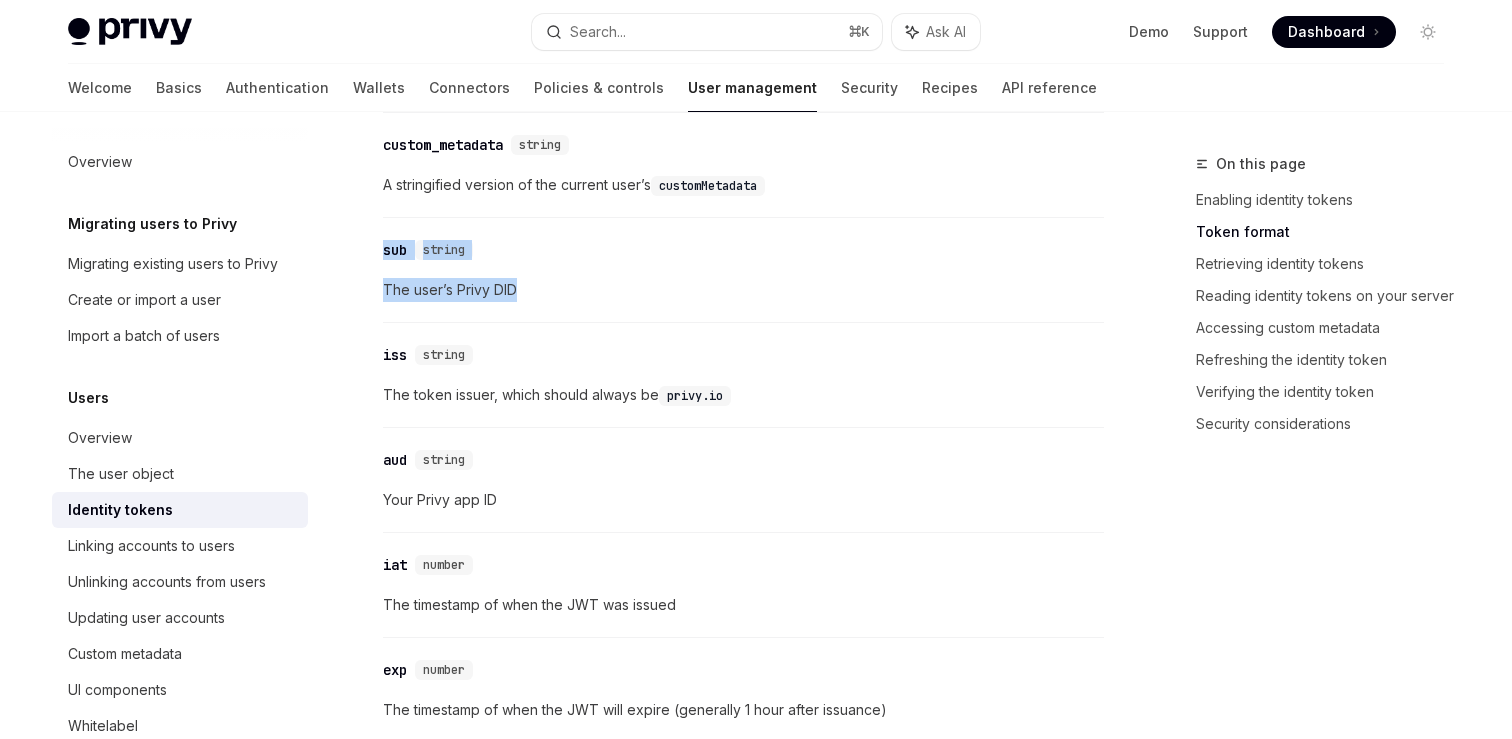 click on "​ sub string The user’s Privy DID" at bounding box center (743, 275) 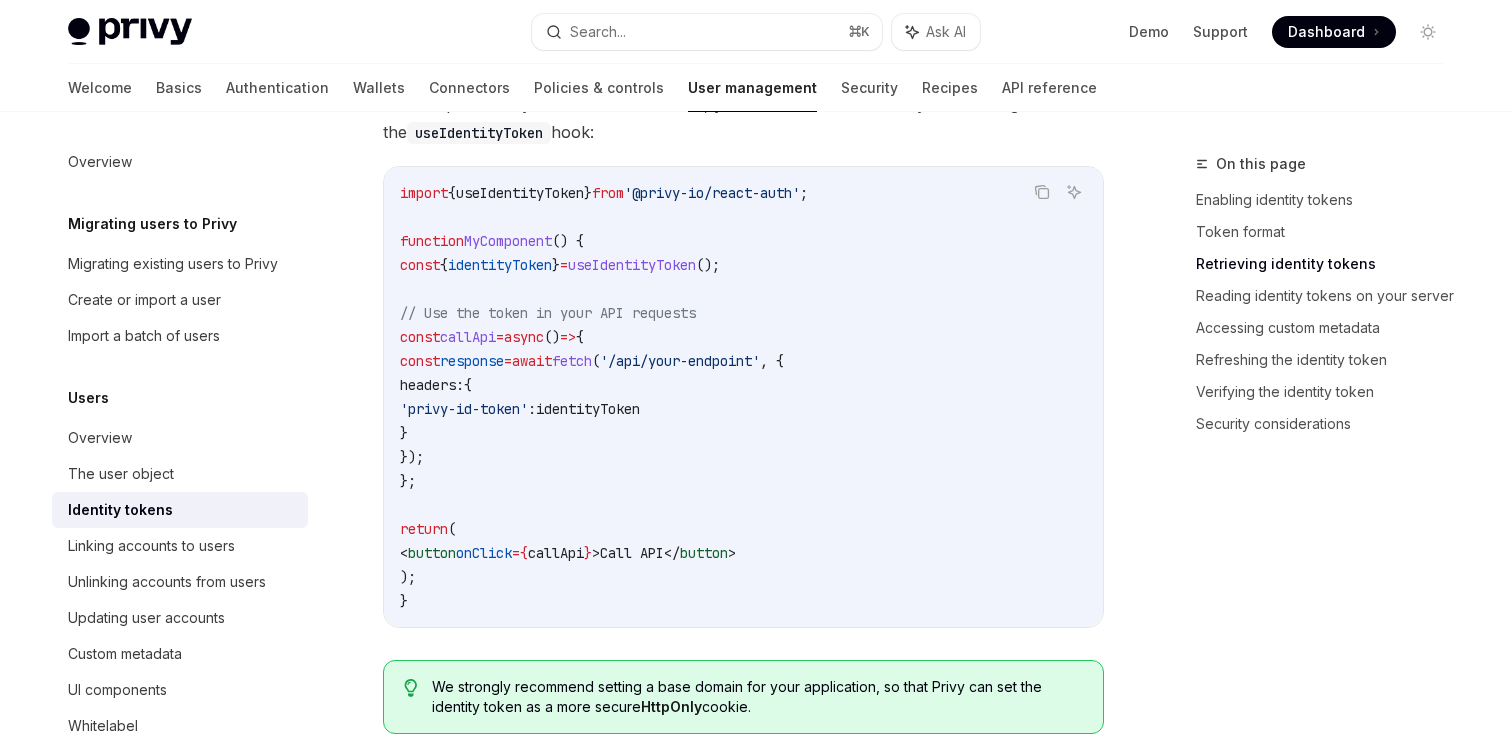 scroll, scrollTop: 1892, scrollLeft: 0, axis: vertical 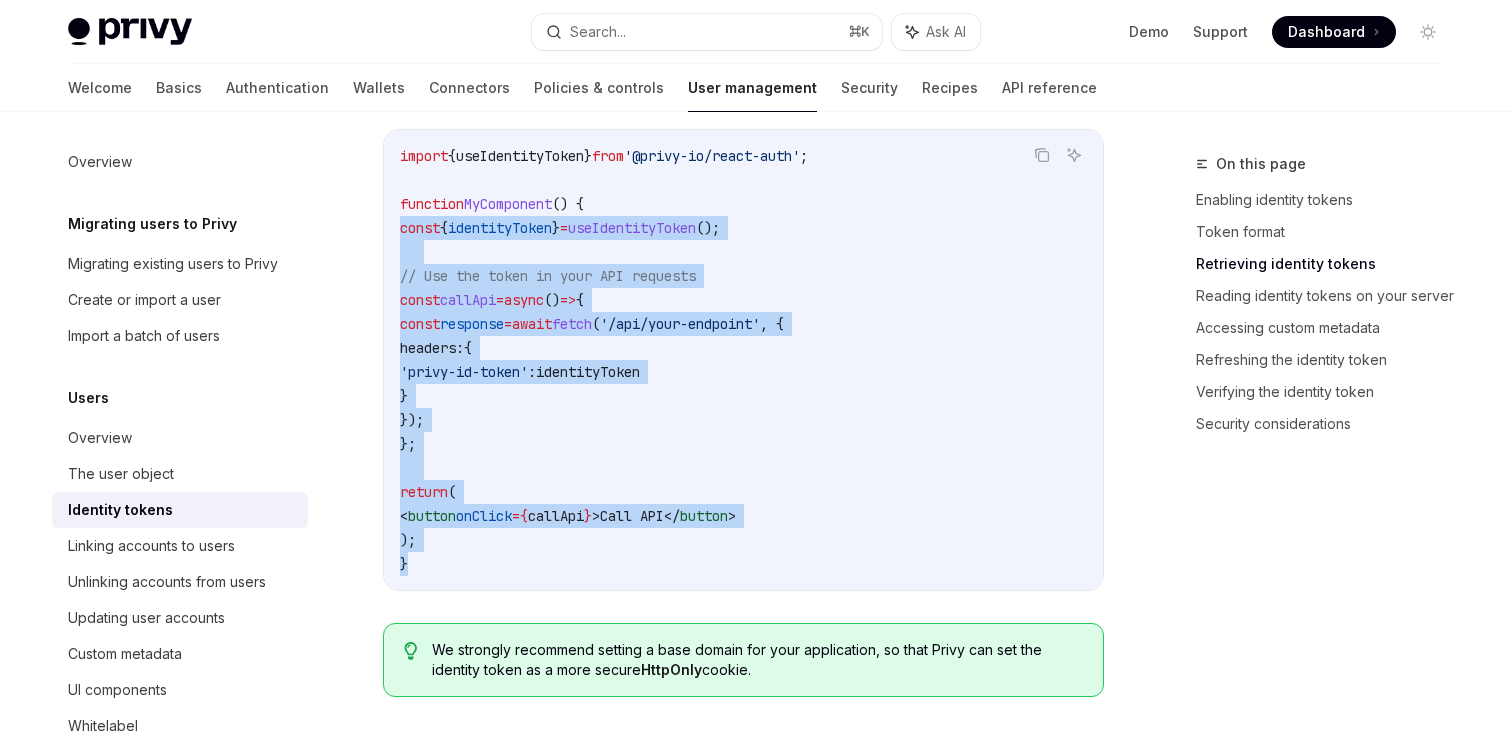 drag, startPoint x: 433, startPoint y: 571, endPoint x: 397, endPoint y: 226, distance: 346.87317 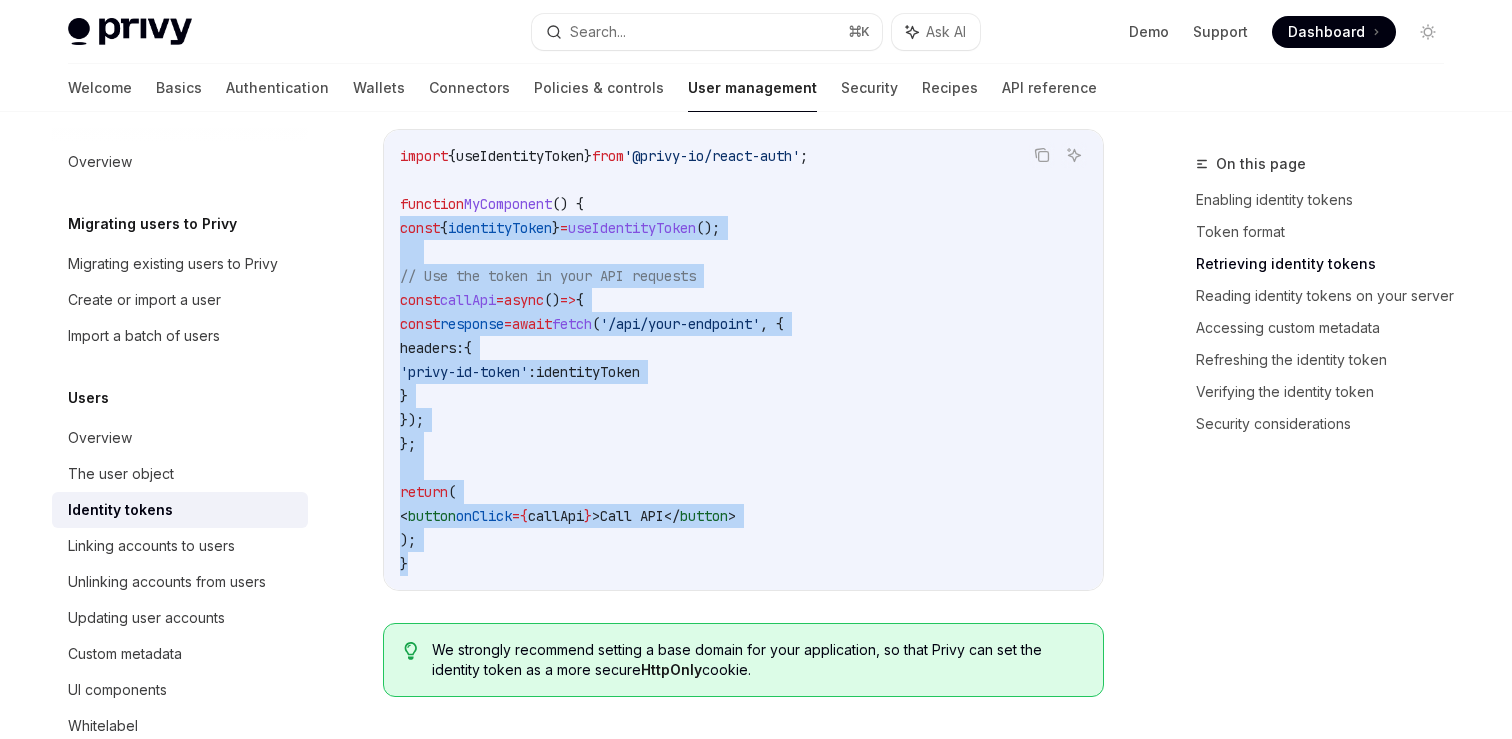 scroll, scrollTop: 1848, scrollLeft: 0, axis: vertical 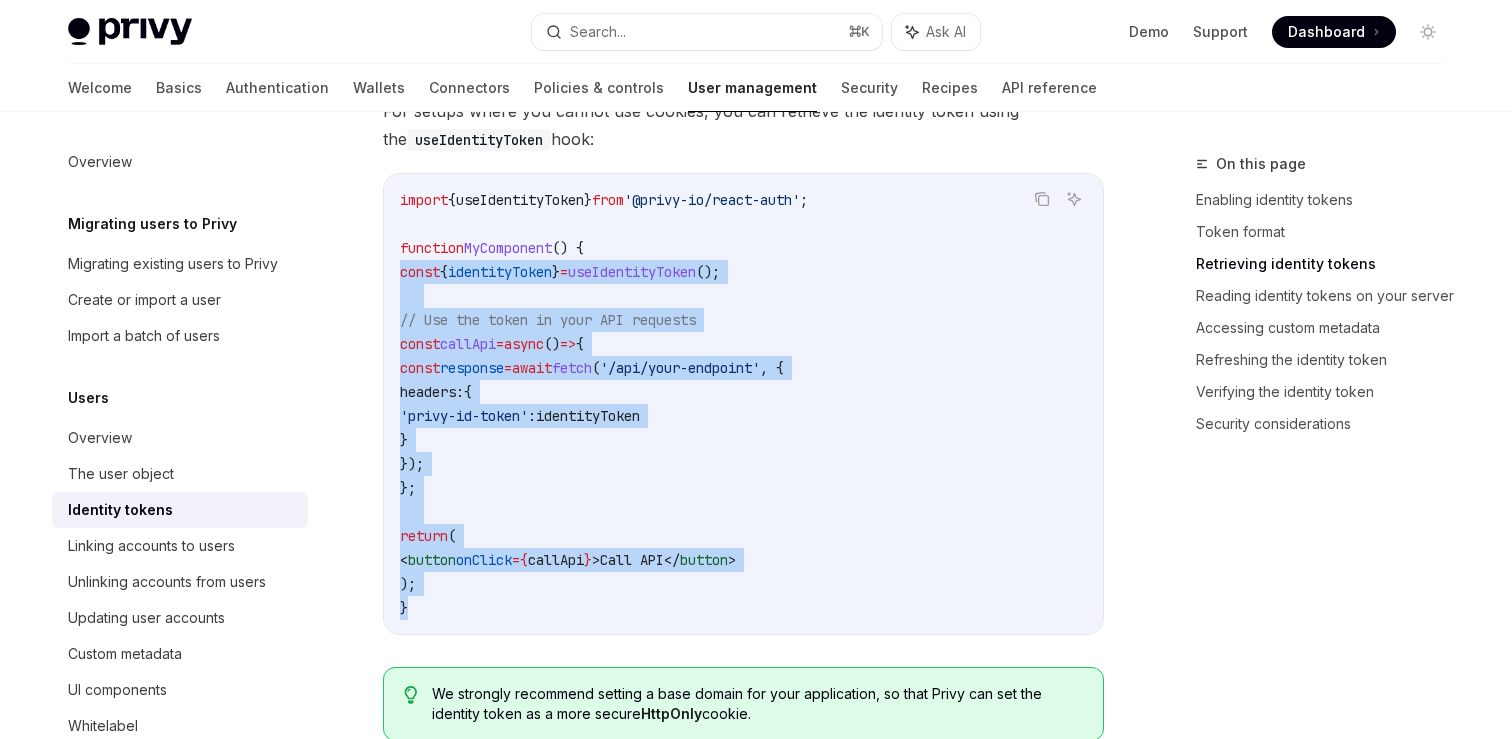 drag, startPoint x: 398, startPoint y: 195, endPoint x: 483, endPoint y: 582, distance: 396.22467 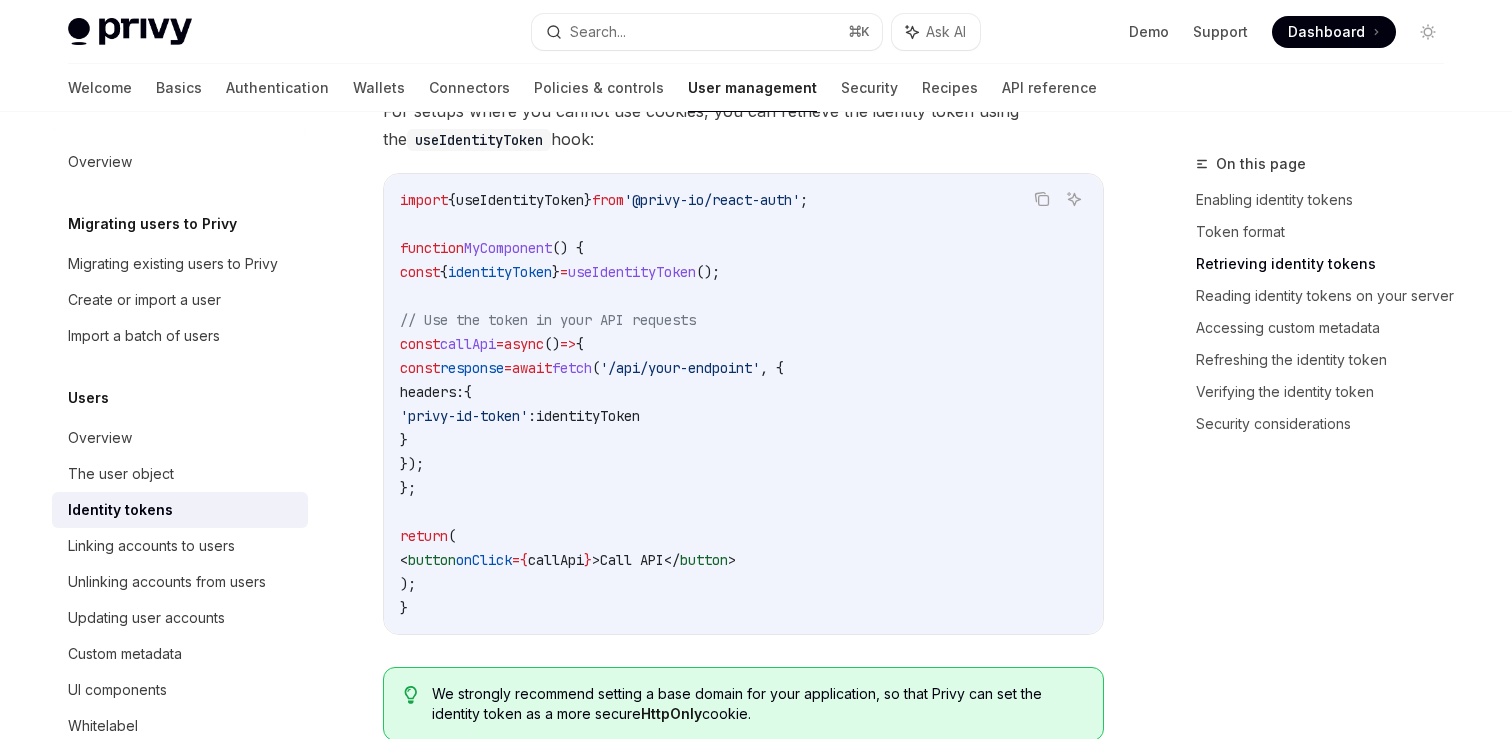 click on "import  {  useIdentityToken  }  from  '@privy-io/react-auth' ;
function  MyComponent () {
const  {  identityToken  }  =  useIdentityToken ();
// Use the token in your API requests
const  callApi  =  async  ()  =>  {
const  response  =  await  fetch ( '/api/your-endpoint' , {
headers:  {
'privy-id-token' :  identityToken
}
});
};
return  (
< button  onClick = { callApi } > Call API </ button >
);
}" at bounding box center [743, 404] 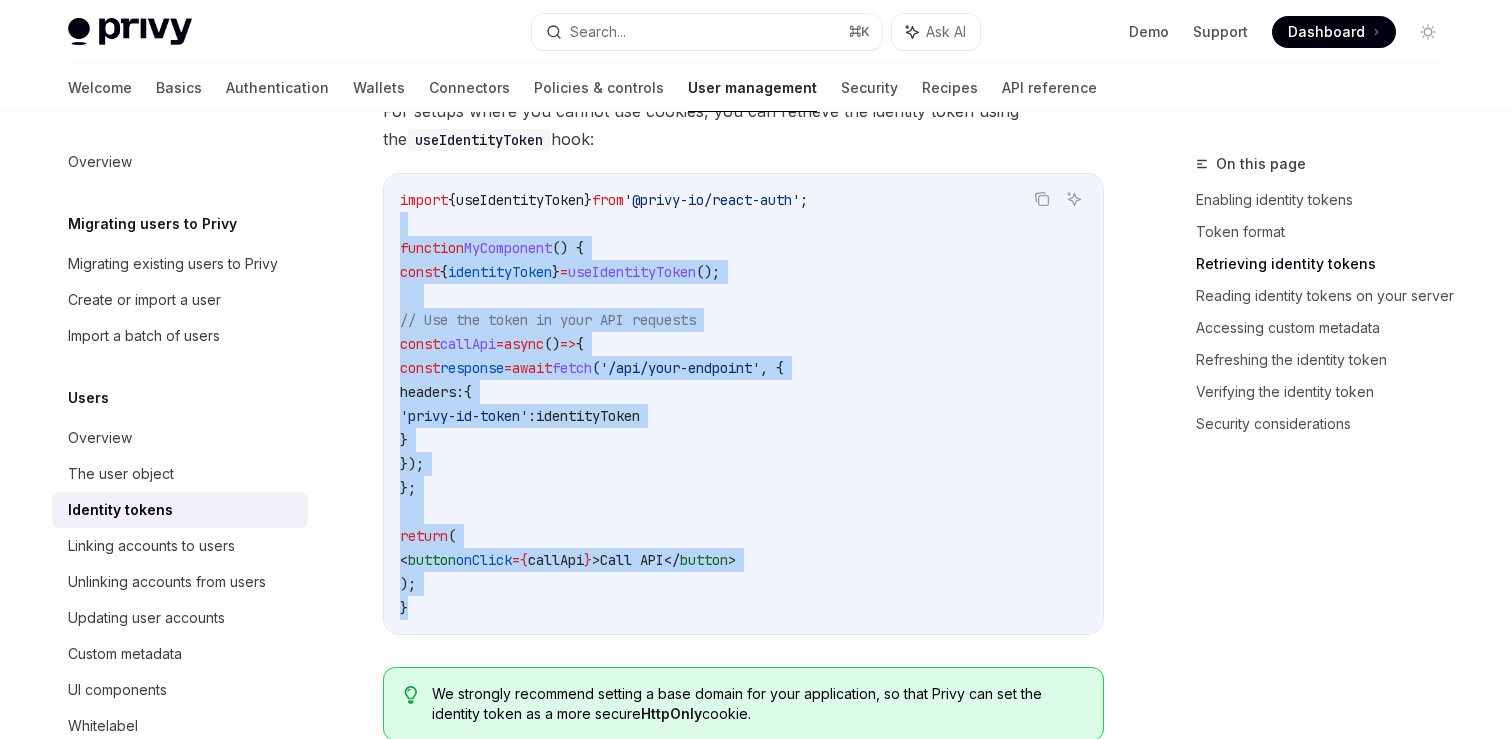 drag, startPoint x: 456, startPoint y: 604, endPoint x: 372, endPoint y: 234, distance: 379.41534 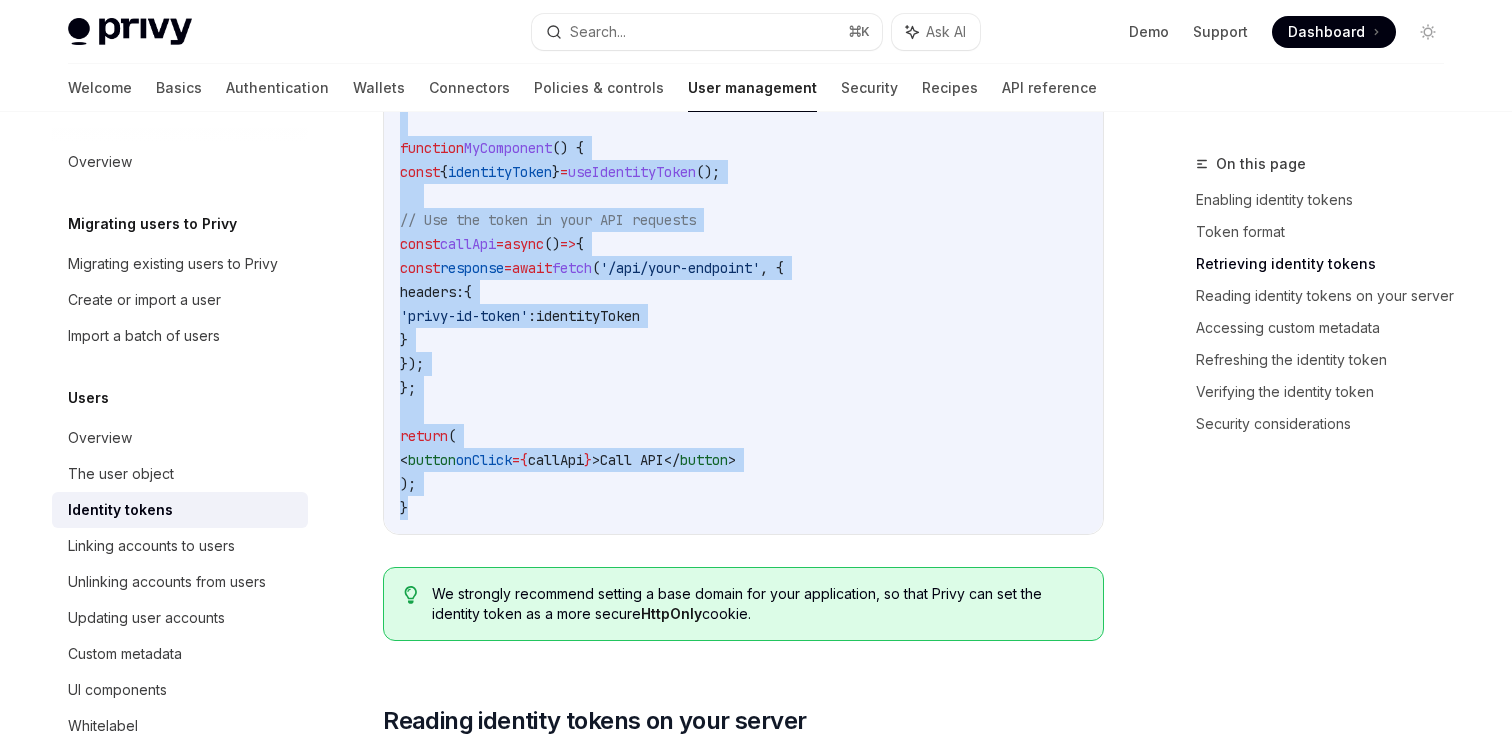 scroll, scrollTop: 1906, scrollLeft: 0, axis: vertical 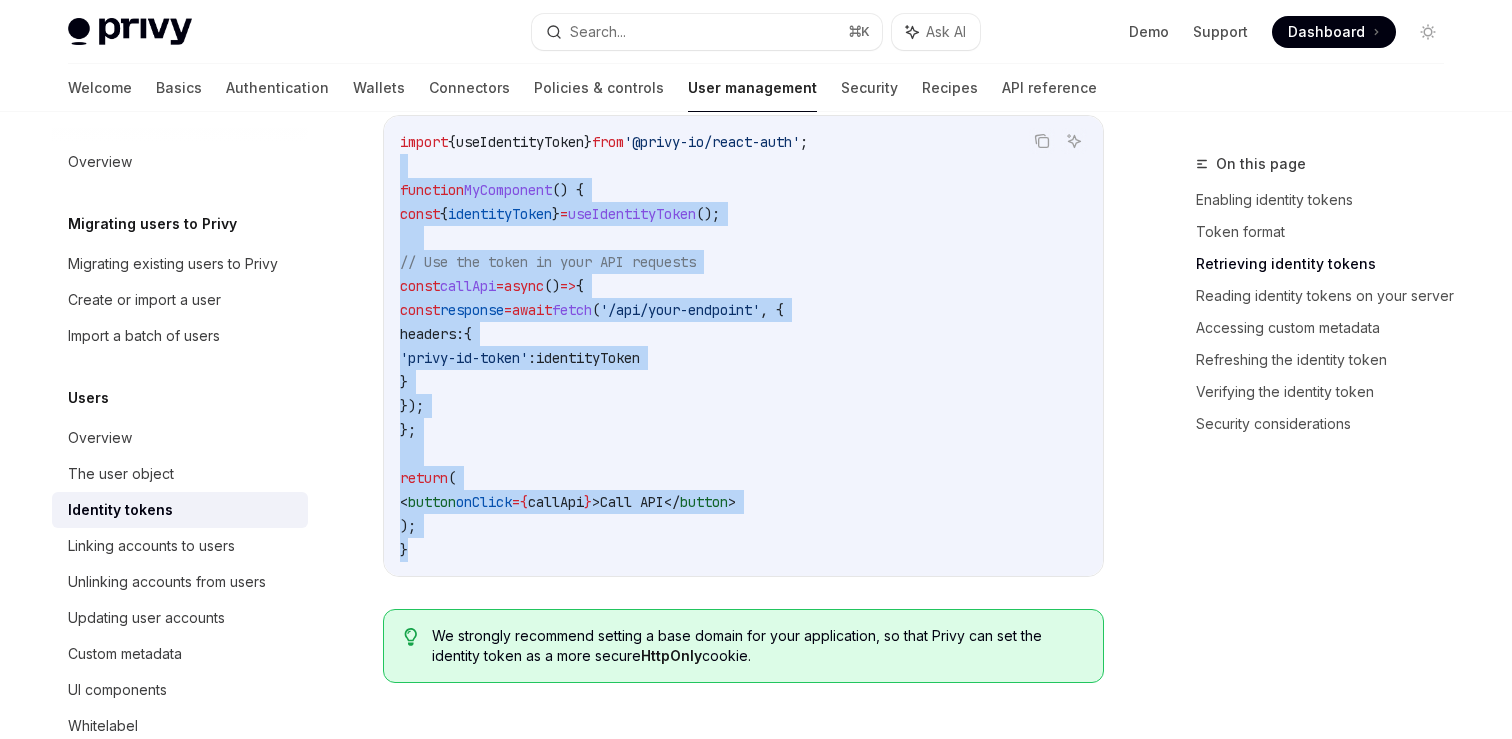 click on "import  {  useIdentityToken  }  from  '@privy-io/react-auth' ;
function  MyComponent () {
const  {  identityToken  }  =  useIdentityToken ();
// Use the token in your API requests
const  callApi  =  async  ()  =>  {
const  response  =  await  fetch ( '/api/your-endpoint' , {
headers:  {
'privy-id-token' :  identityToken
}
});
};
return  (
< button  onClick = { callApi } > Call API </ button >
);
}" at bounding box center [743, 346] 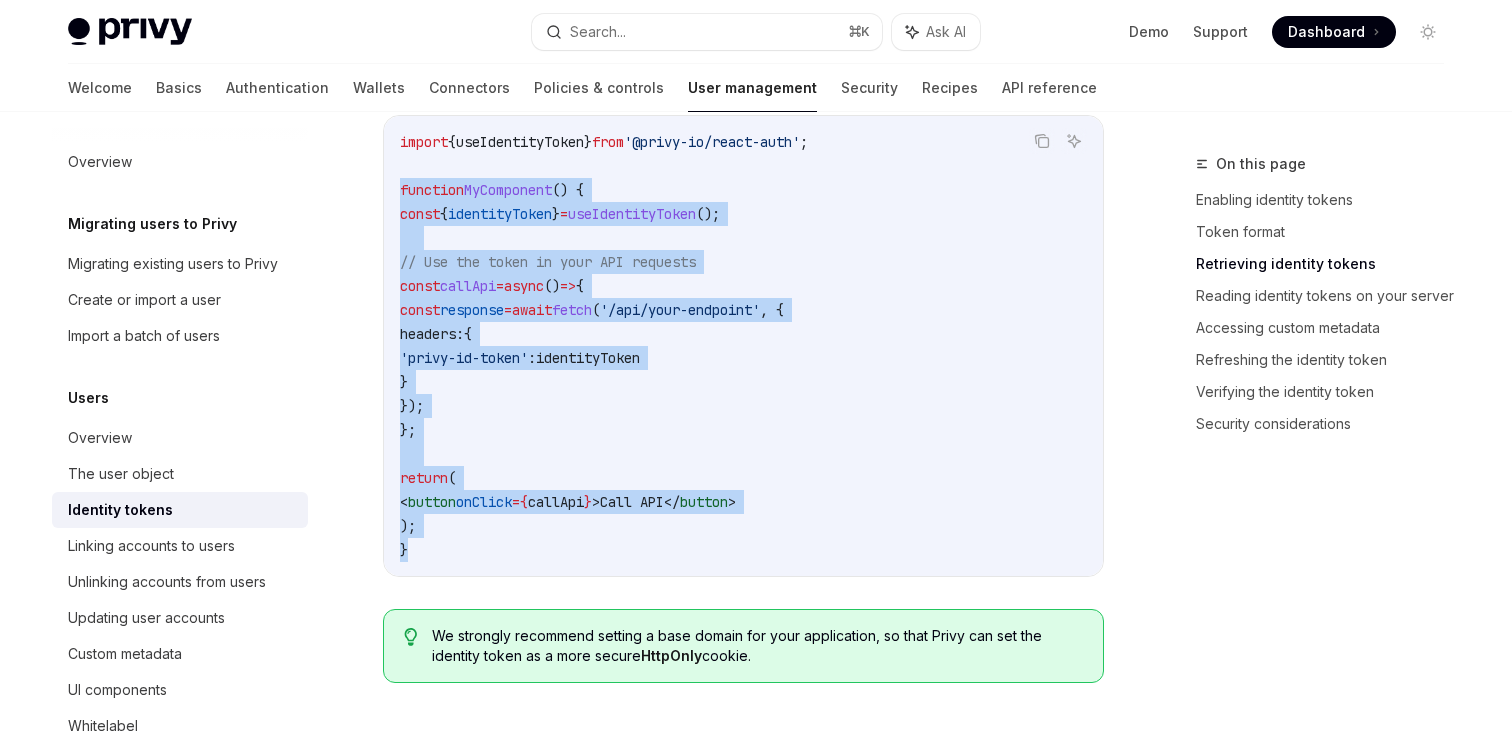 drag, startPoint x: 415, startPoint y: 555, endPoint x: 401, endPoint y: 193, distance: 362.27063 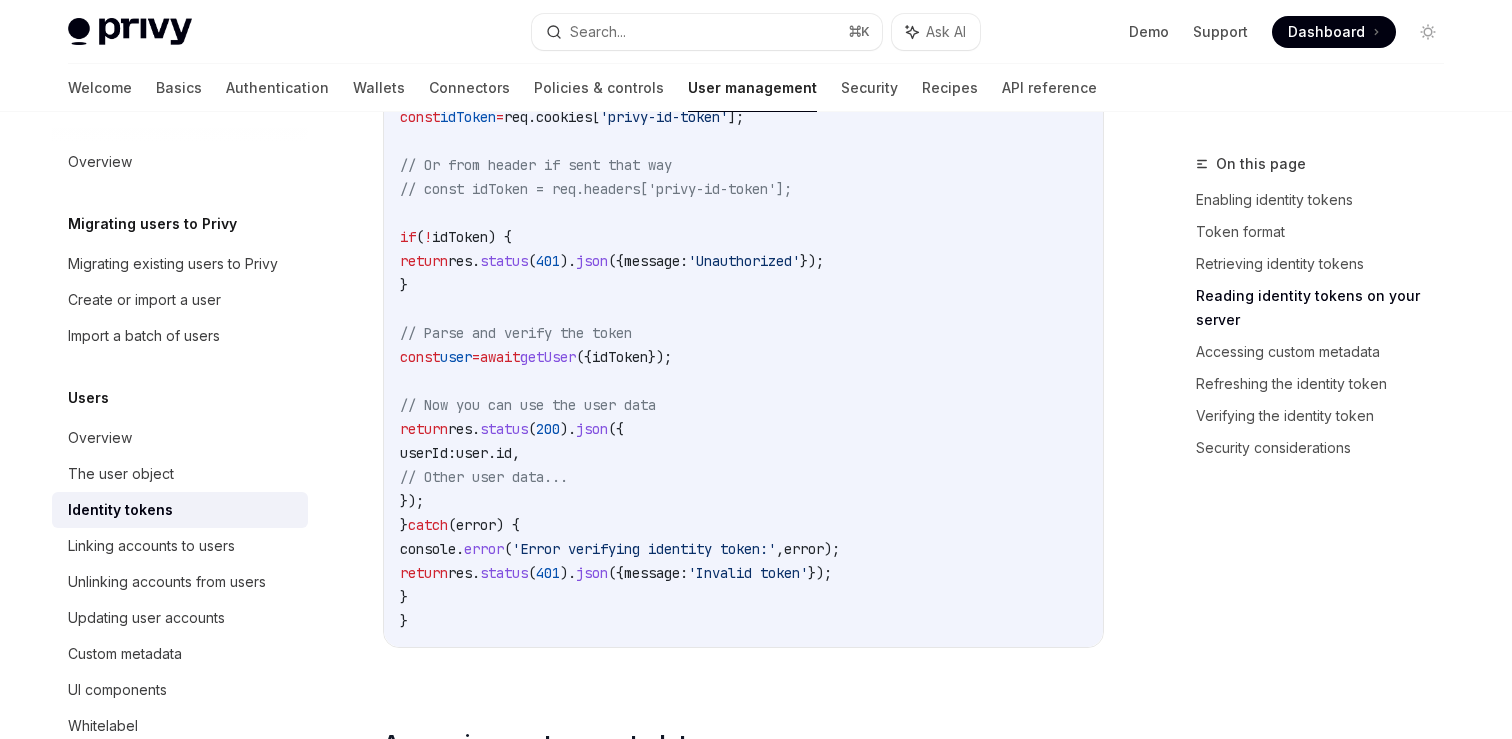 scroll, scrollTop: 2946, scrollLeft: 0, axis: vertical 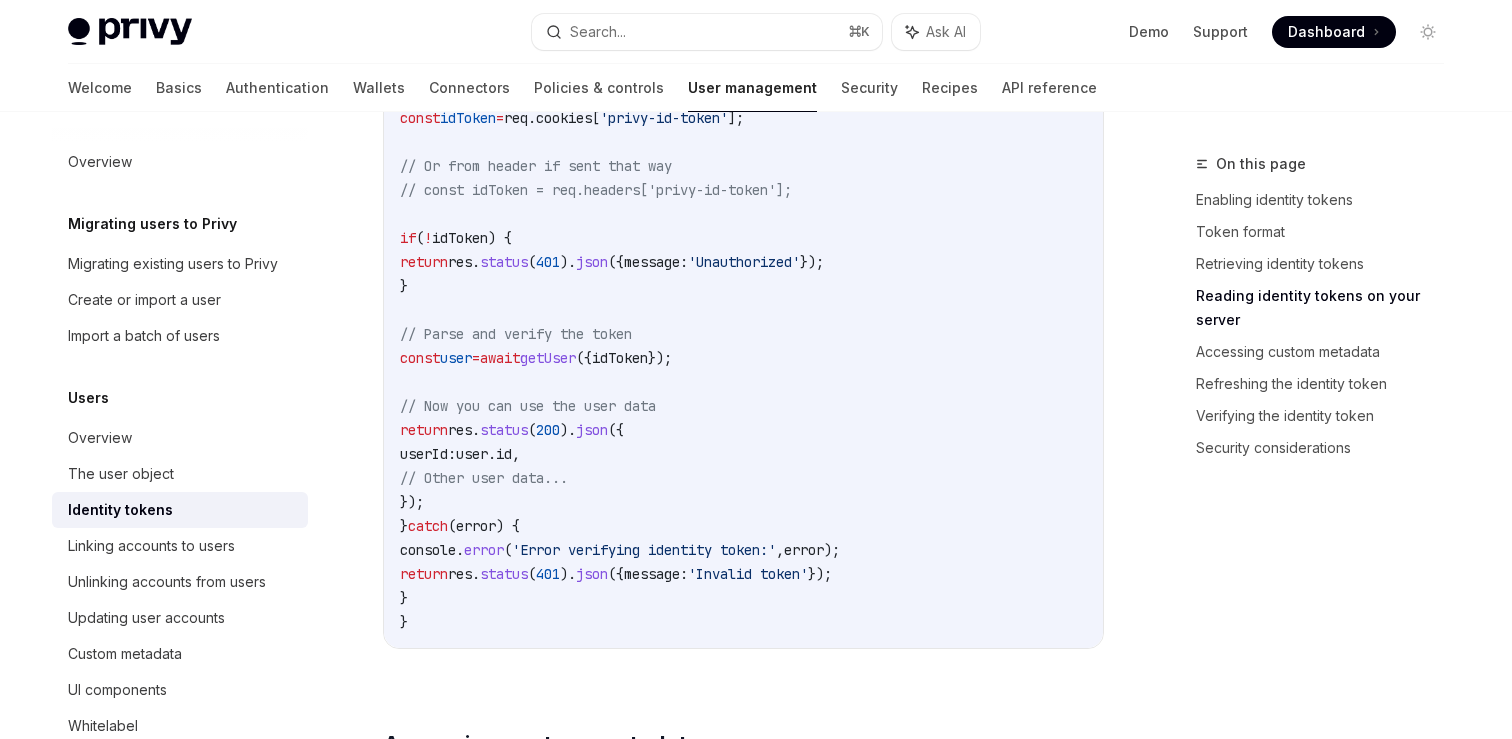 drag, startPoint x: 667, startPoint y: 298, endPoint x: 667, endPoint y: 508, distance: 210 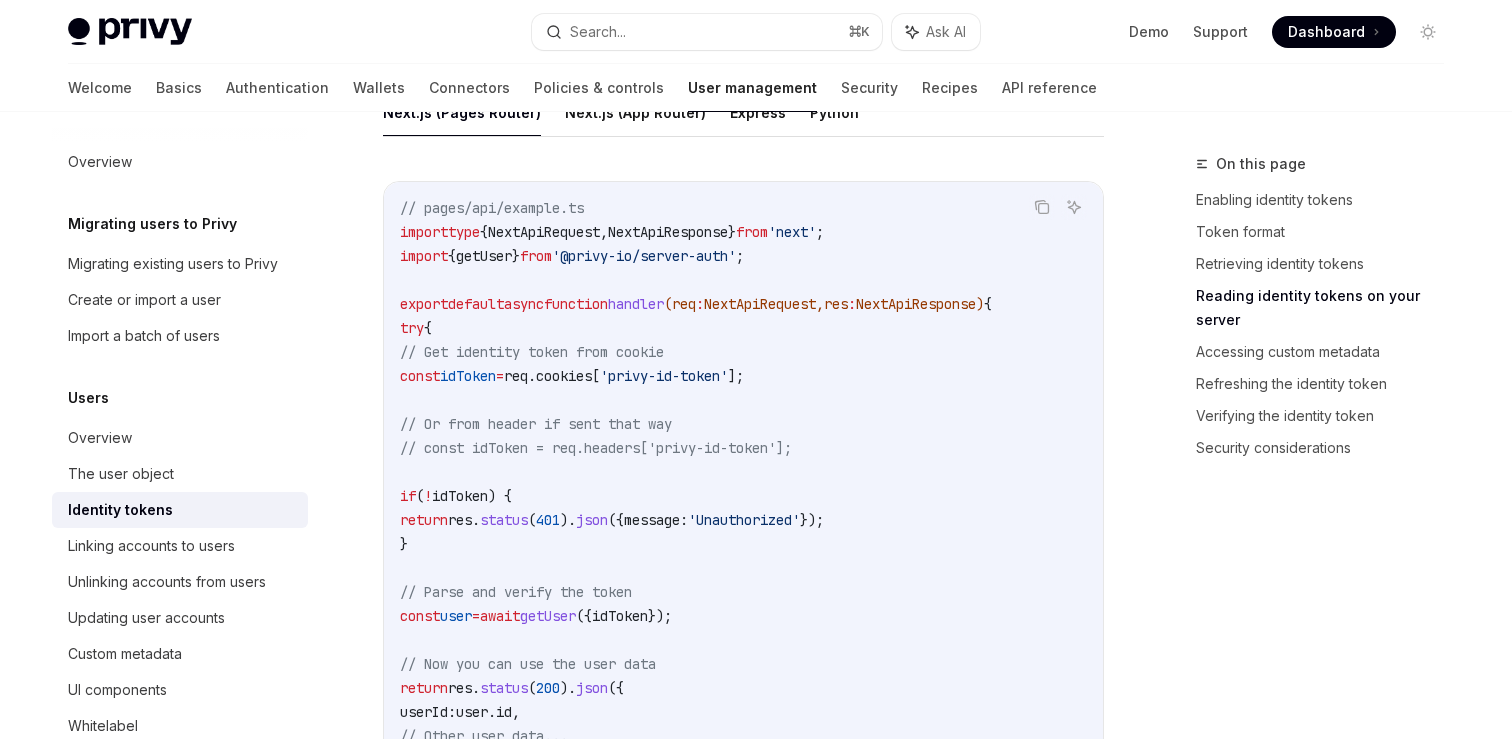 scroll, scrollTop: 2798, scrollLeft: 0, axis: vertical 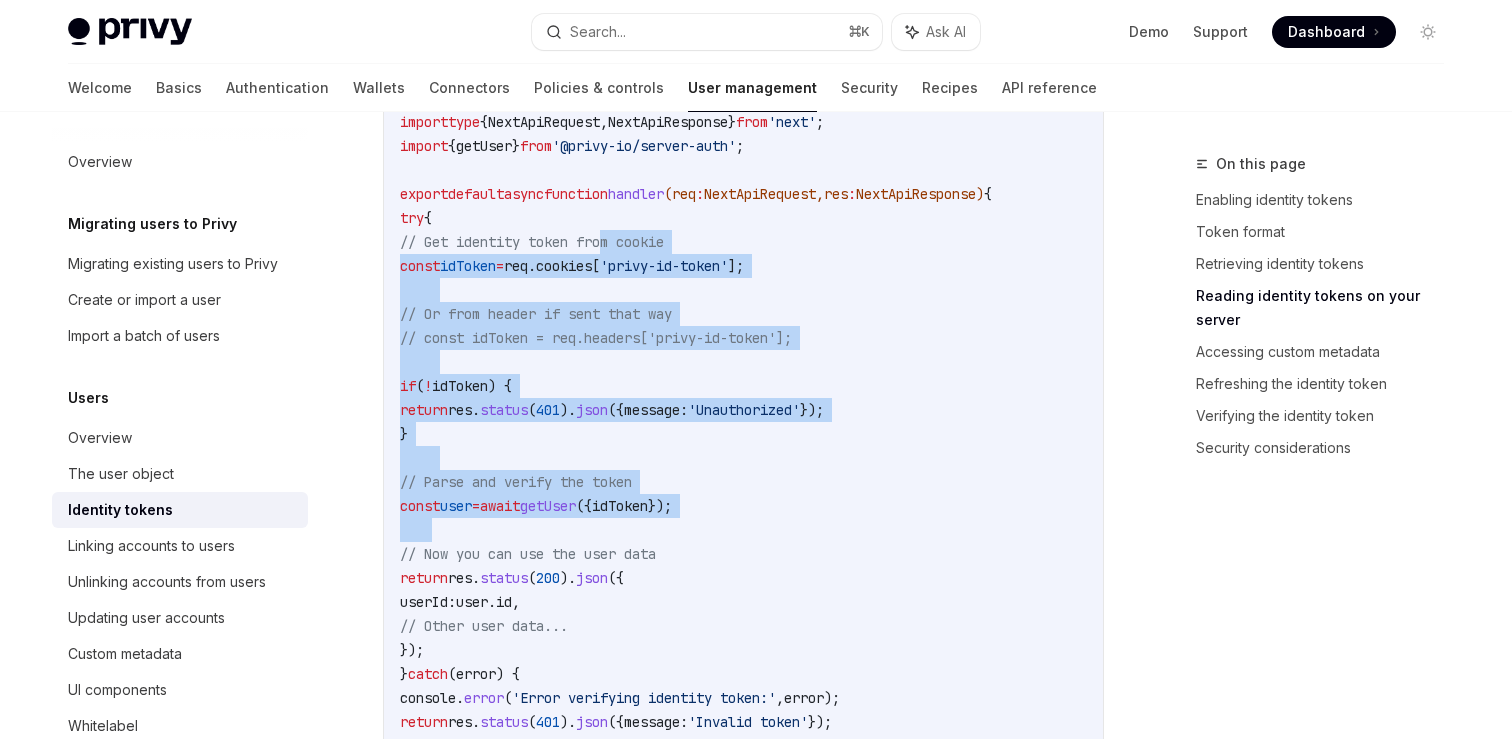 drag, startPoint x: 610, startPoint y: 239, endPoint x: 616, endPoint y: 546, distance: 307.05862 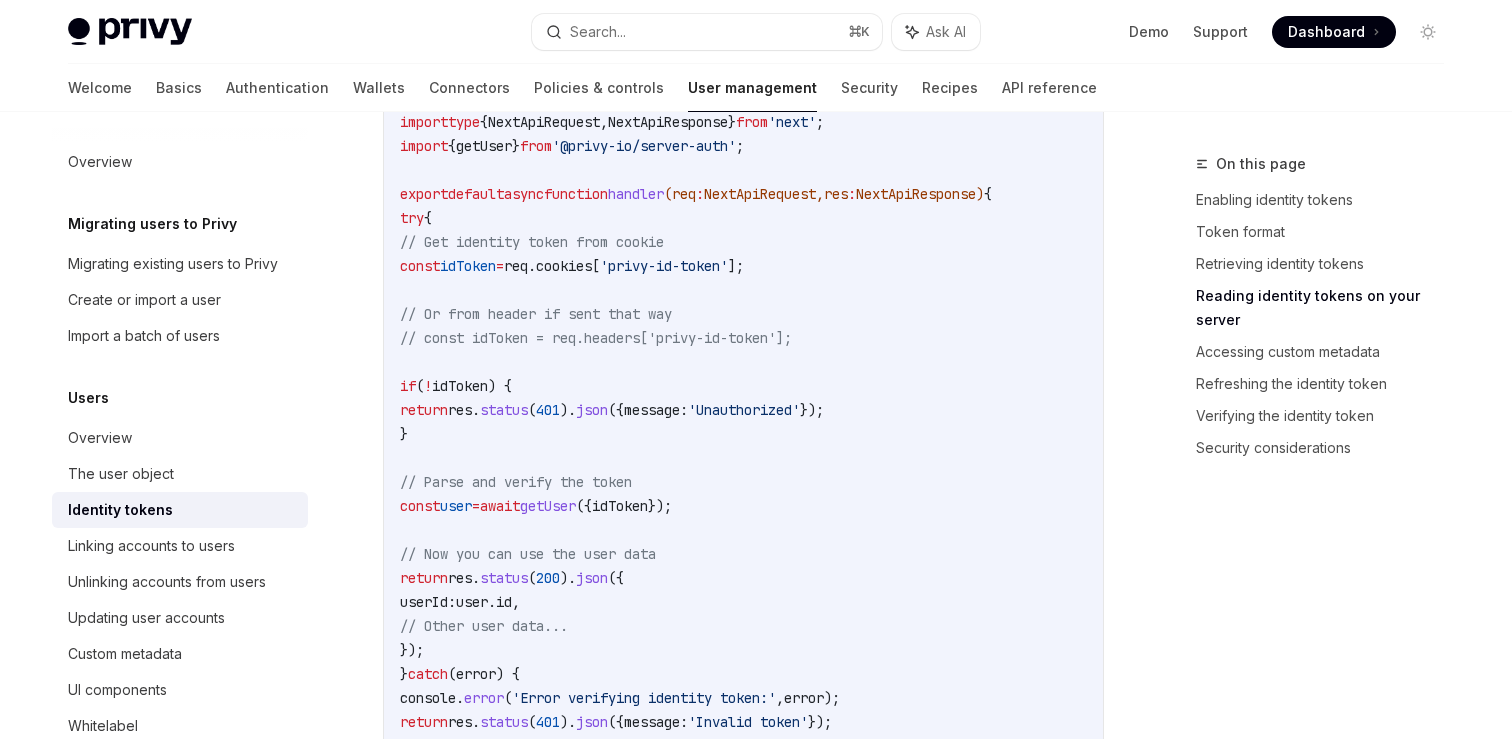 click on "// Now you can use the user data" at bounding box center [528, 554] 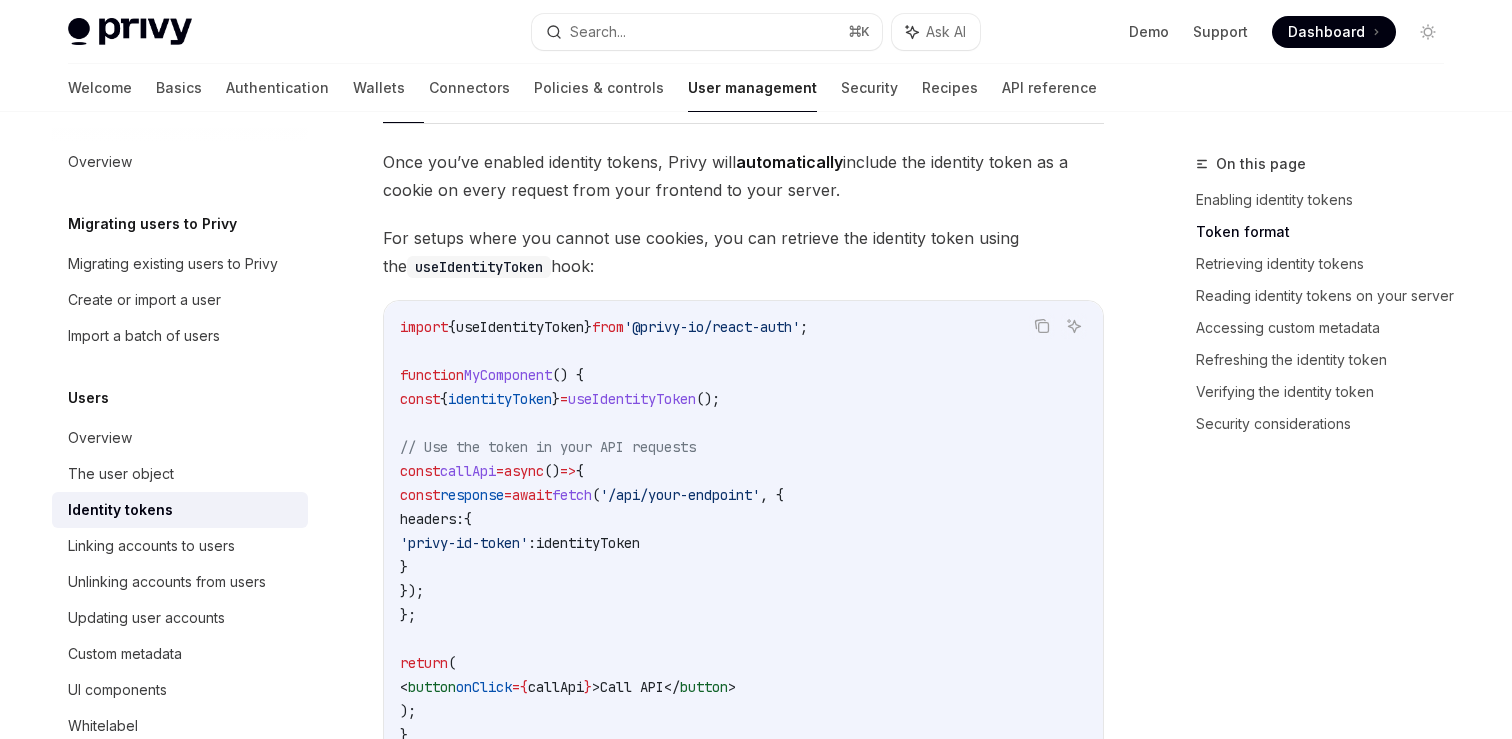 scroll, scrollTop: 1787, scrollLeft: 0, axis: vertical 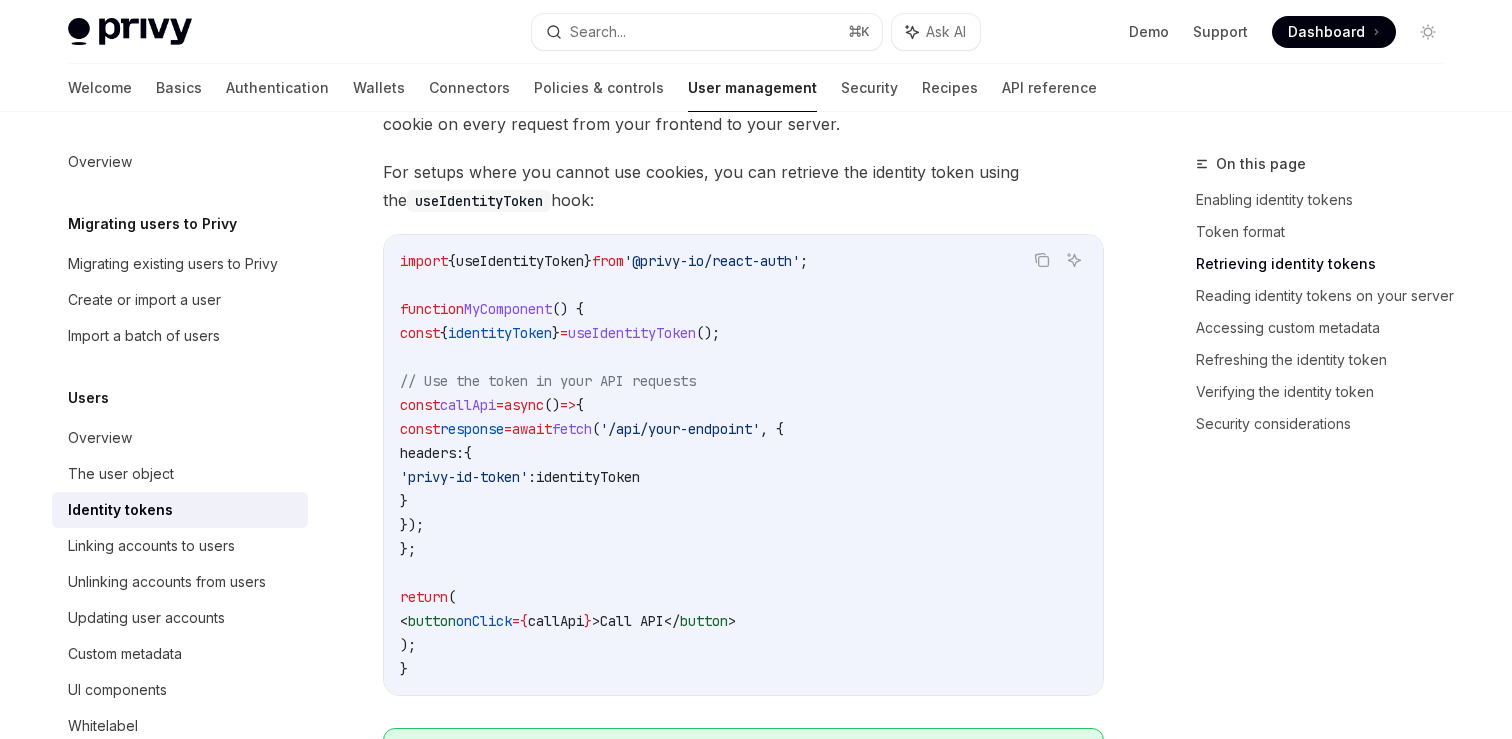 drag, startPoint x: 401, startPoint y: 258, endPoint x: 511, endPoint y: 647, distance: 404.25363 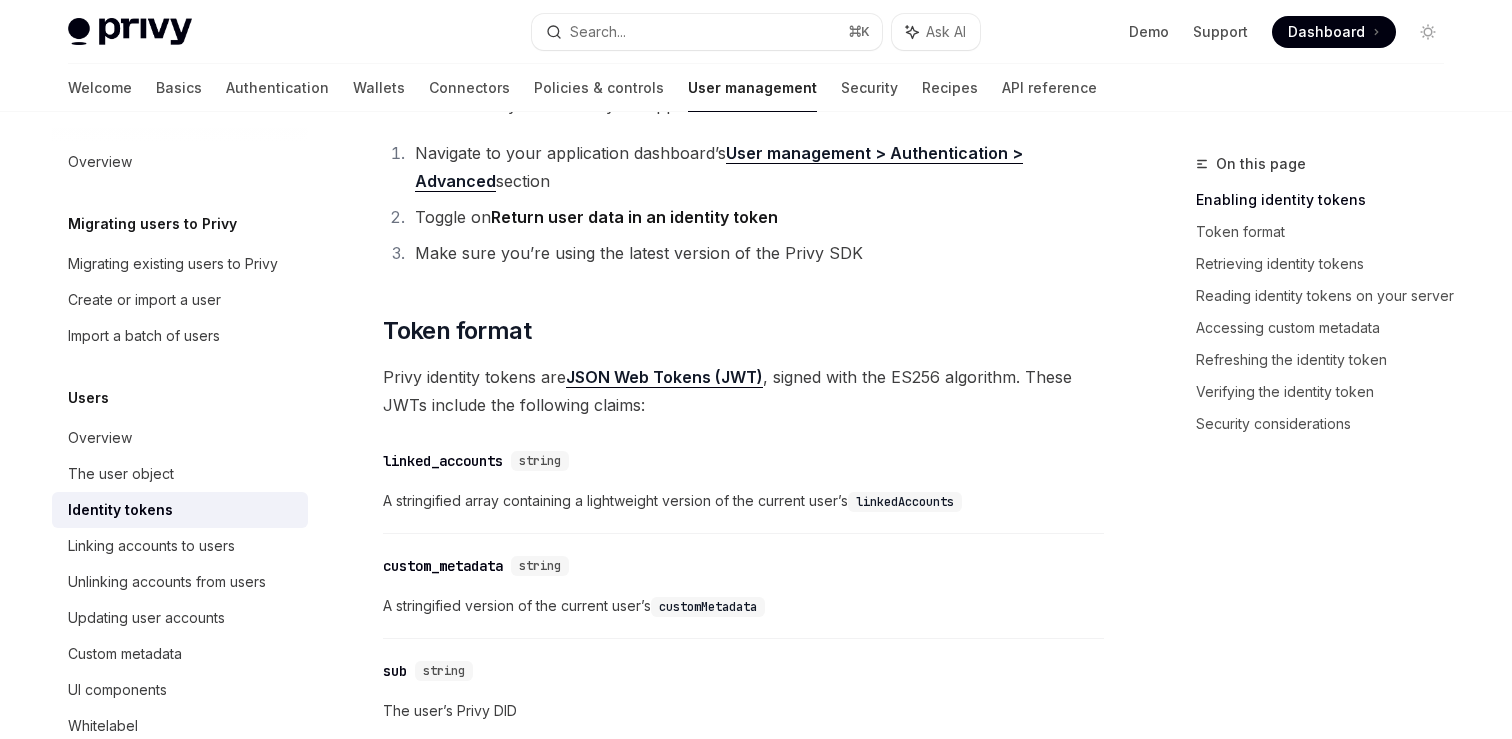 scroll, scrollTop: 439, scrollLeft: 0, axis: vertical 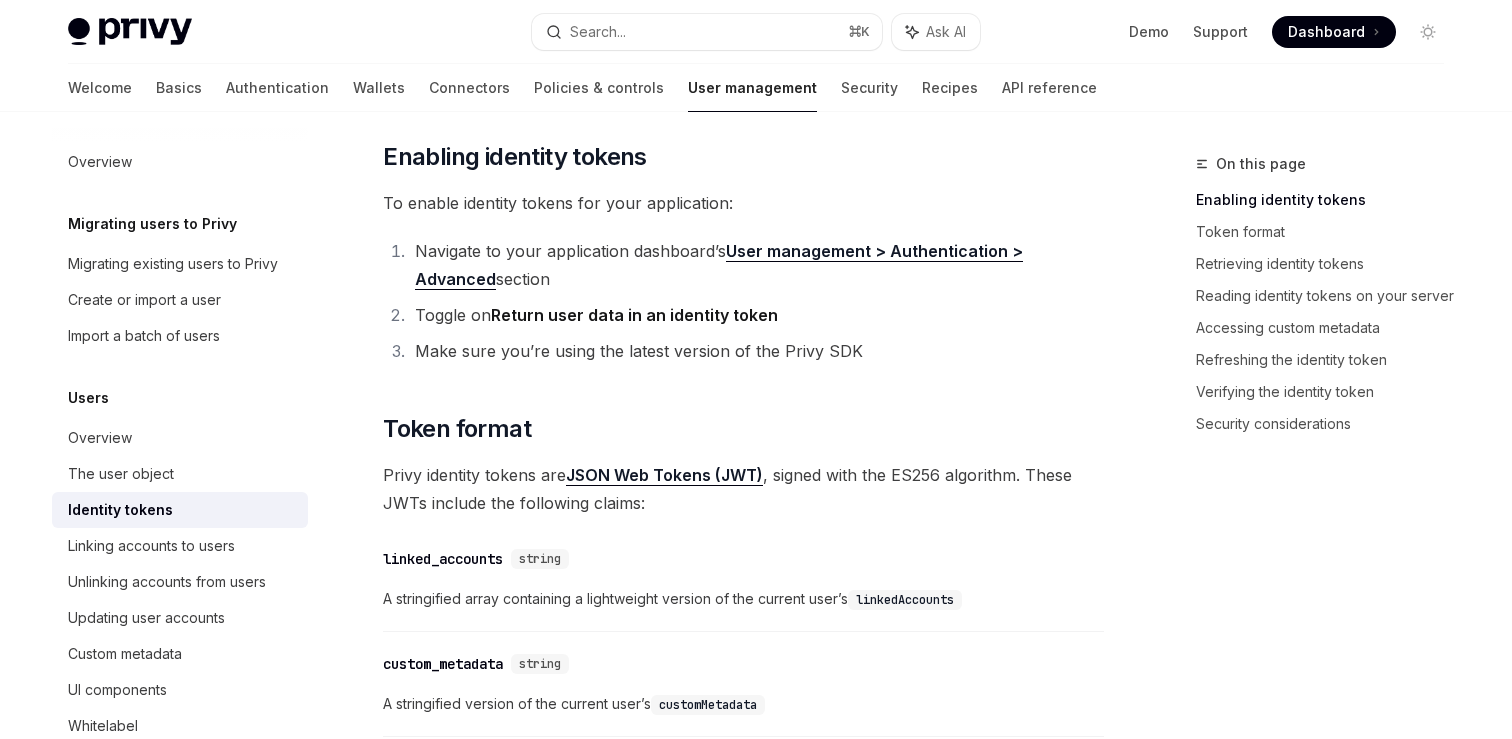 click on "linkedAccounts" at bounding box center [905, 600] 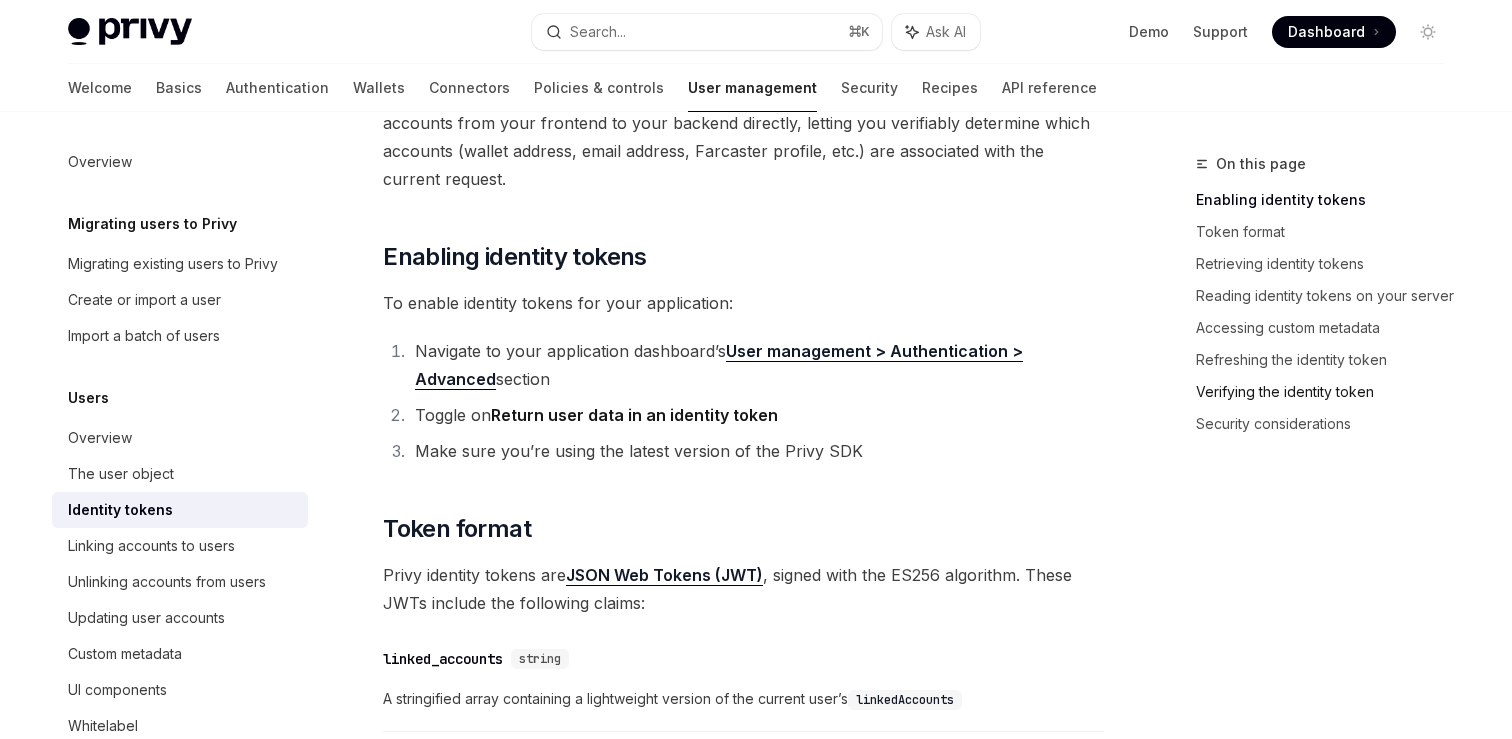 scroll, scrollTop: 323, scrollLeft: 0, axis: vertical 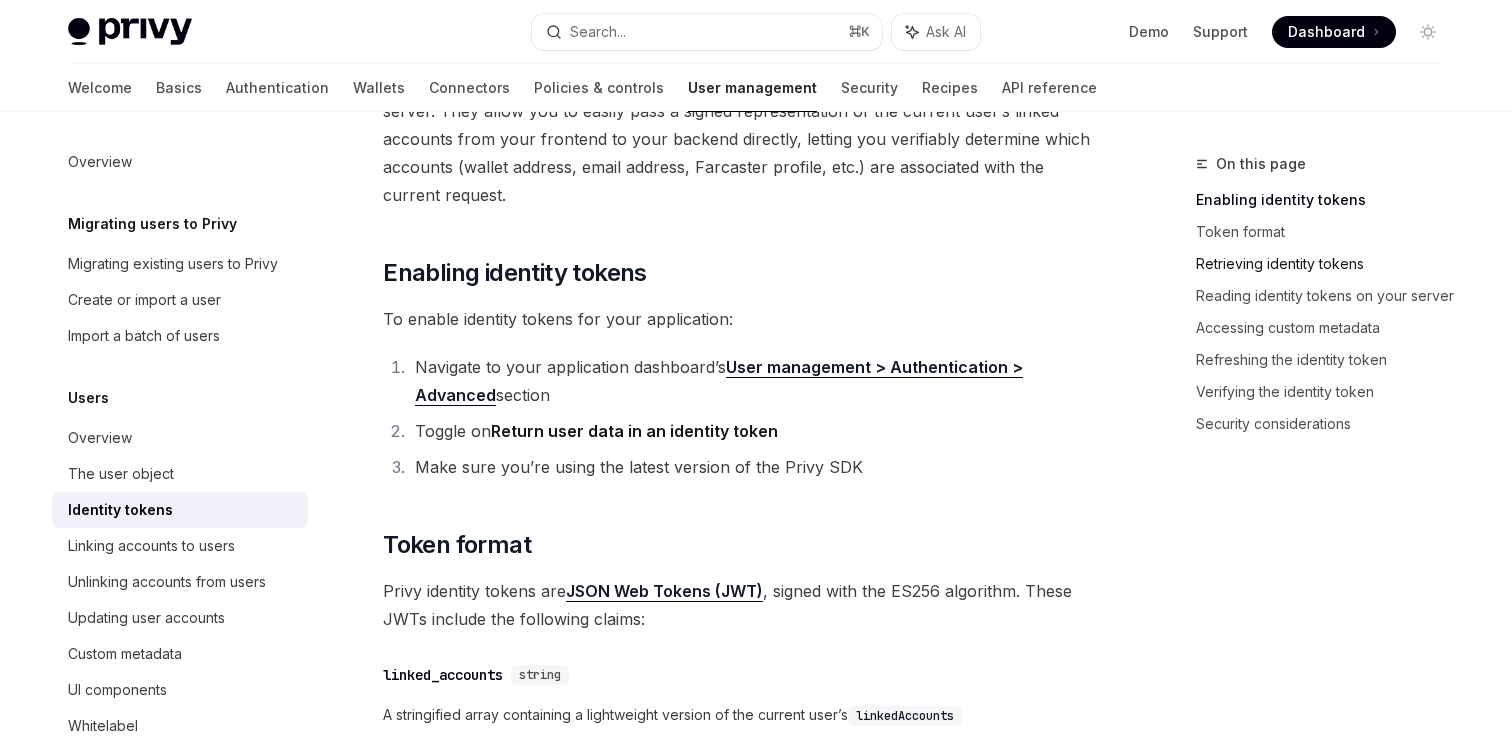 click on "Retrieving identity tokens" at bounding box center (1328, 264) 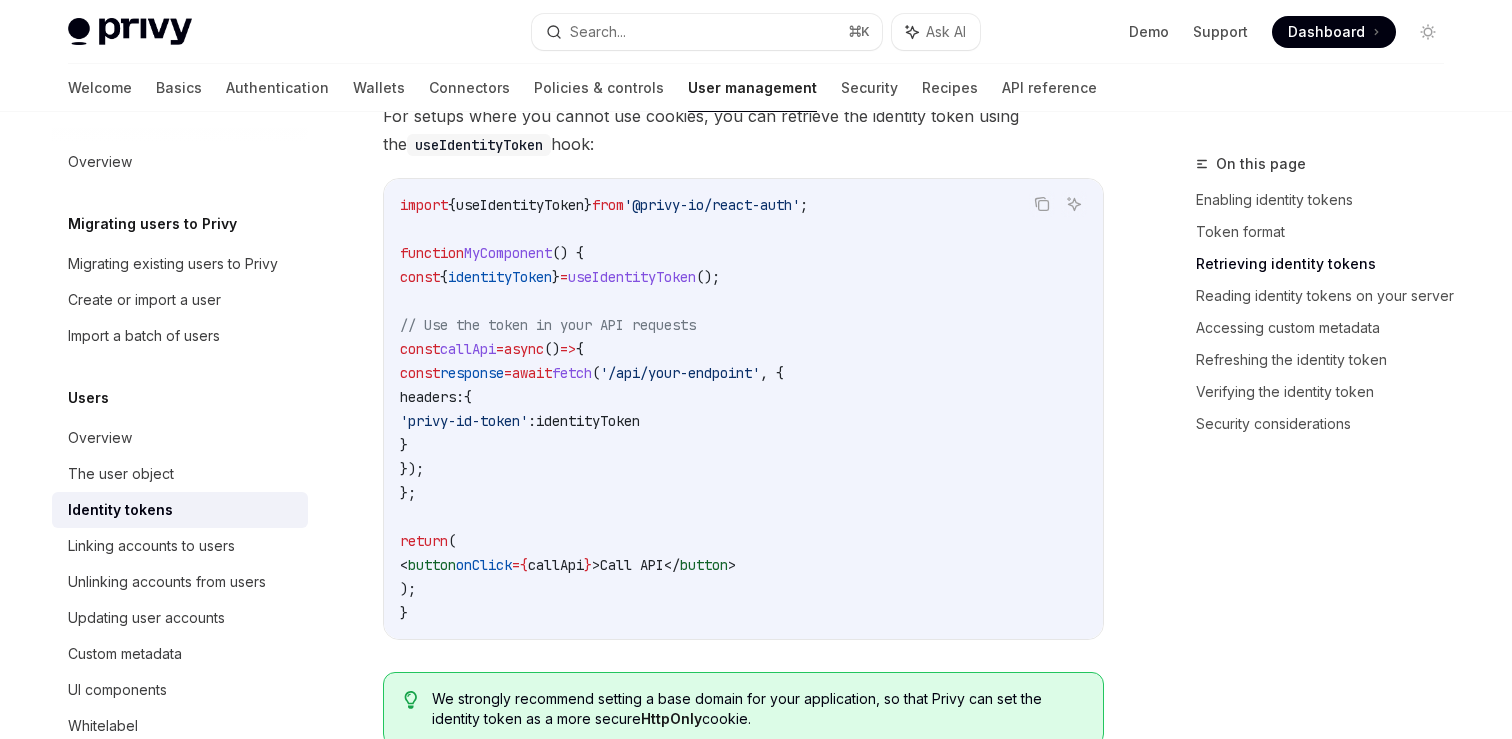 scroll, scrollTop: 1861, scrollLeft: 0, axis: vertical 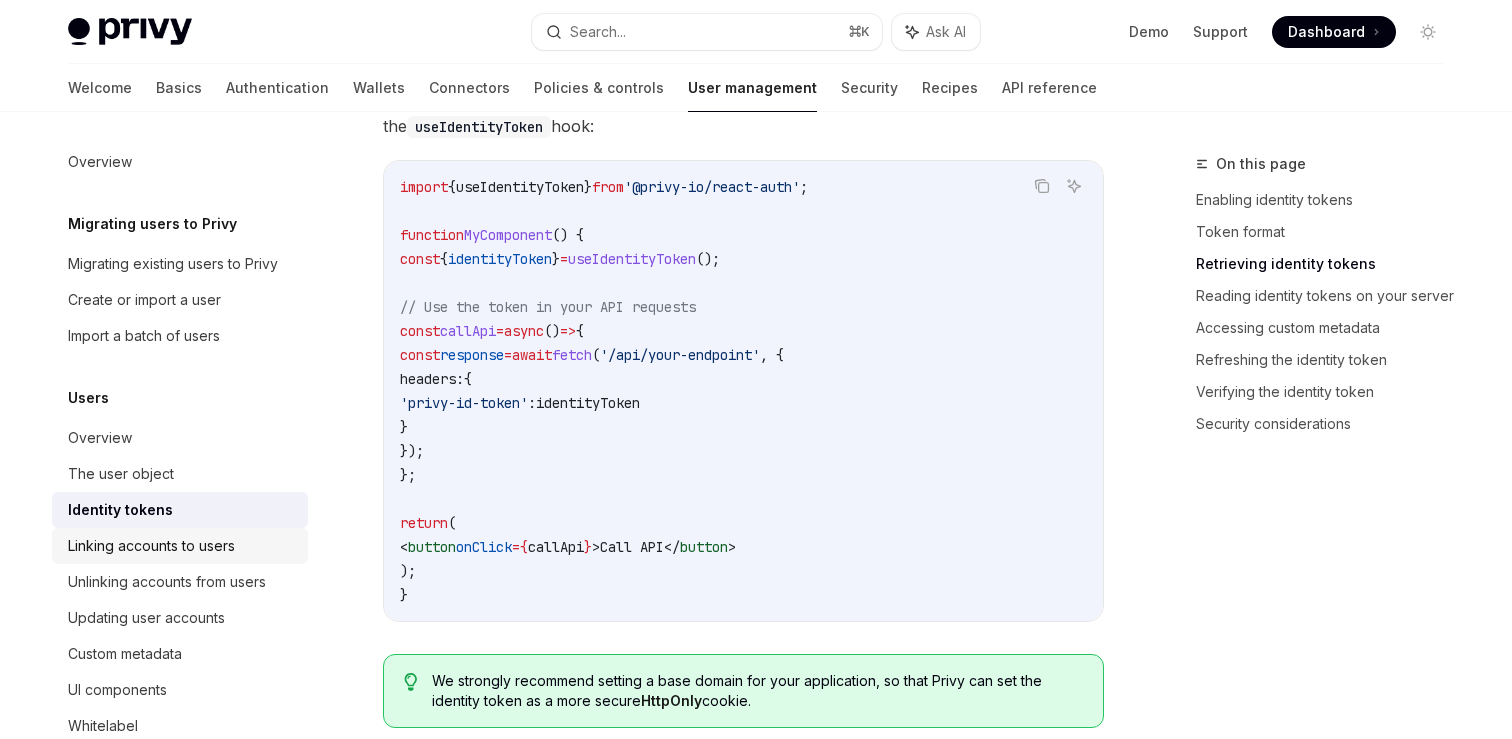 click on "Linking accounts to users" at bounding box center [151, 546] 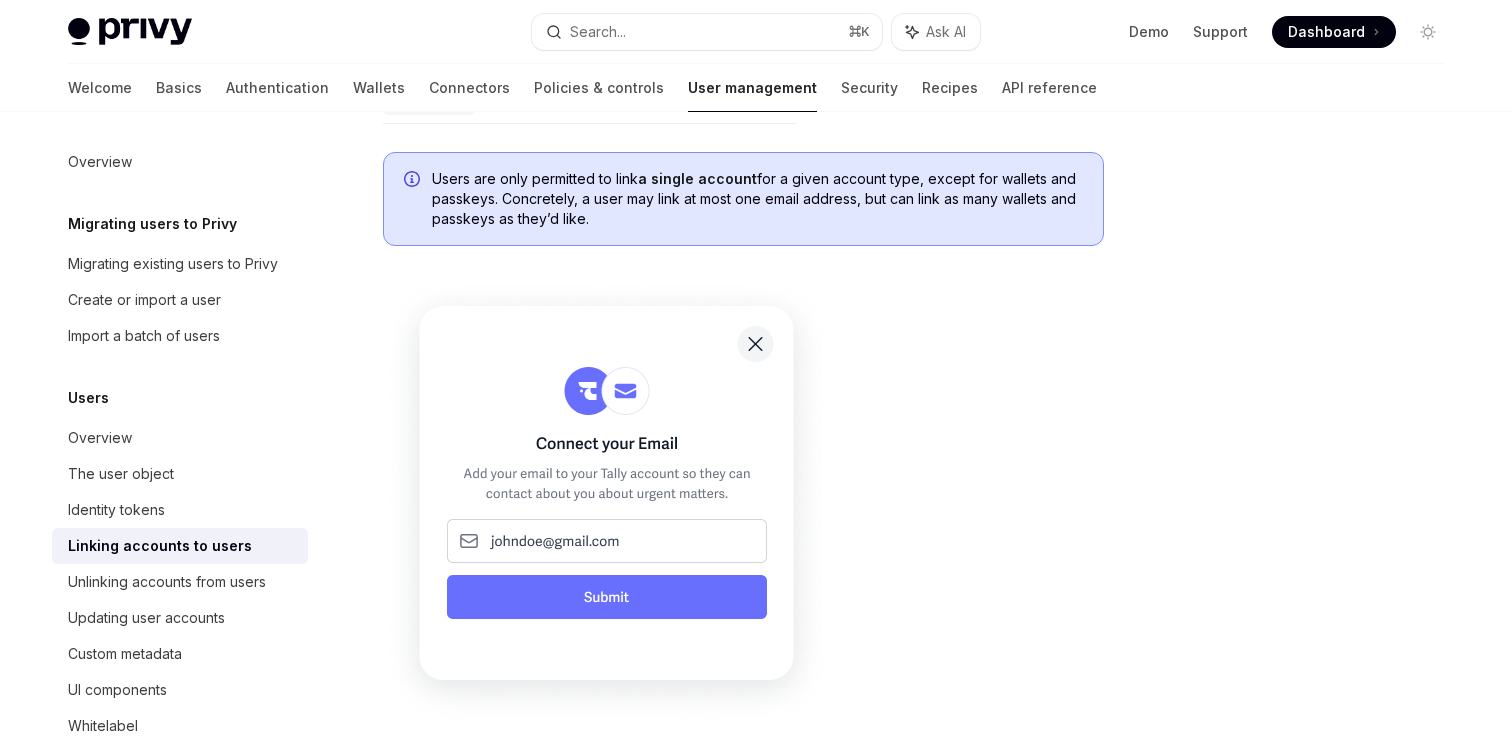scroll, scrollTop: 1120, scrollLeft: 0, axis: vertical 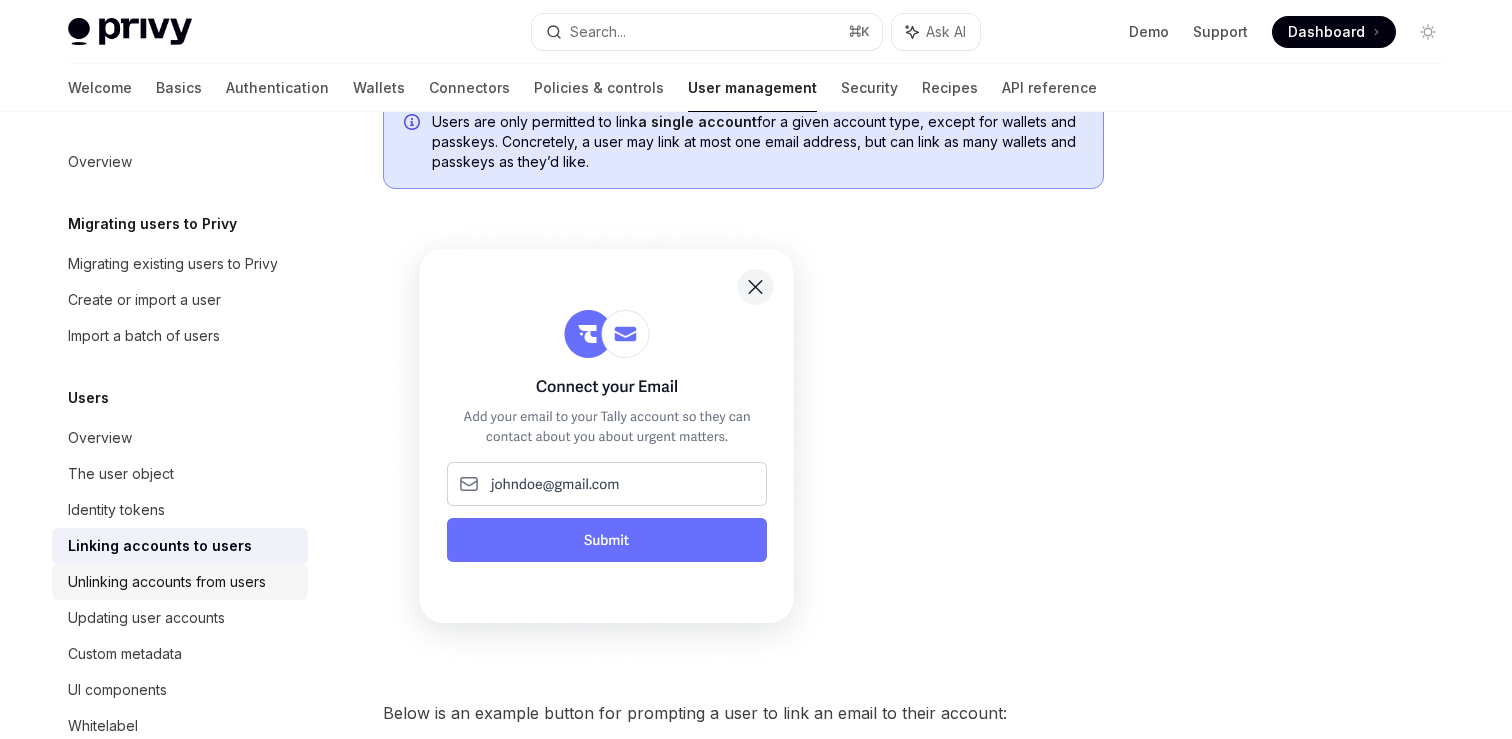 click on "Unlinking accounts from users" at bounding box center [167, 582] 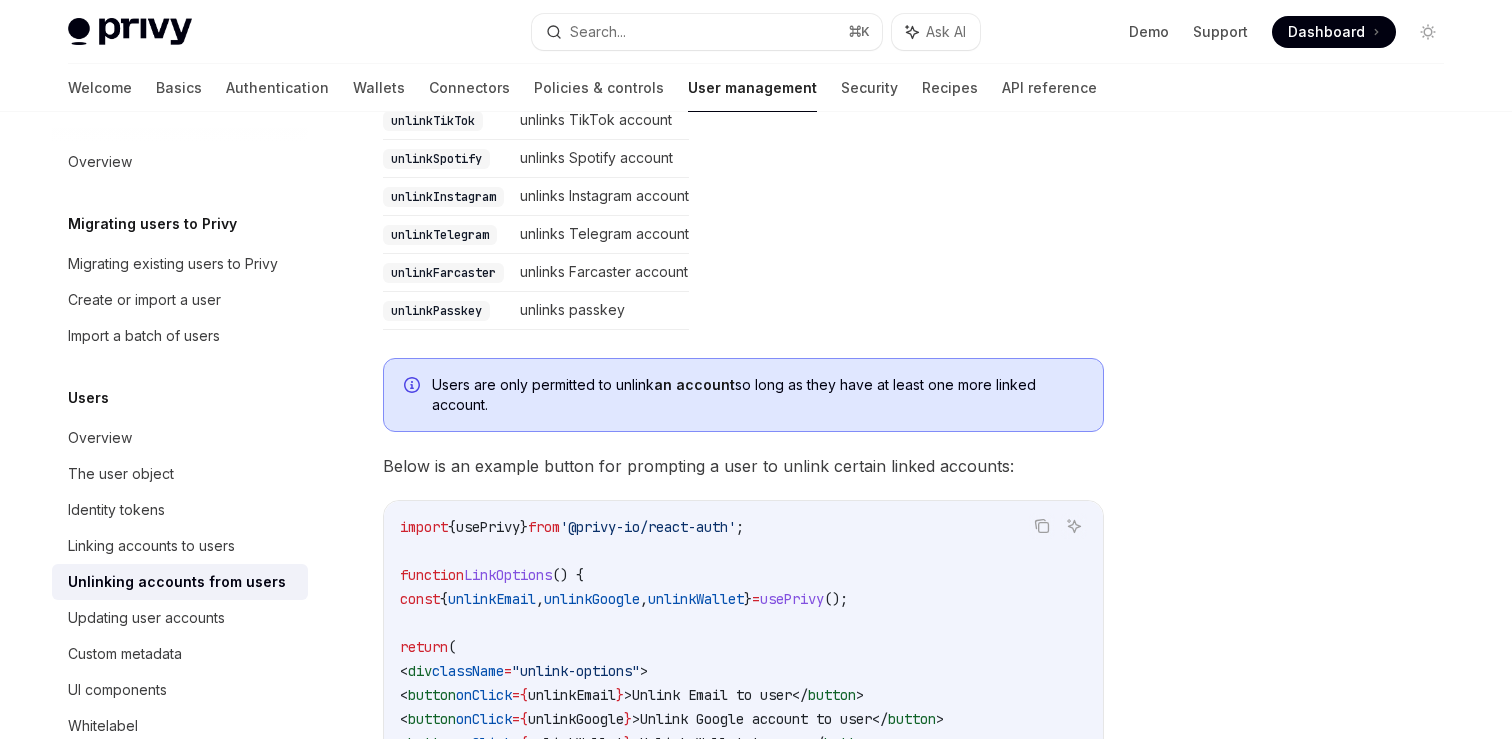 scroll, scrollTop: 901, scrollLeft: 0, axis: vertical 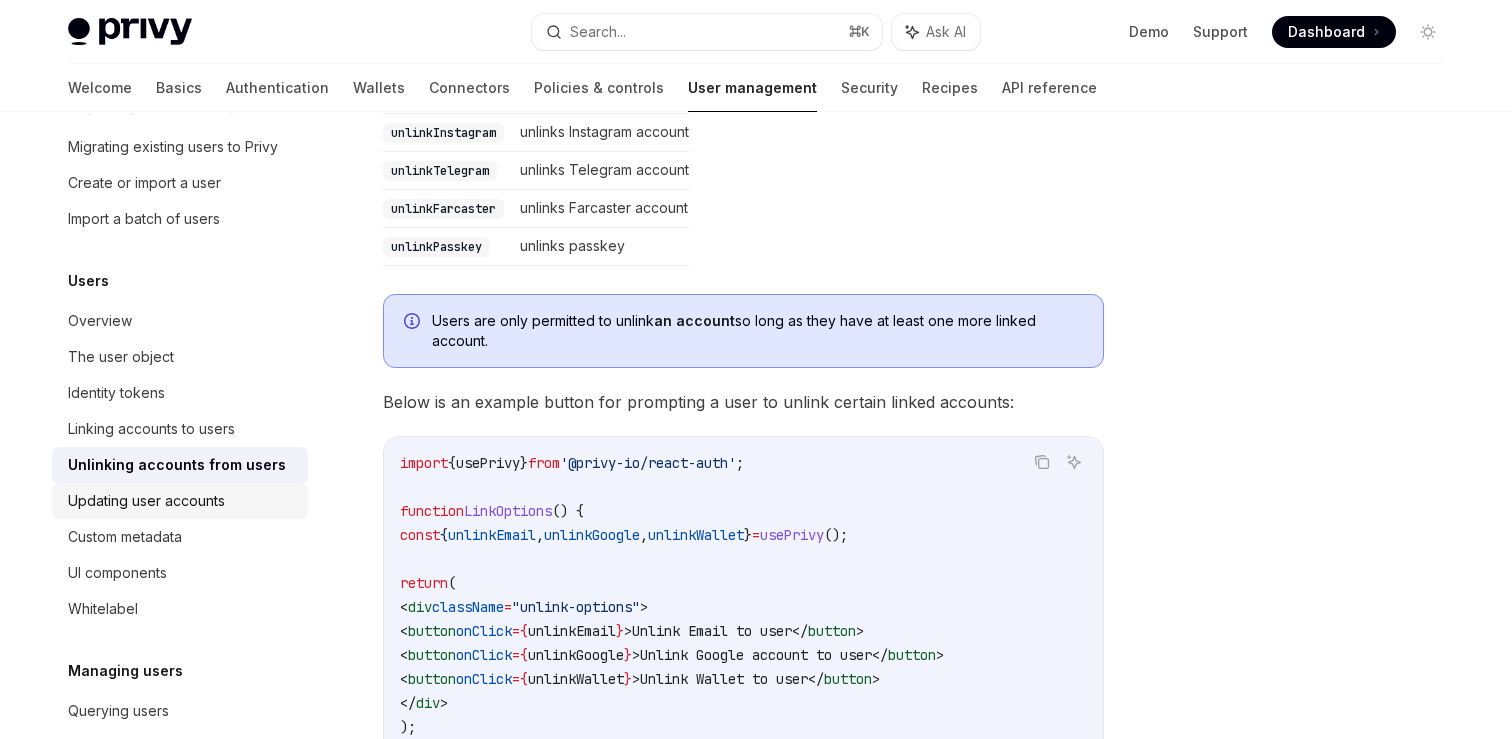 click on "Updating user accounts" at bounding box center (146, 501) 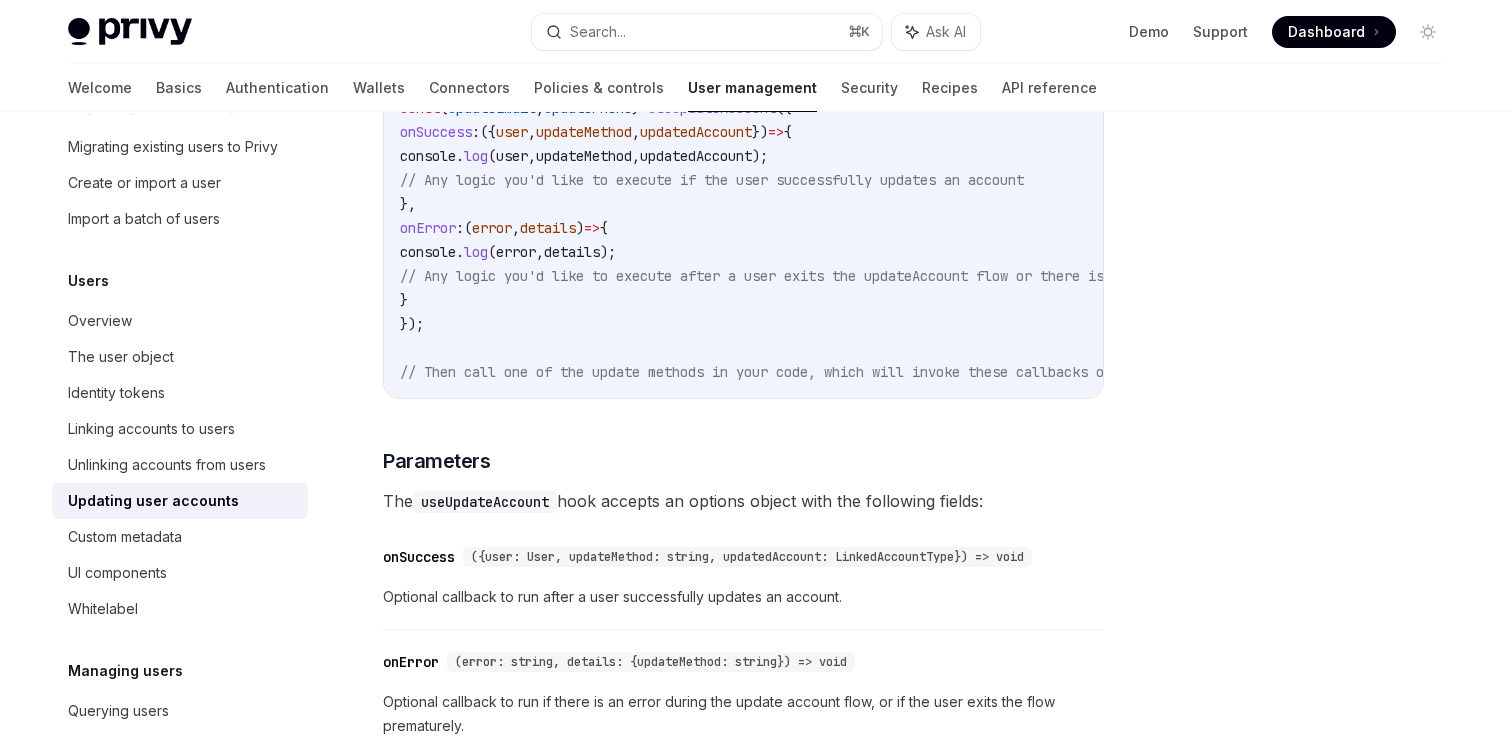 scroll, scrollTop: 1829, scrollLeft: 0, axis: vertical 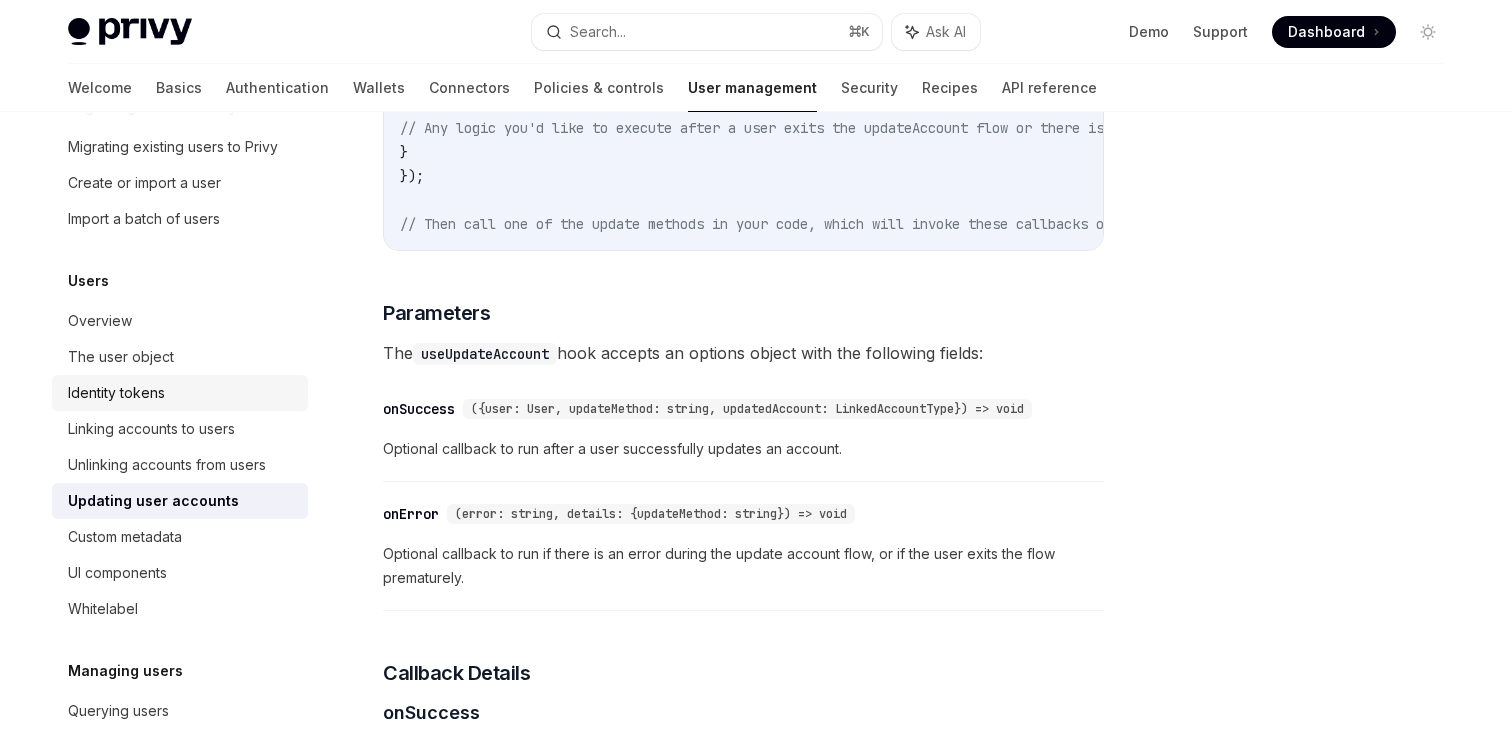 click on "Identity tokens" at bounding box center (116, 393) 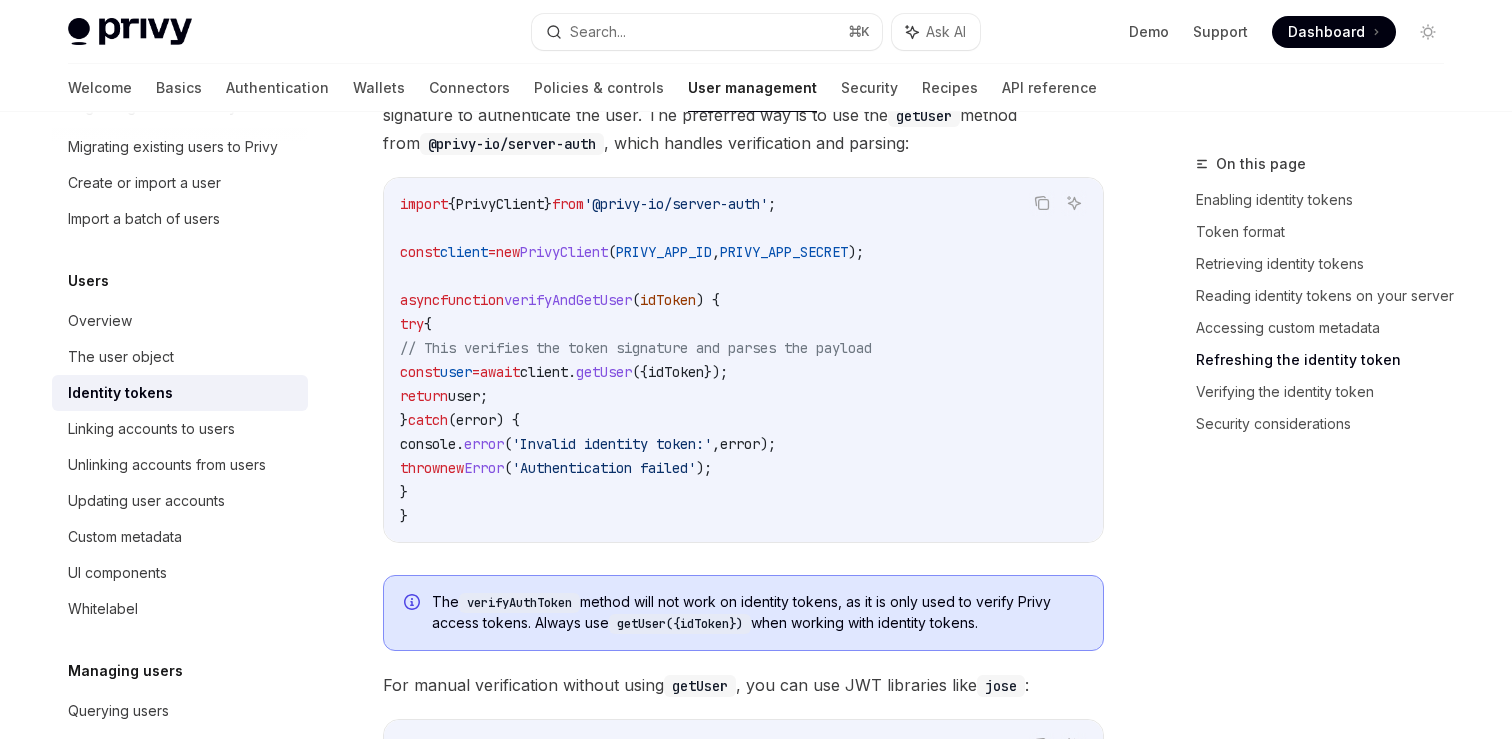 scroll, scrollTop: 5454, scrollLeft: 0, axis: vertical 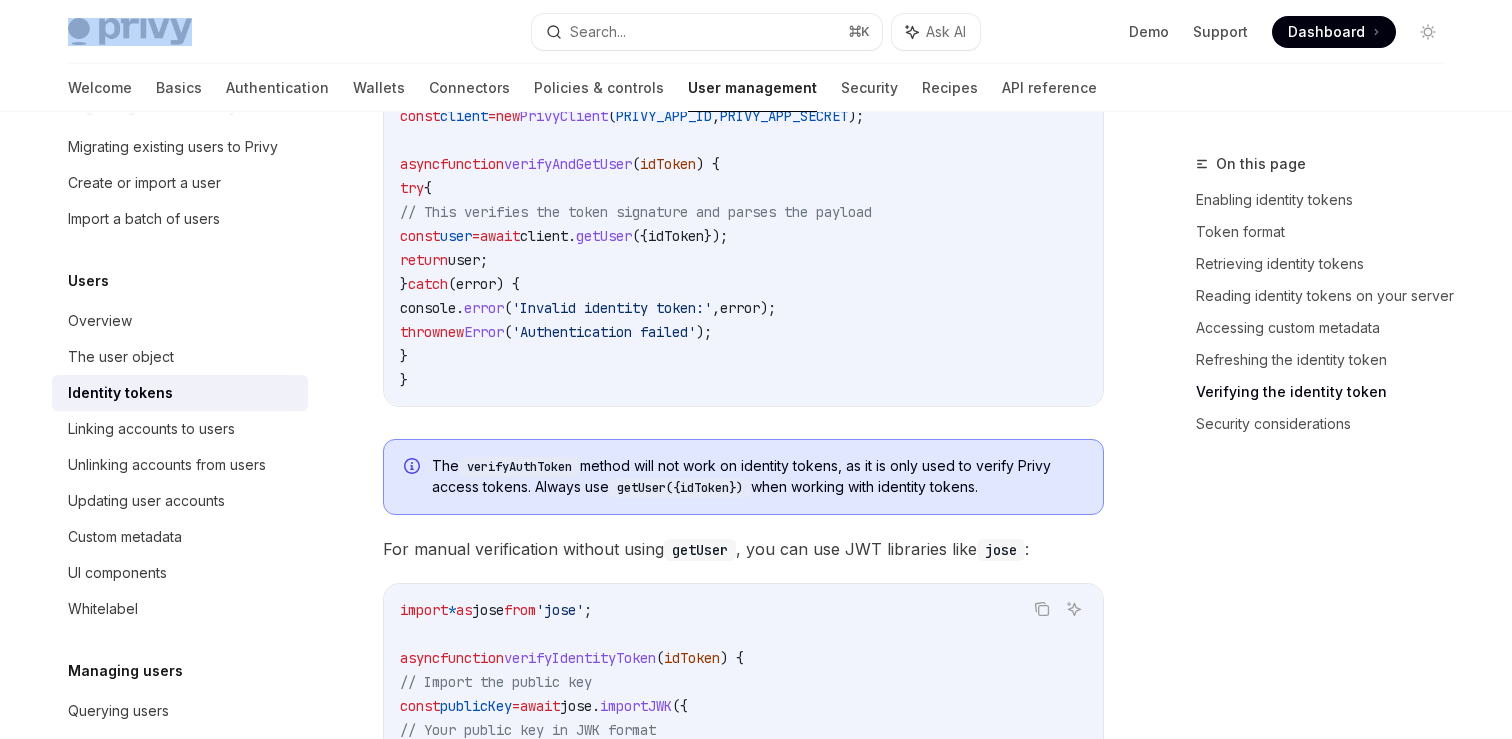 drag, startPoint x: 210, startPoint y: 32, endPoint x: 116, endPoint y: 30, distance: 94.02127 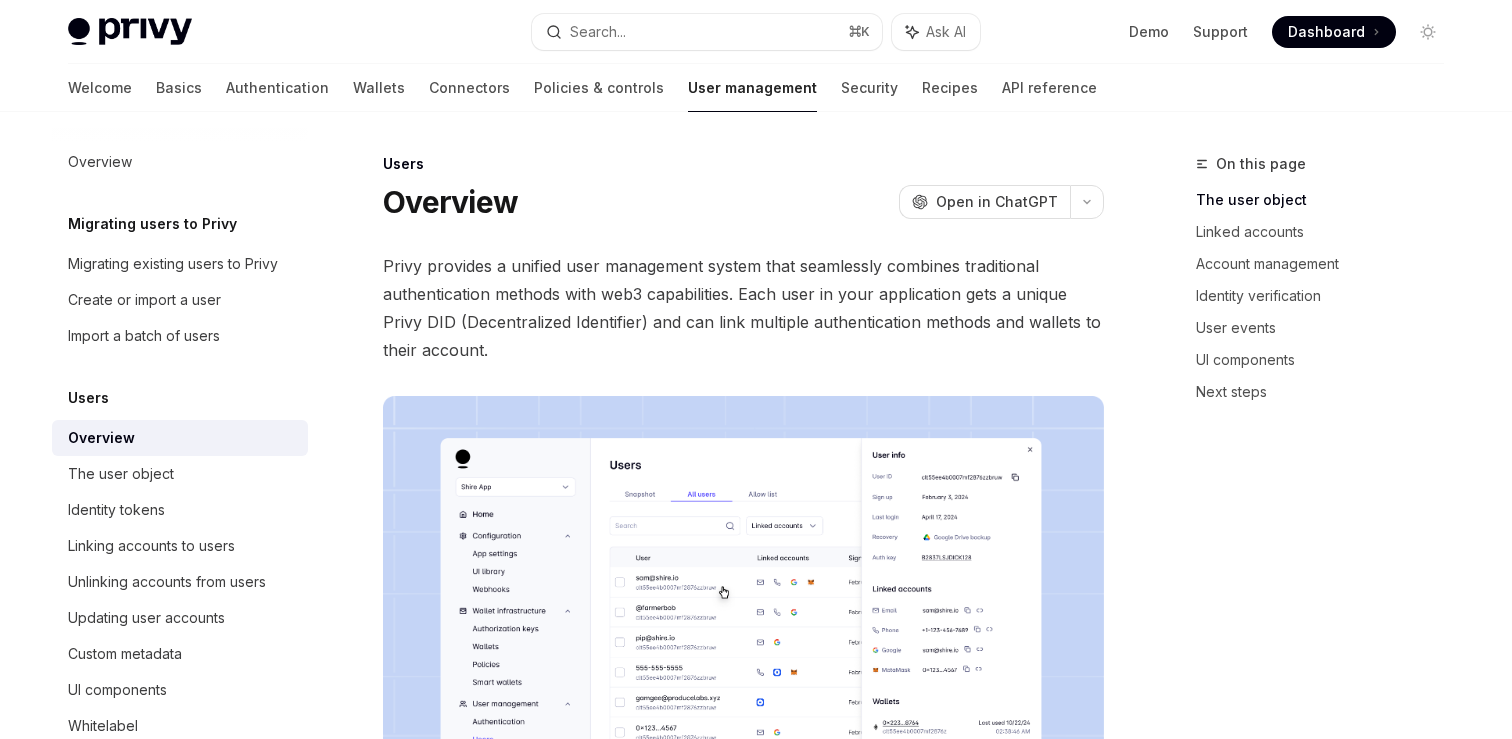 scroll, scrollTop: 0, scrollLeft: 0, axis: both 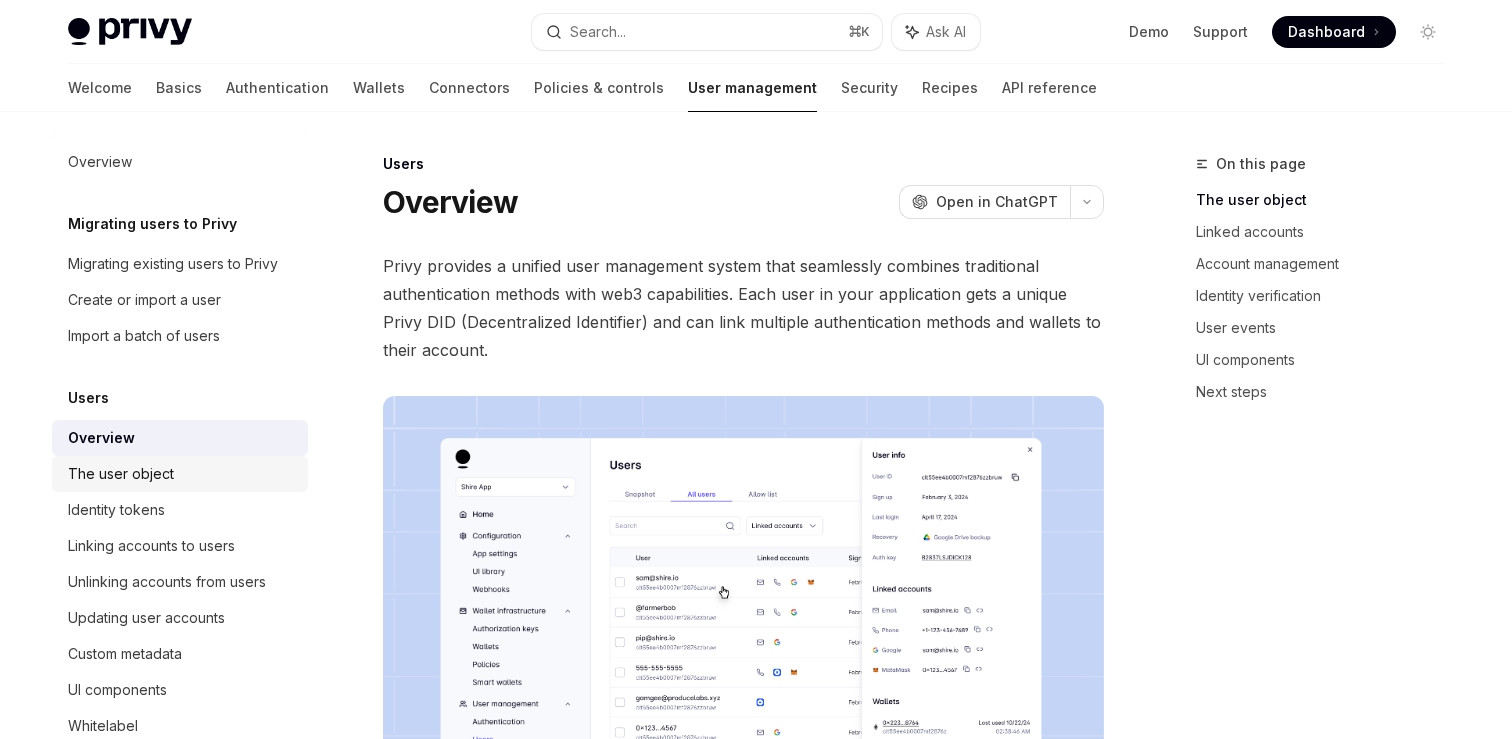 click on "The user object" at bounding box center (121, 474) 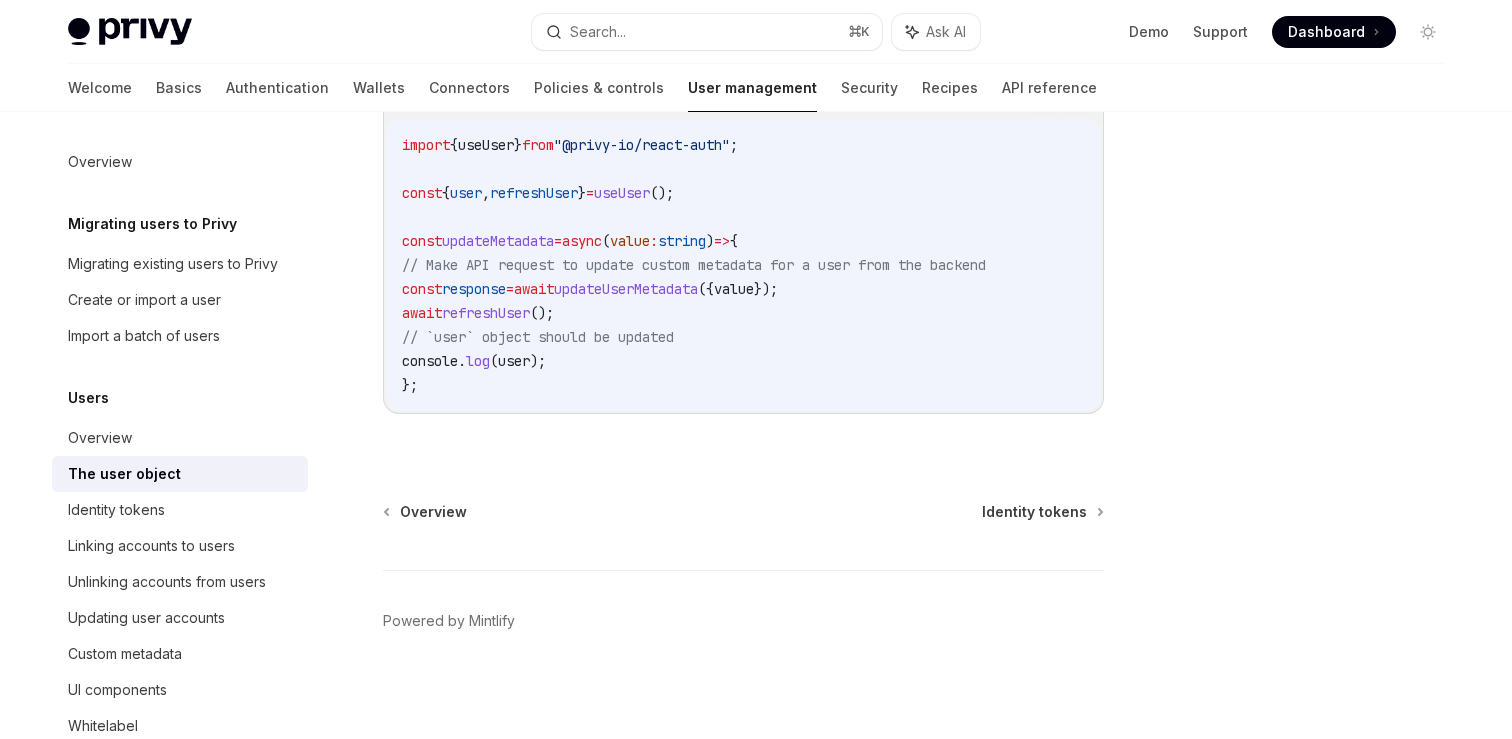scroll, scrollTop: 2862, scrollLeft: 0, axis: vertical 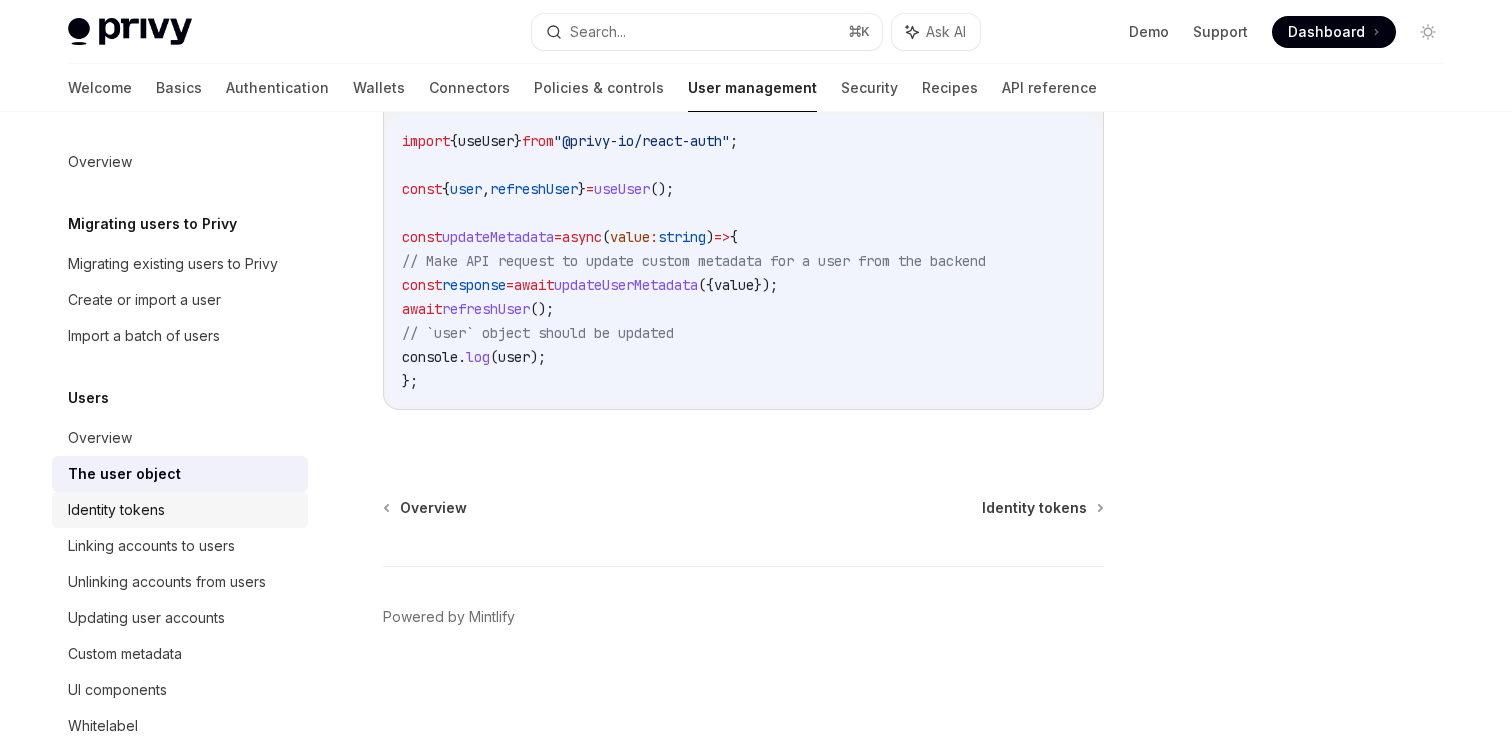 click on "Identity tokens" at bounding box center [182, 510] 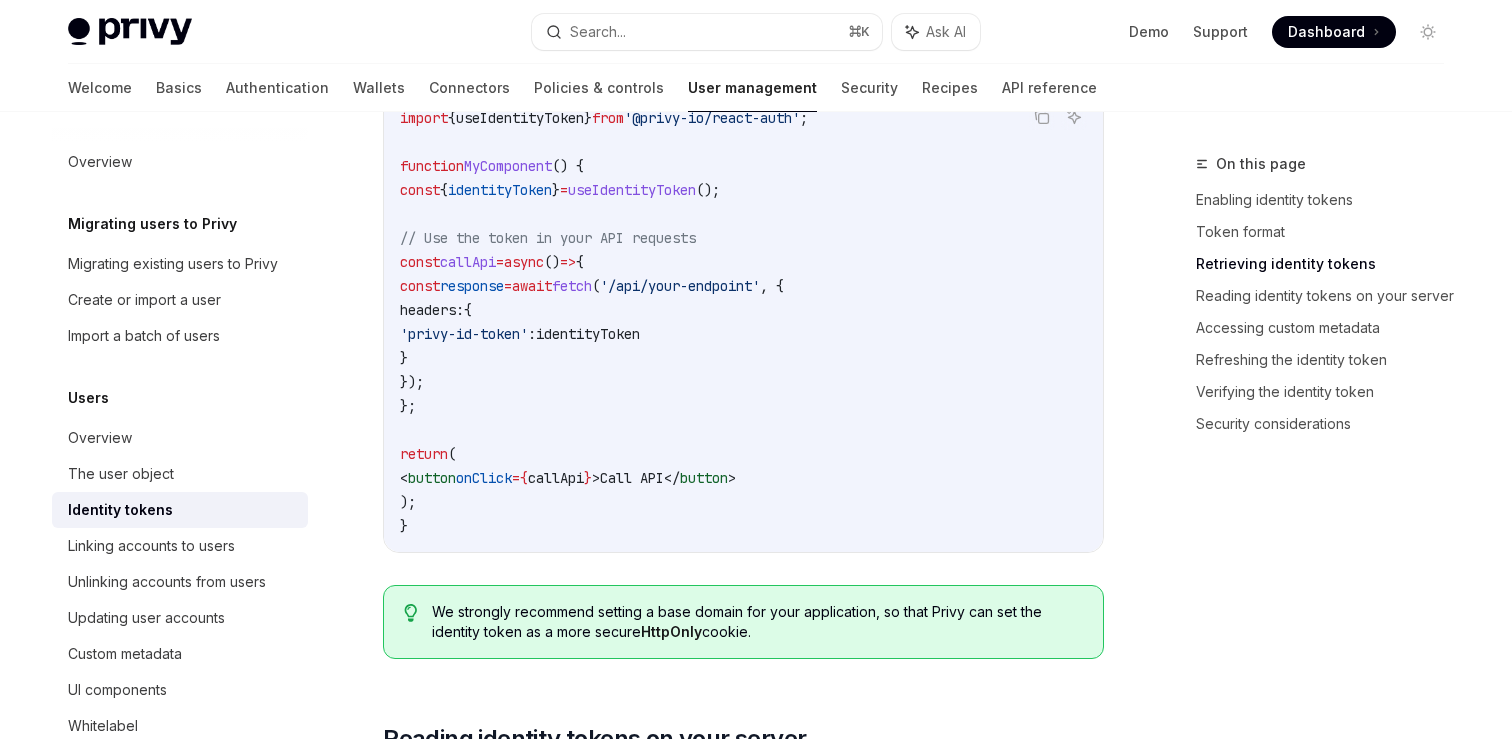 scroll, scrollTop: 2253, scrollLeft: 0, axis: vertical 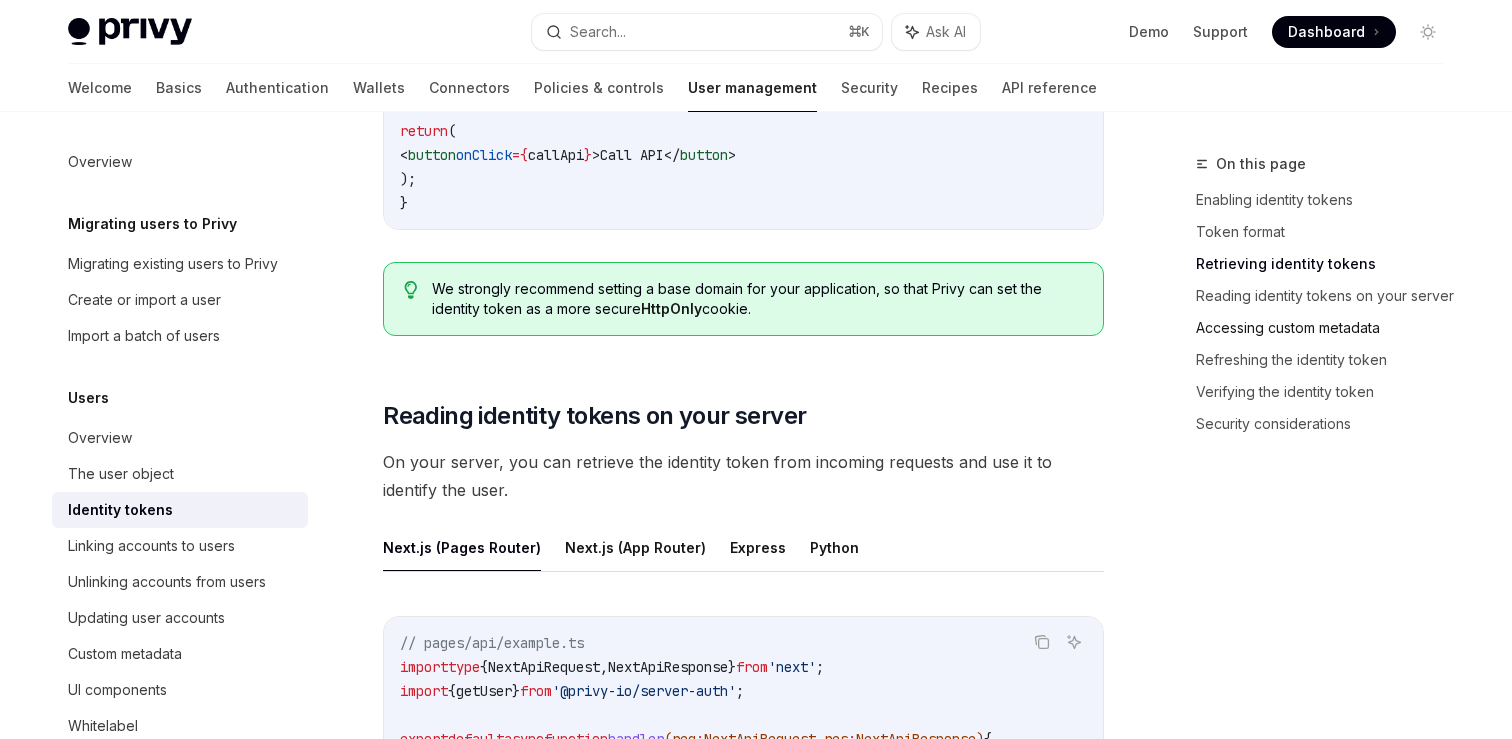 click on "Accessing custom metadata" at bounding box center [1328, 328] 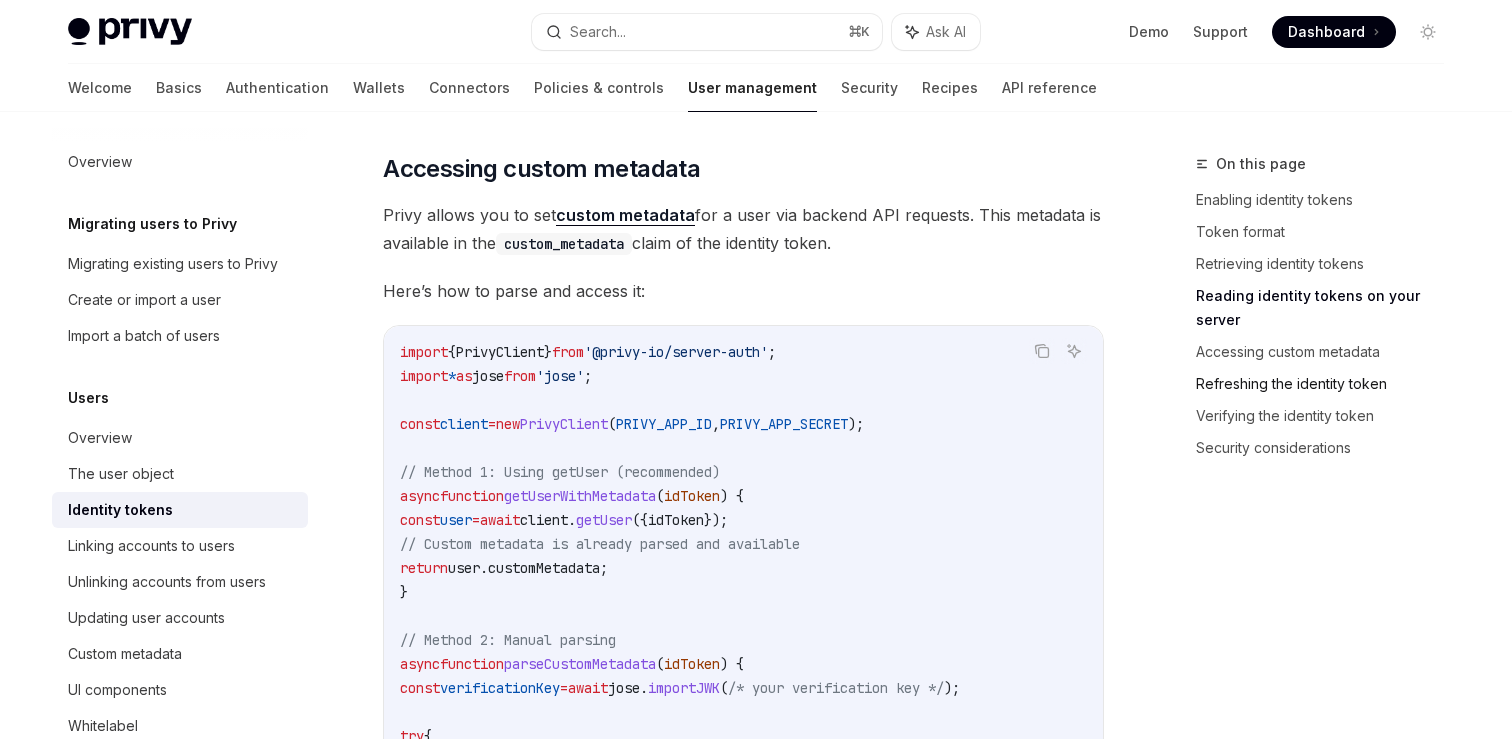 scroll, scrollTop: 3531, scrollLeft: 0, axis: vertical 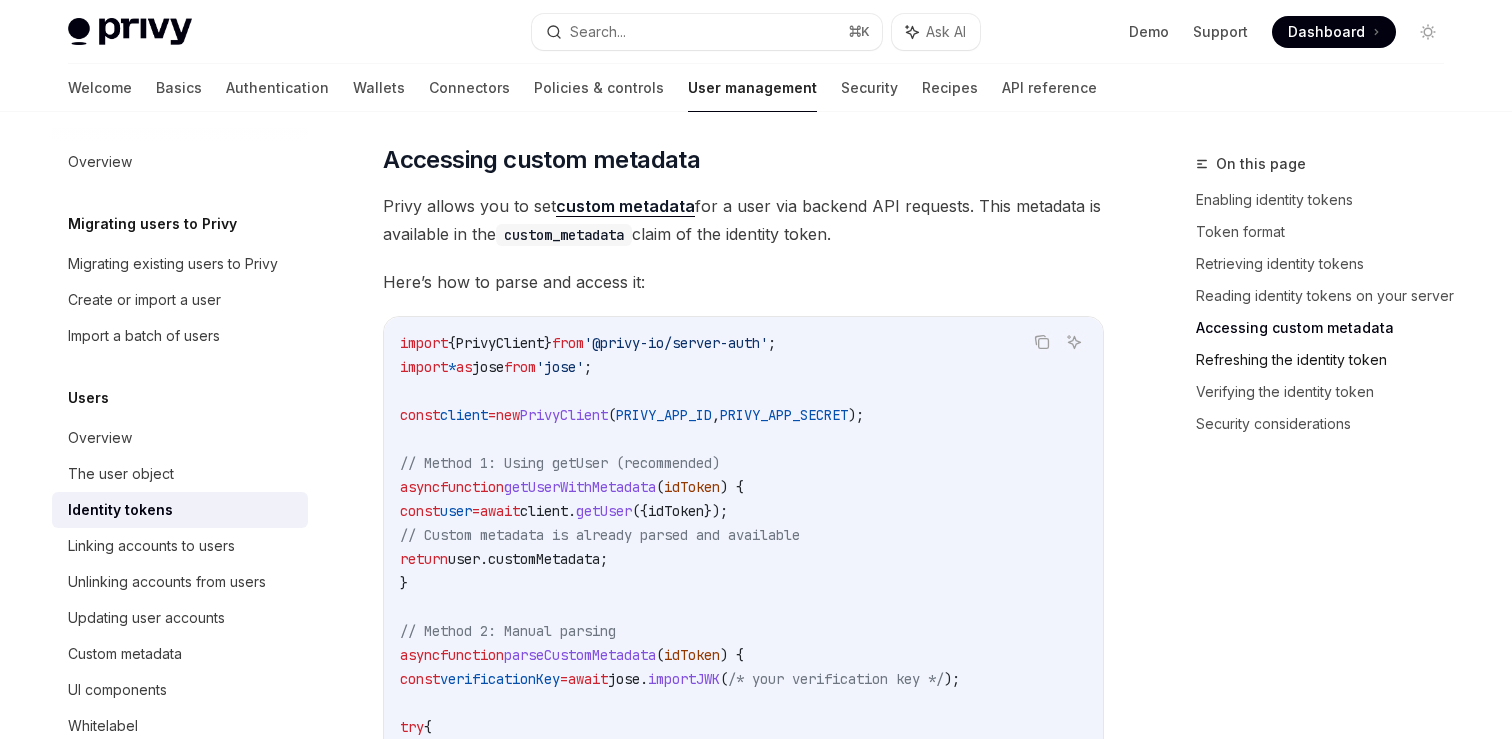 click on "Refreshing the identity token" at bounding box center (1328, 360) 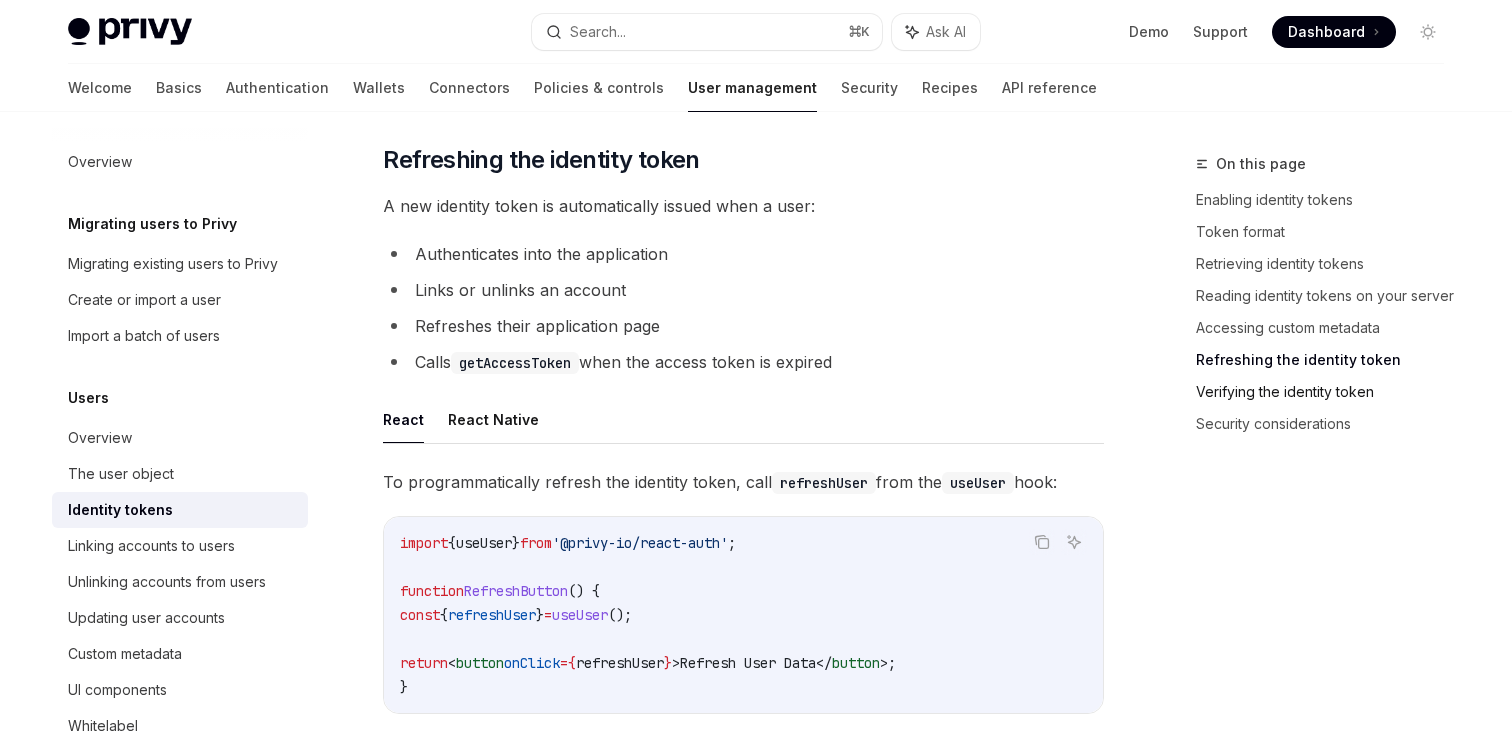 click on "Verifying the identity token" at bounding box center (1328, 392) 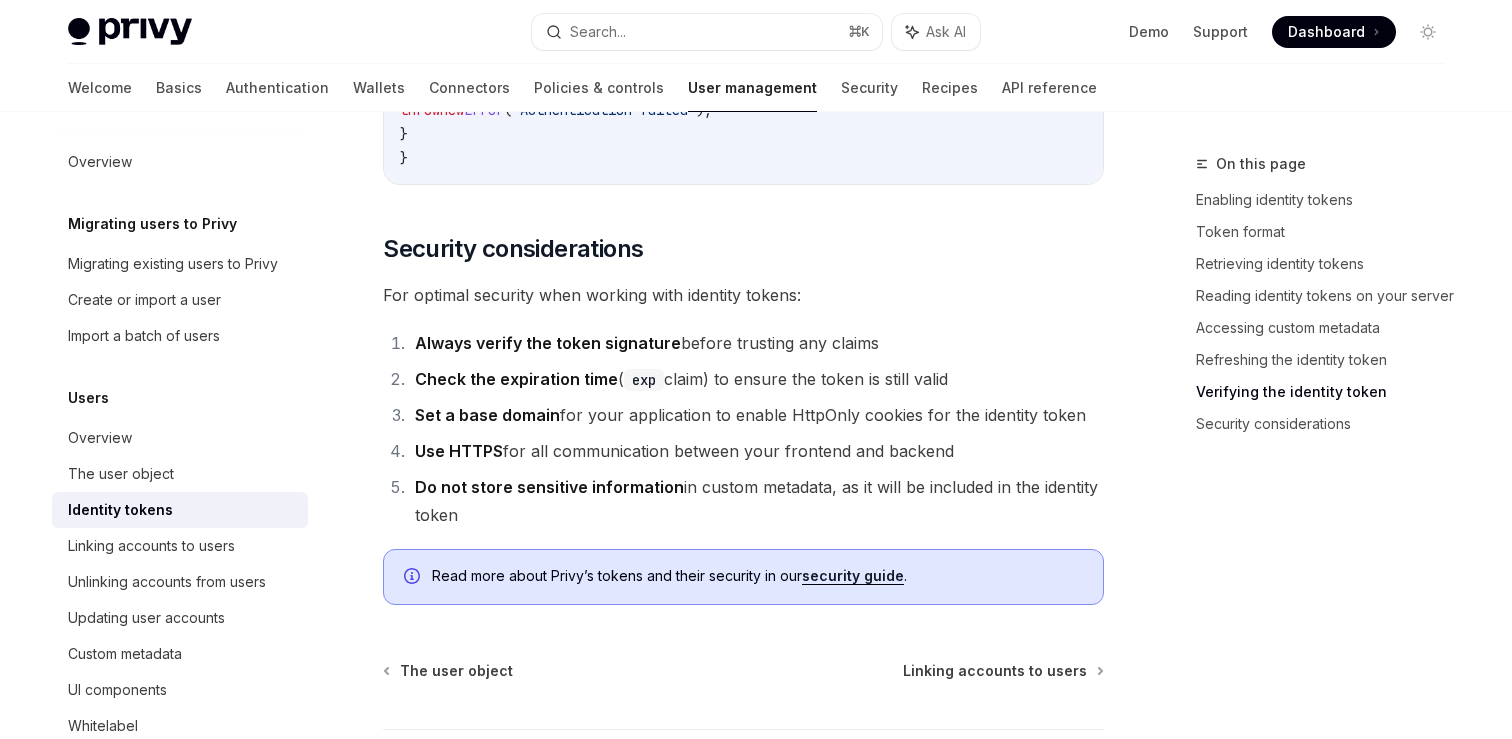 scroll, scrollTop: 6510, scrollLeft: 0, axis: vertical 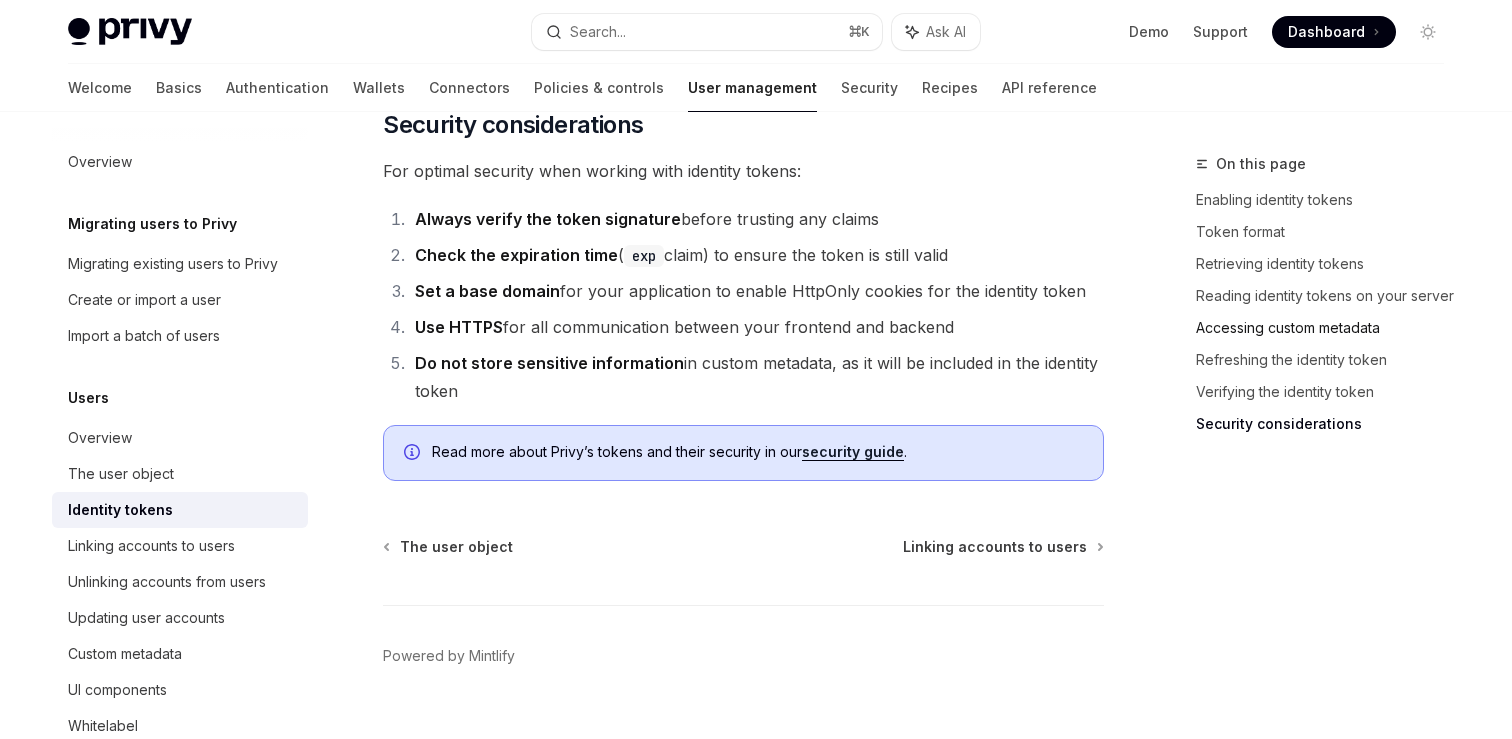 click on "Accessing custom metadata" at bounding box center [1328, 328] 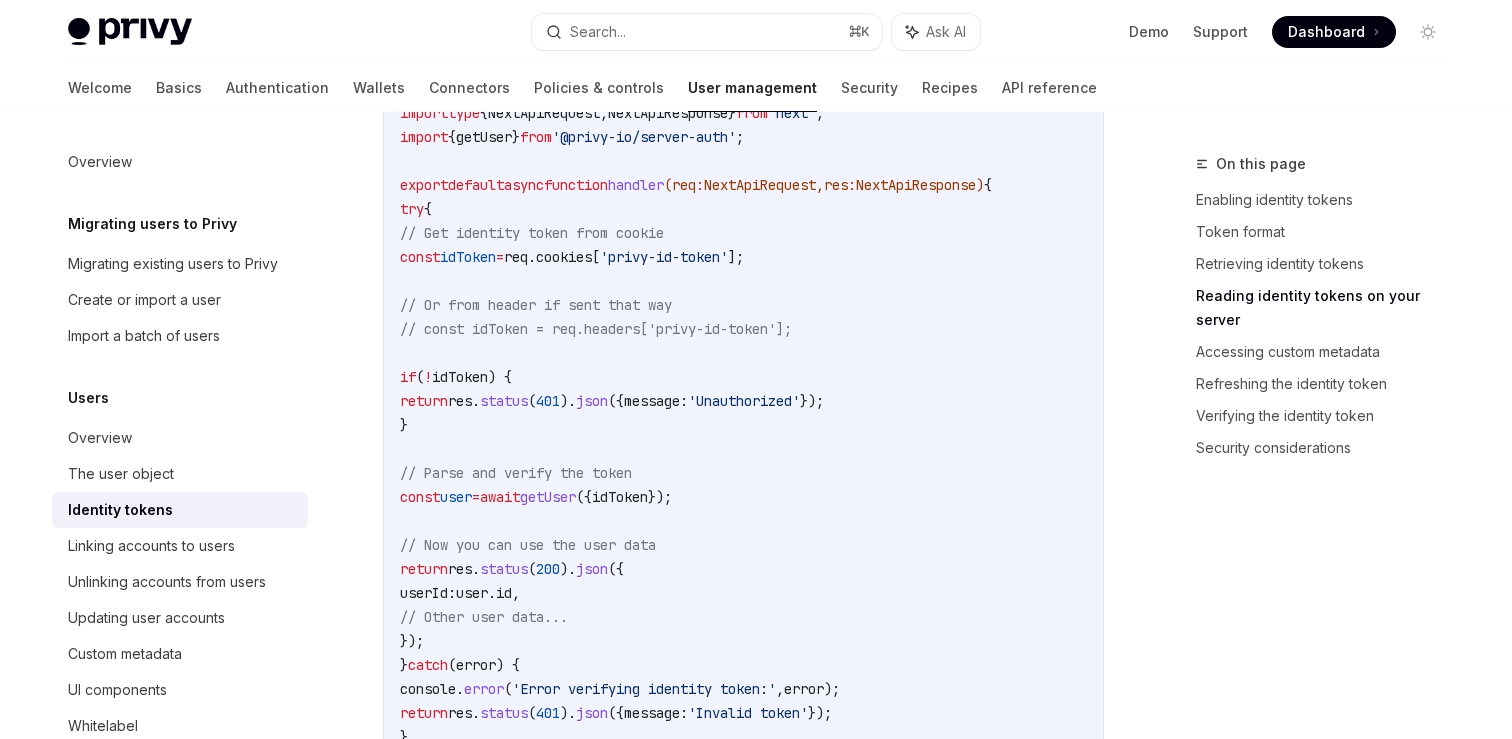 scroll, scrollTop: 2582, scrollLeft: 0, axis: vertical 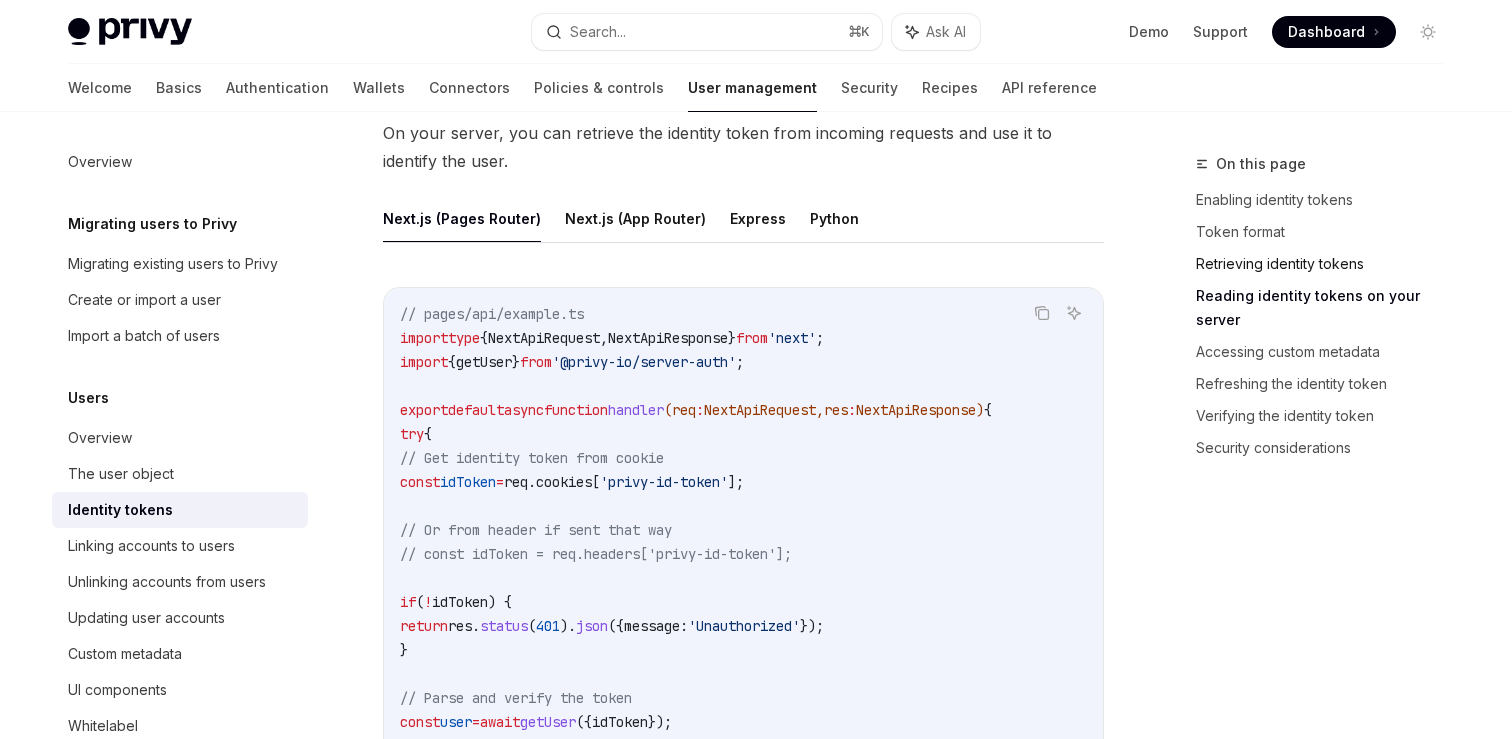 click on "Retrieving identity tokens" at bounding box center (1328, 264) 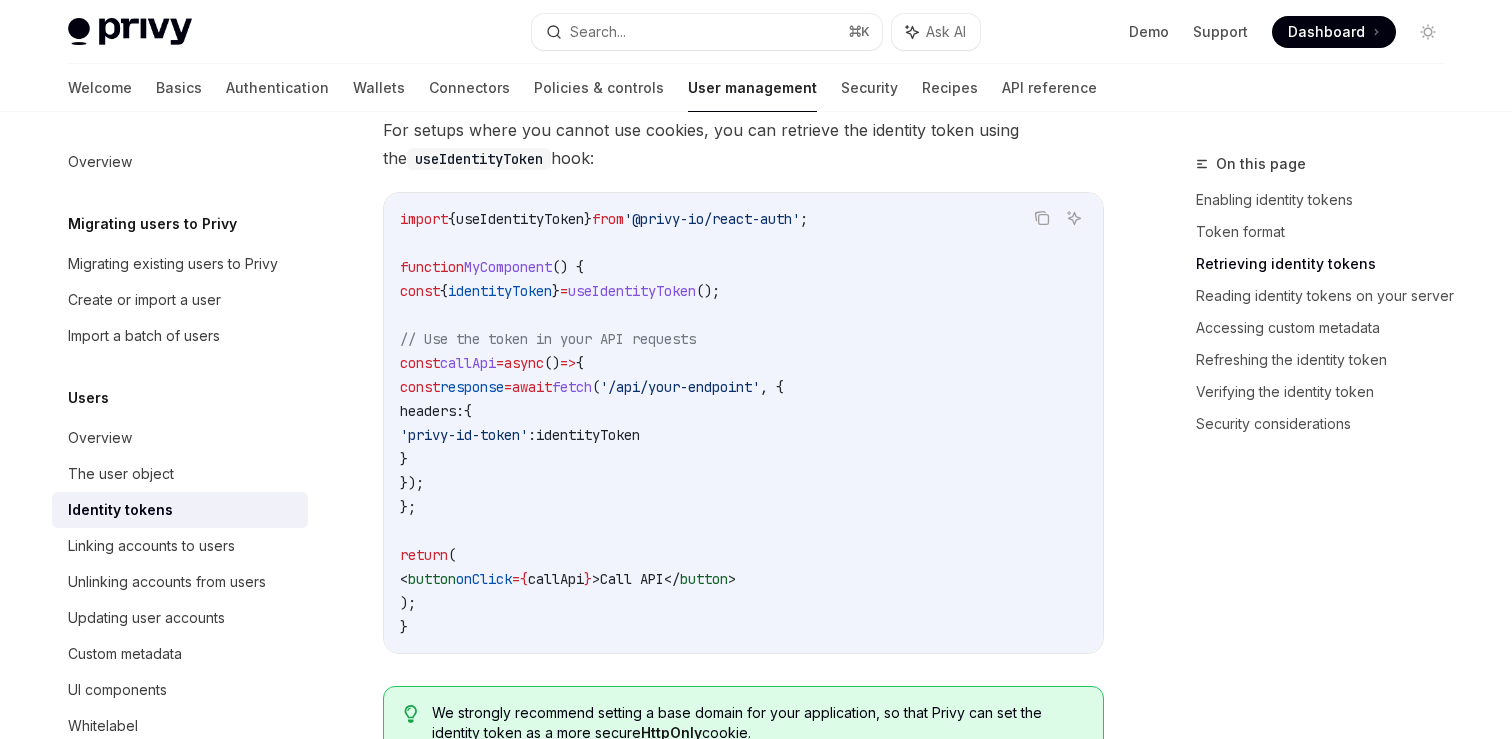 scroll, scrollTop: 1917, scrollLeft: 0, axis: vertical 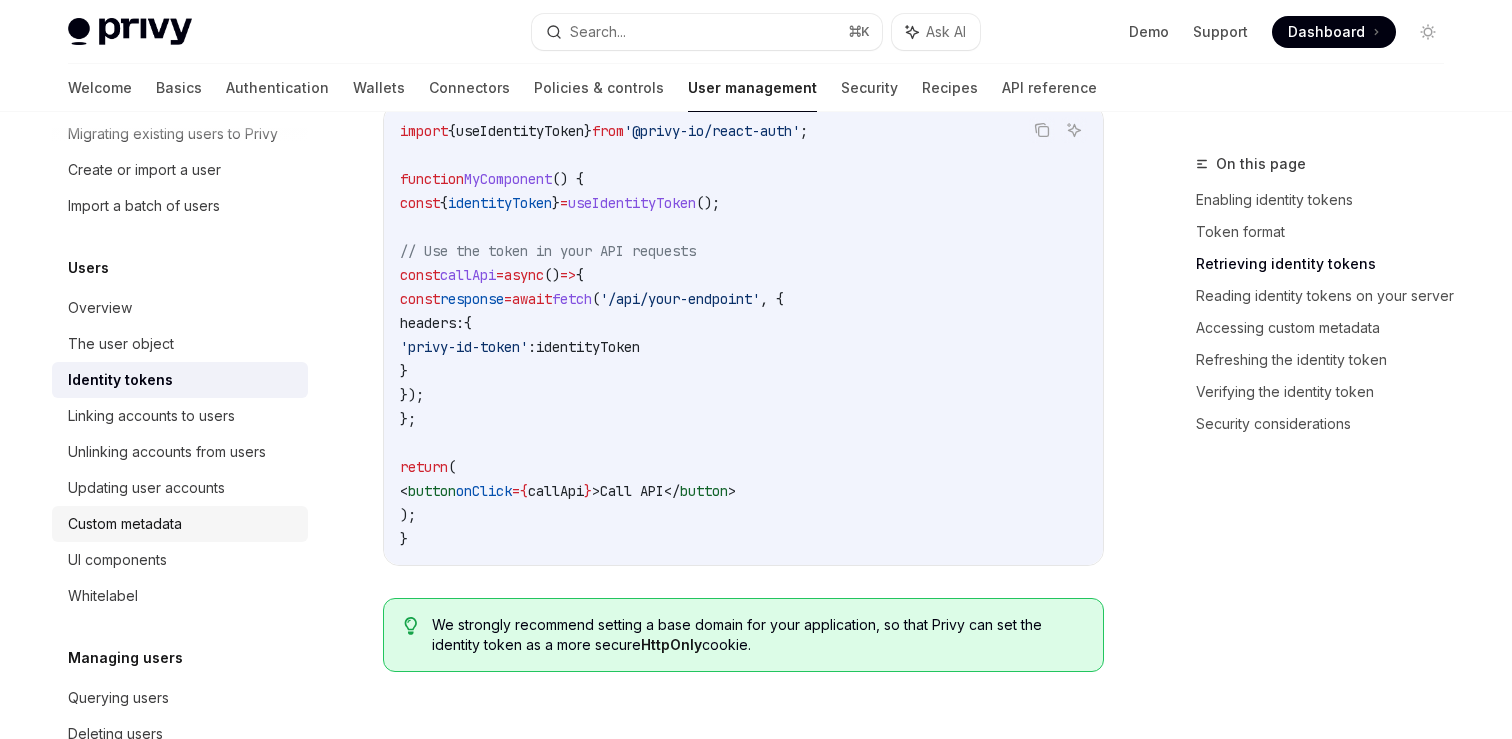 click on "Custom metadata" at bounding box center (125, 524) 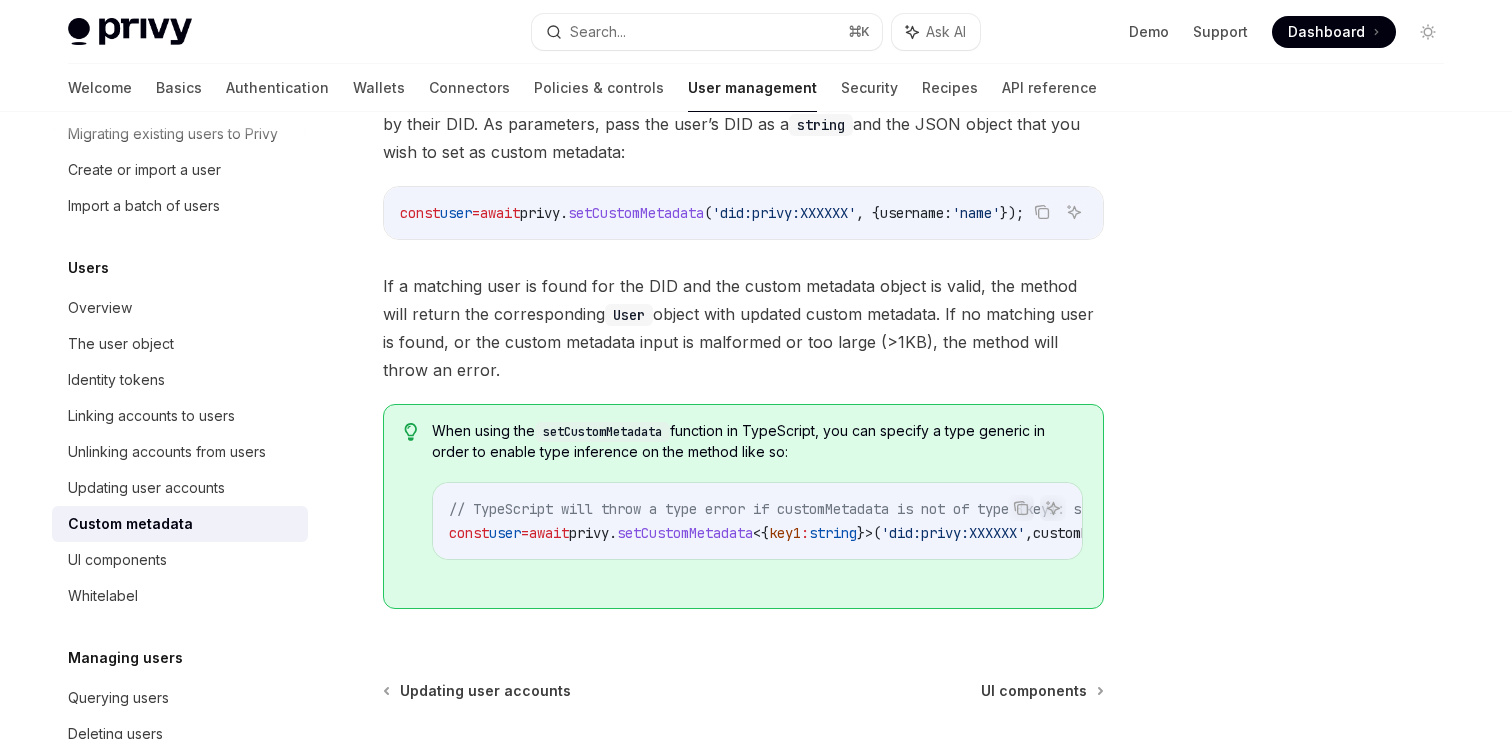 scroll, scrollTop: 572, scrollLeft: 0, axis: vertical 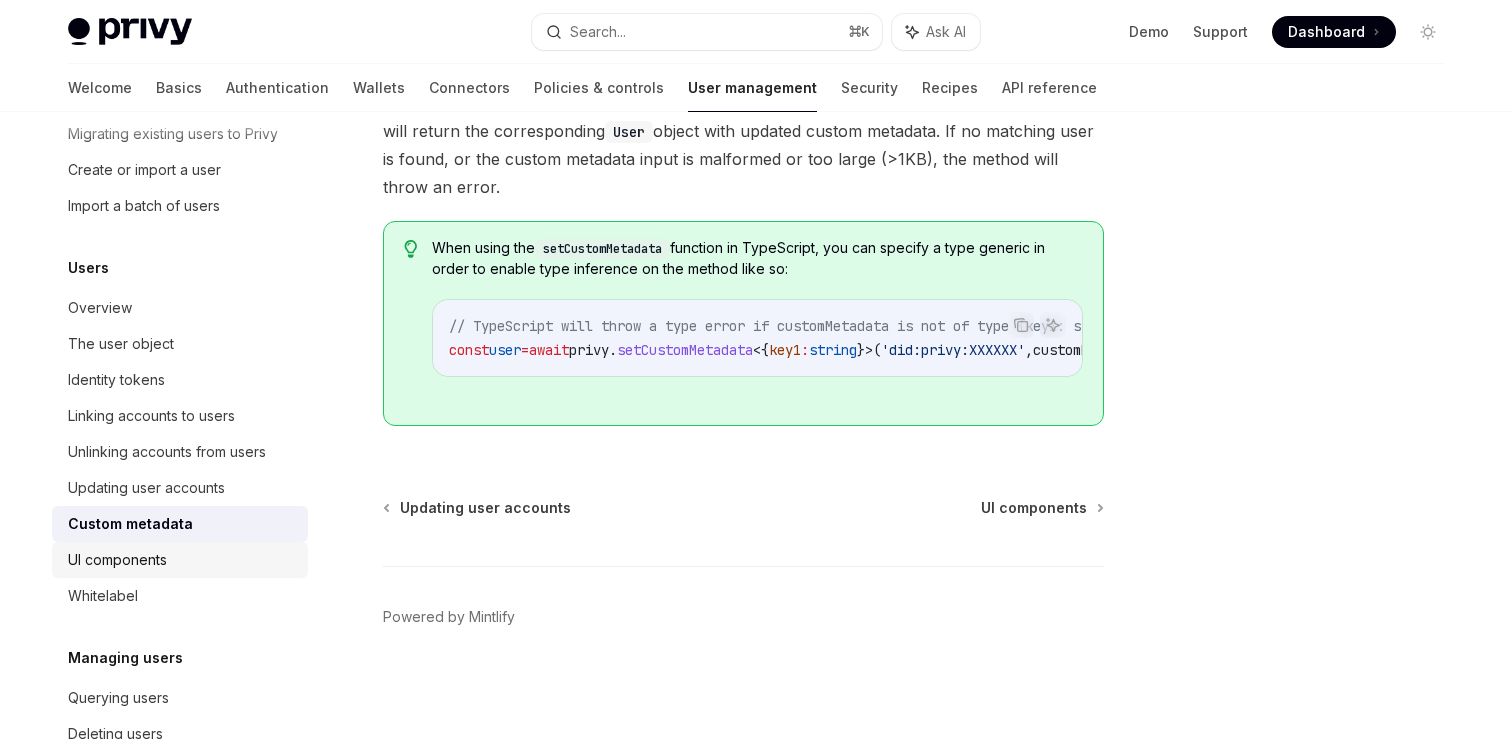 click on "UI components" at bounding box center (180, 560) 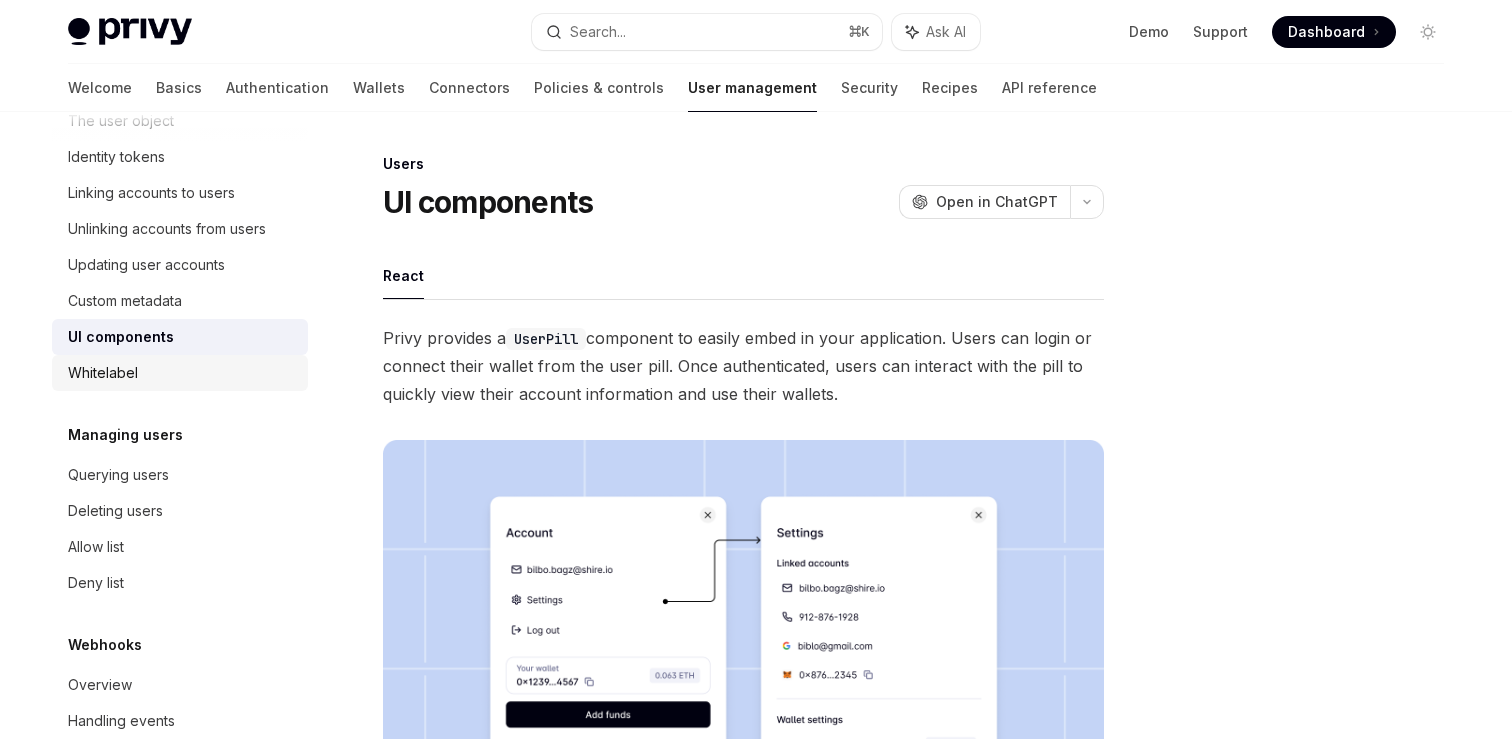 scroll, scrollTop: 393, scrollLeft: 0, axis: vertical 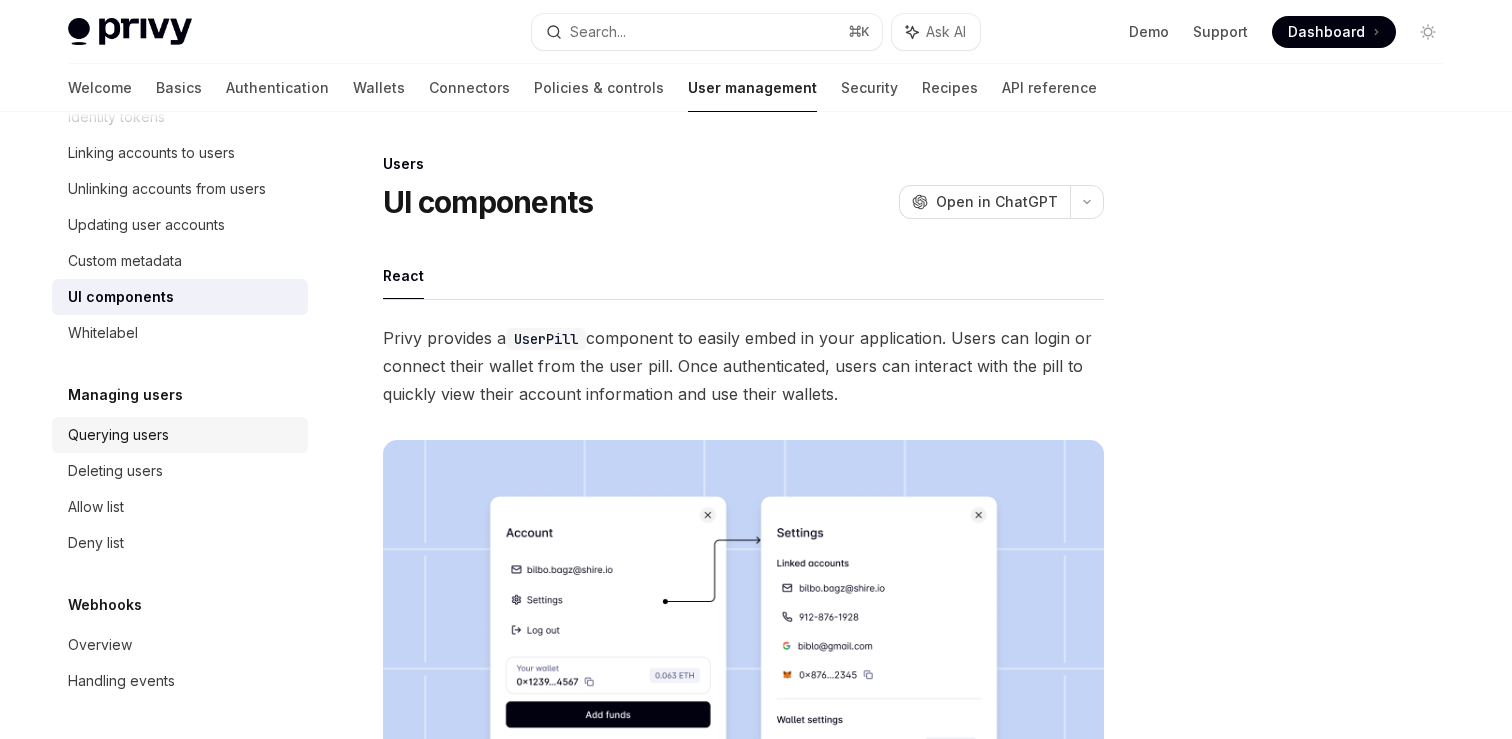 click on "Querying users" at bounding box center (118, 435) 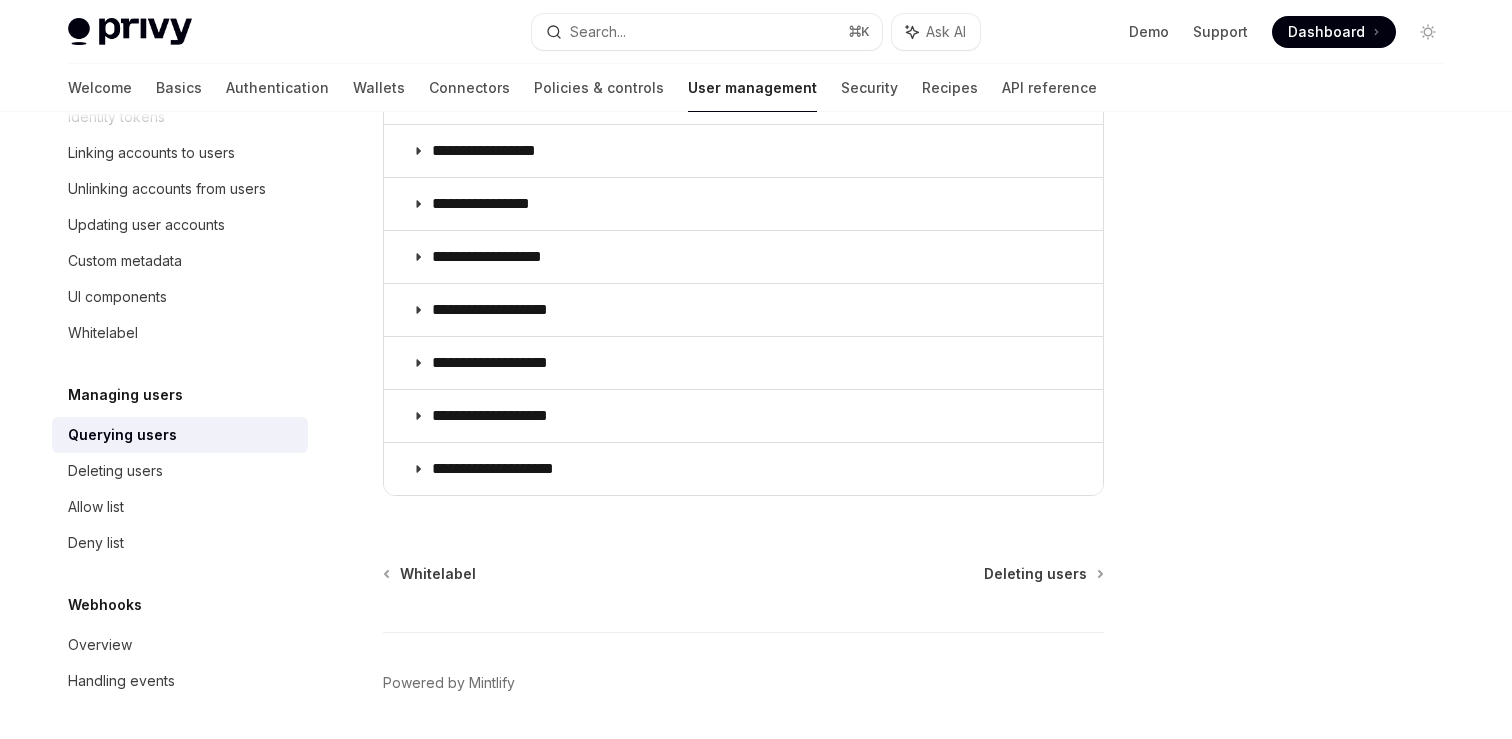 scroll, scrollTop: 1583, scrollLeft: 0, axis: vertical 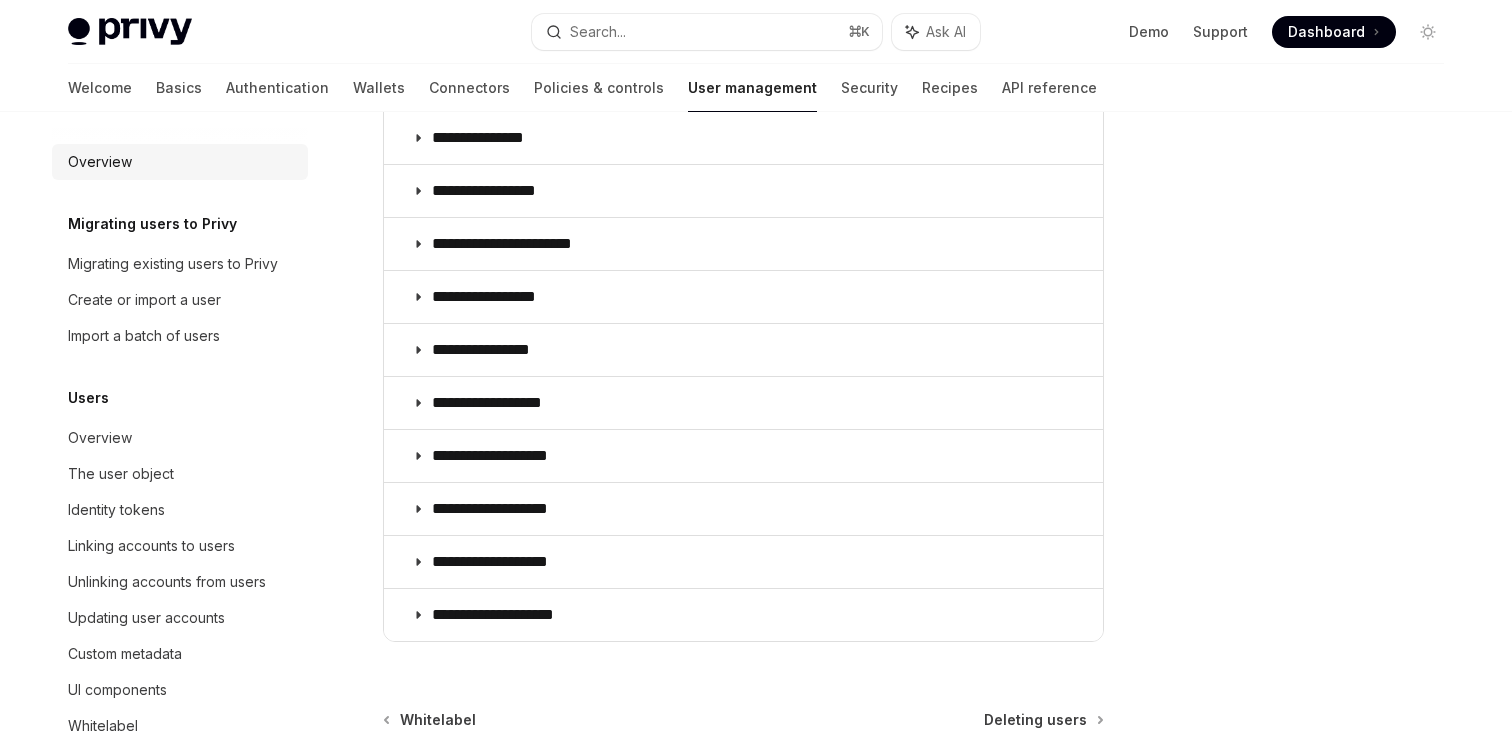 click on "Overview" at bounding box center [182, 162] 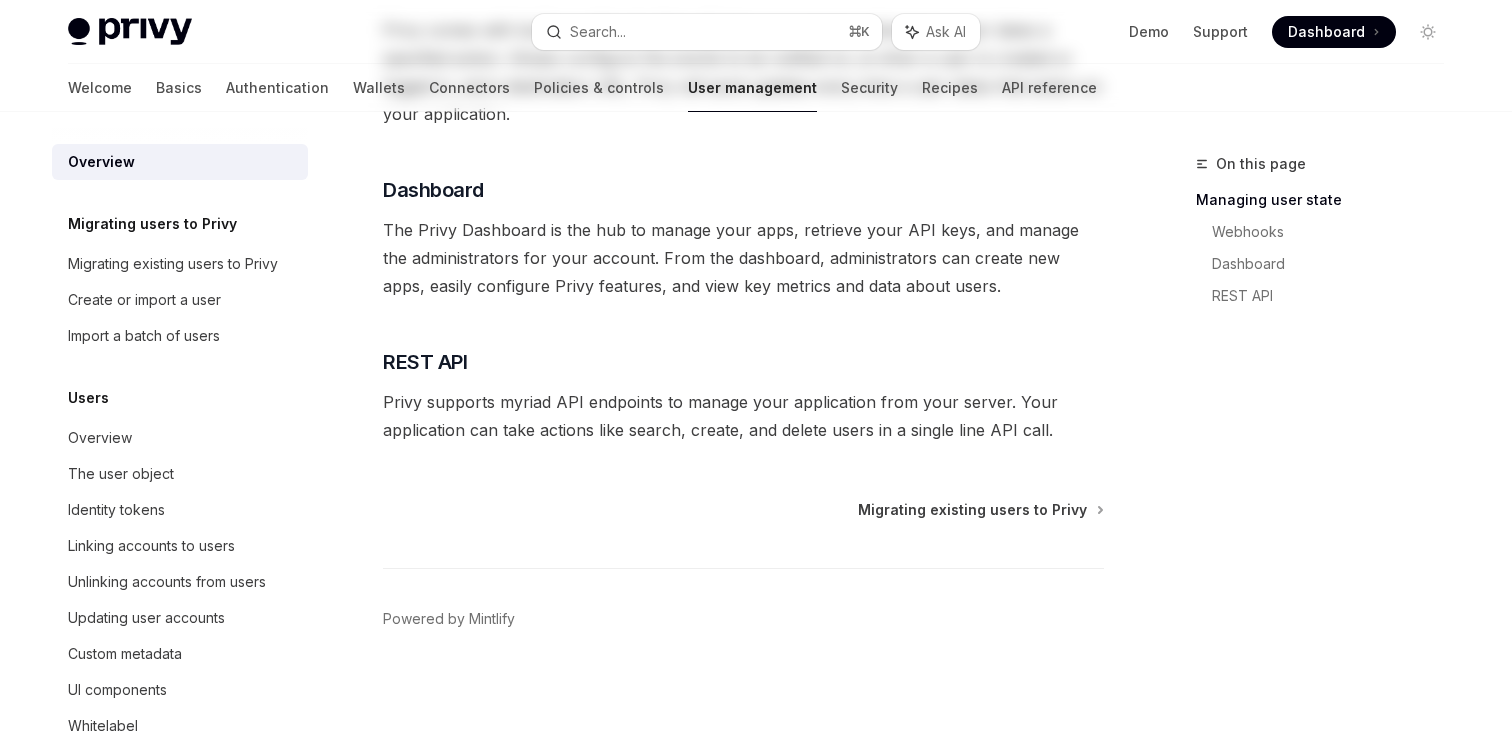 scroll, scrollTop: 504, scrollLeft: 0, axis: vertical 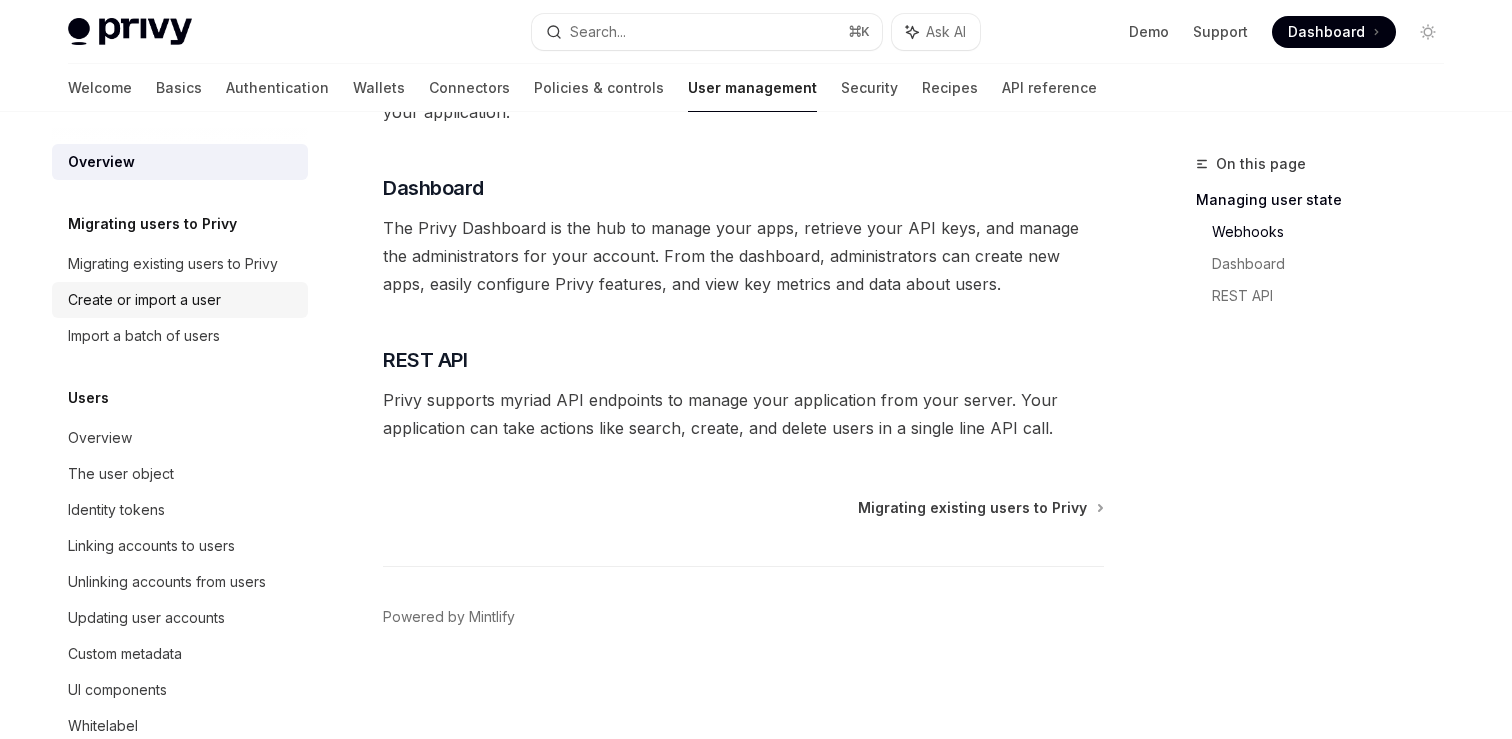 click on "Create or import a user" at bounding box center [144, 300] 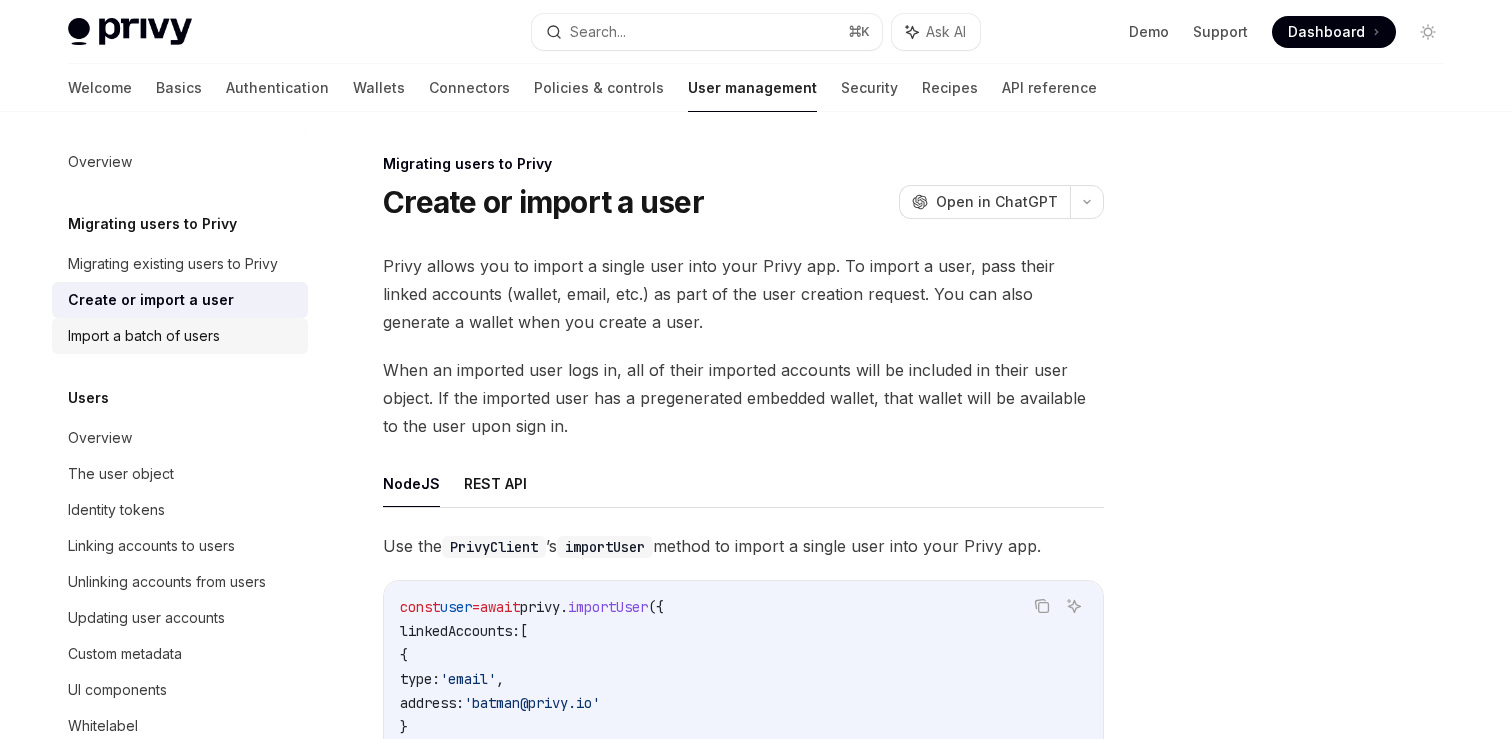 click on "Import a batch of users" at bounding box center [144, 336] 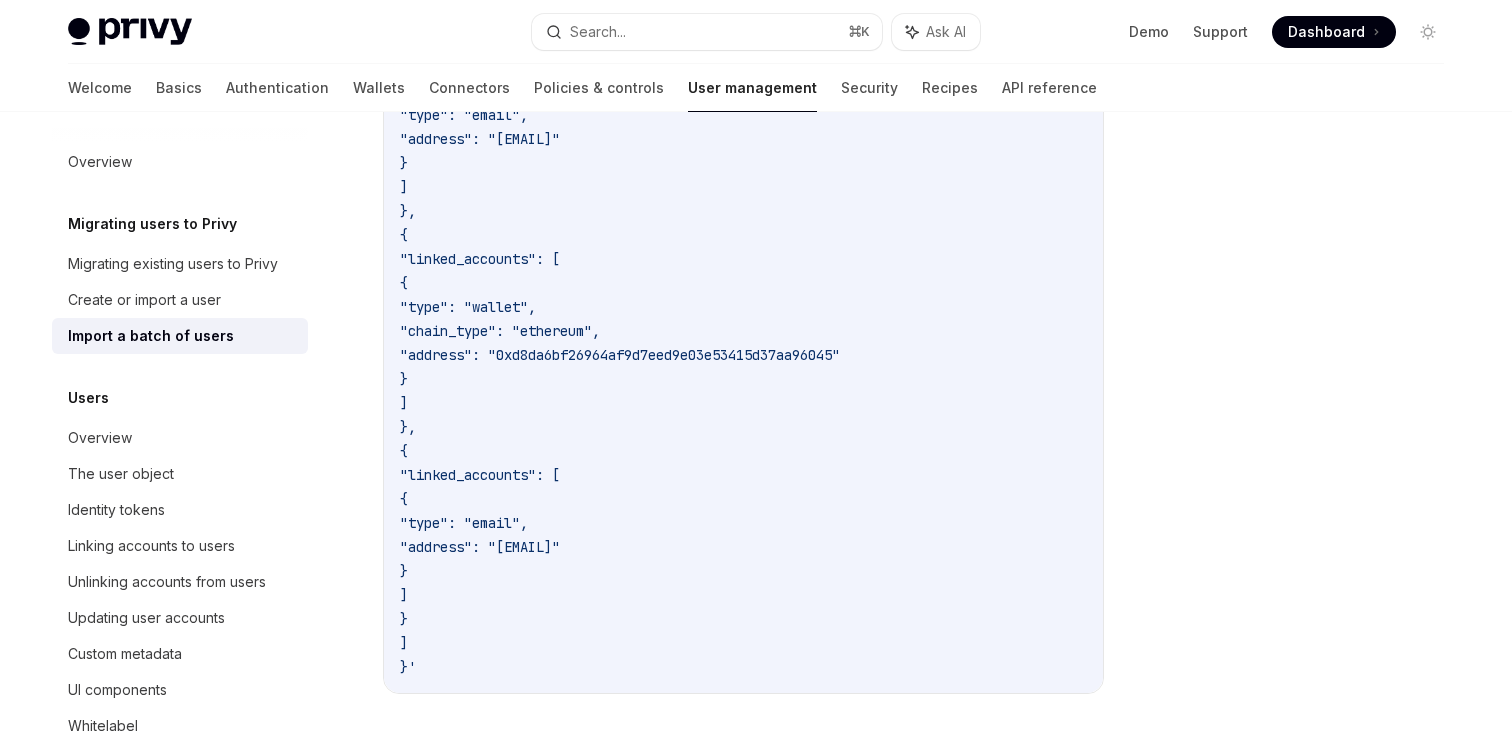 scroll, scrollTop: 950, scrollLeft: 0, axis: vertical 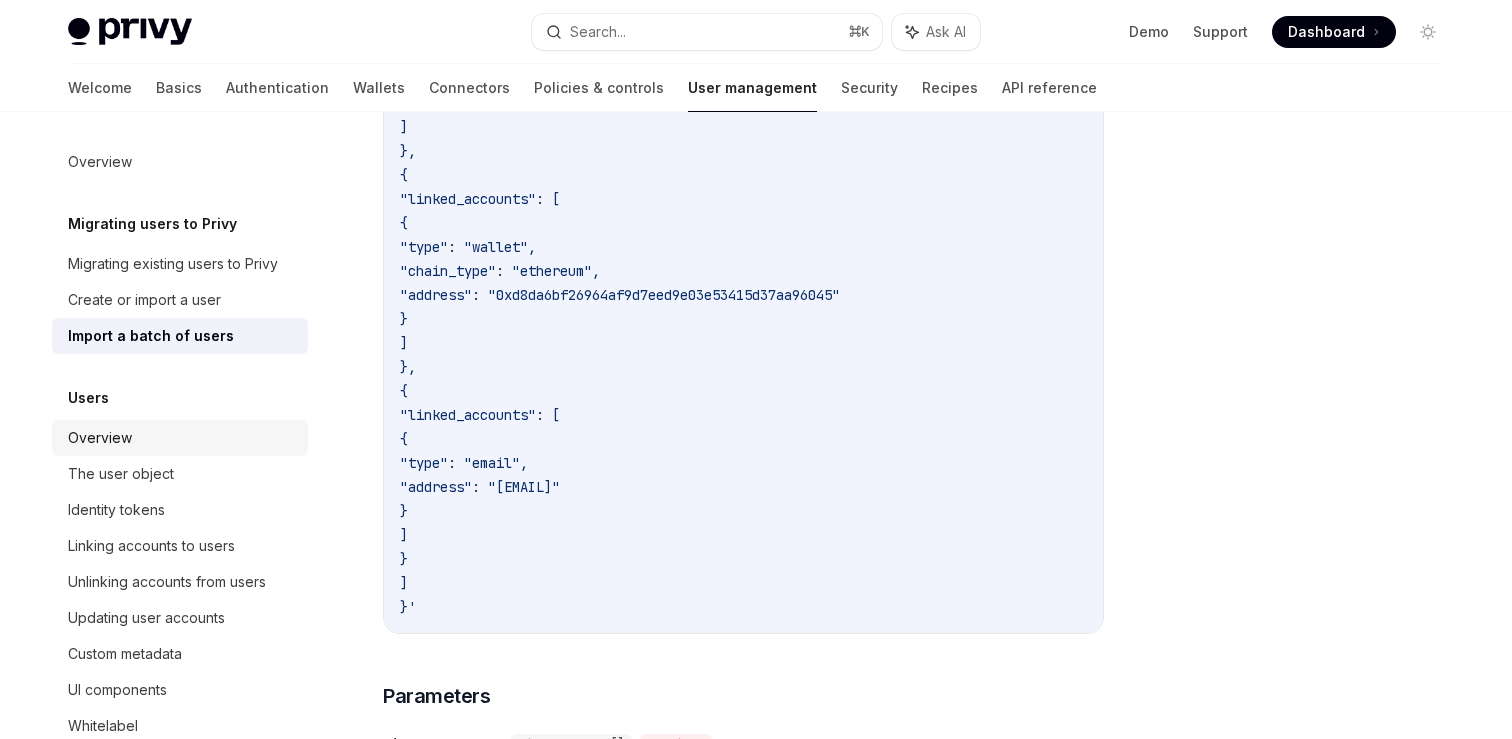 click on "Overview" at bounding box center [182, 438] 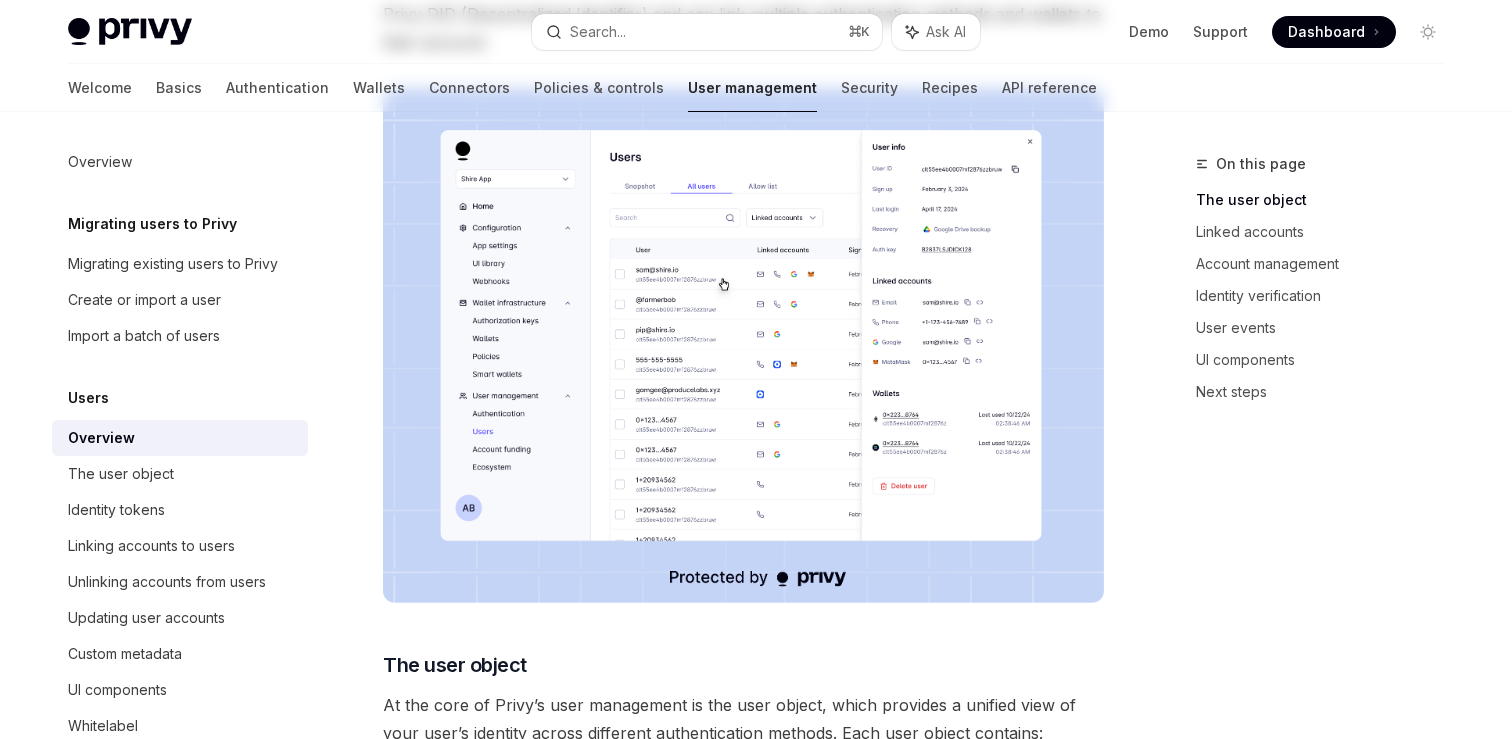 scroll 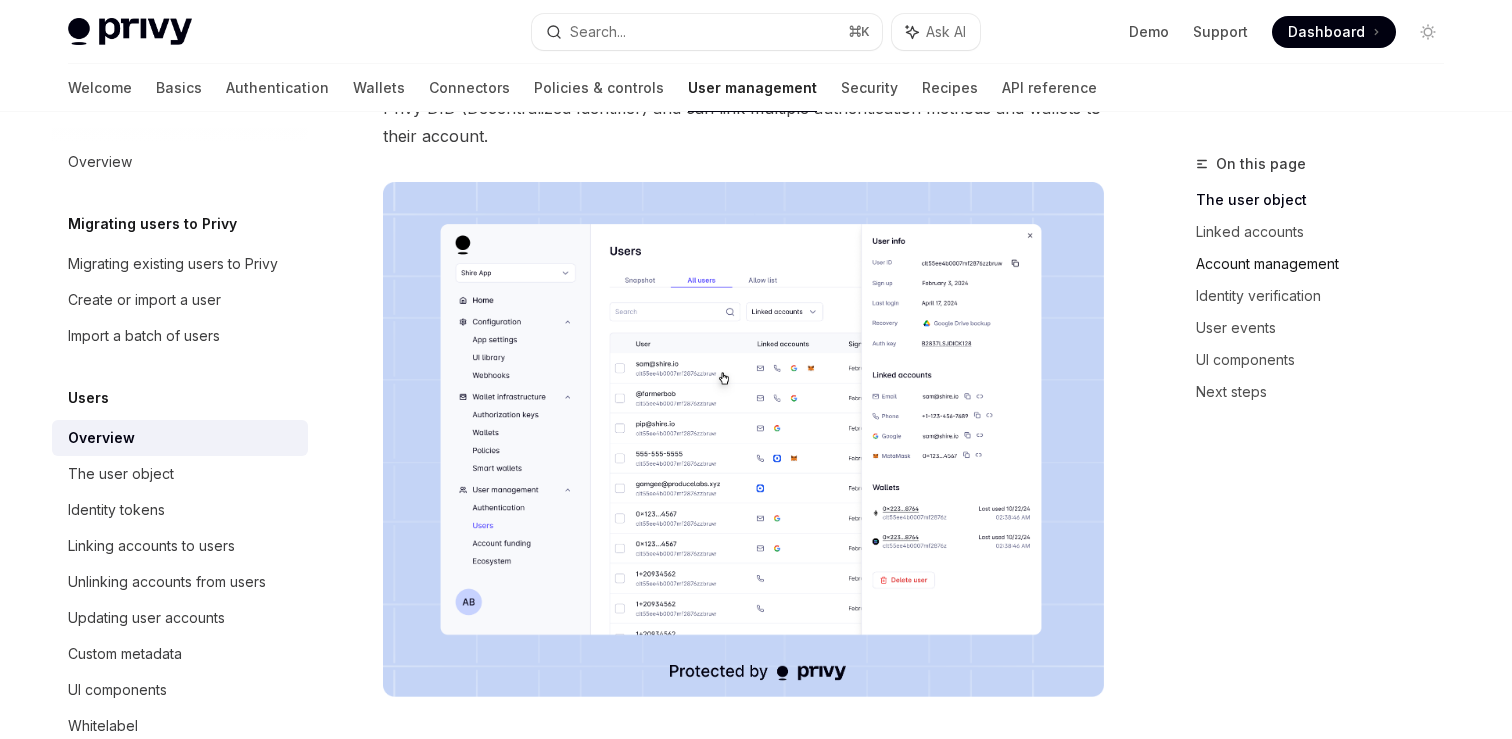 click on "Account management" at bounding box center [1328, 264] 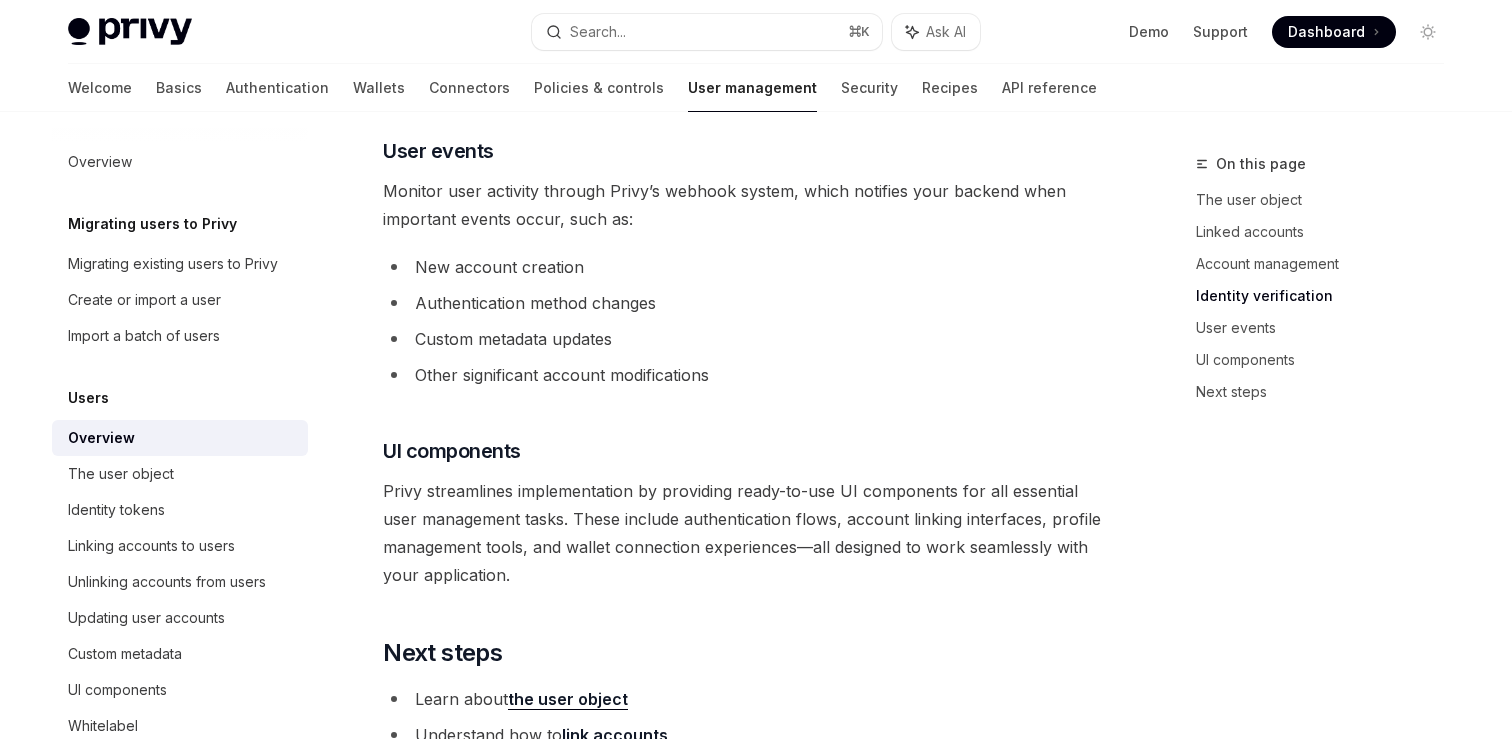 scroll, scrollTop: 1900, scrollLeft: 0, axis: vertical 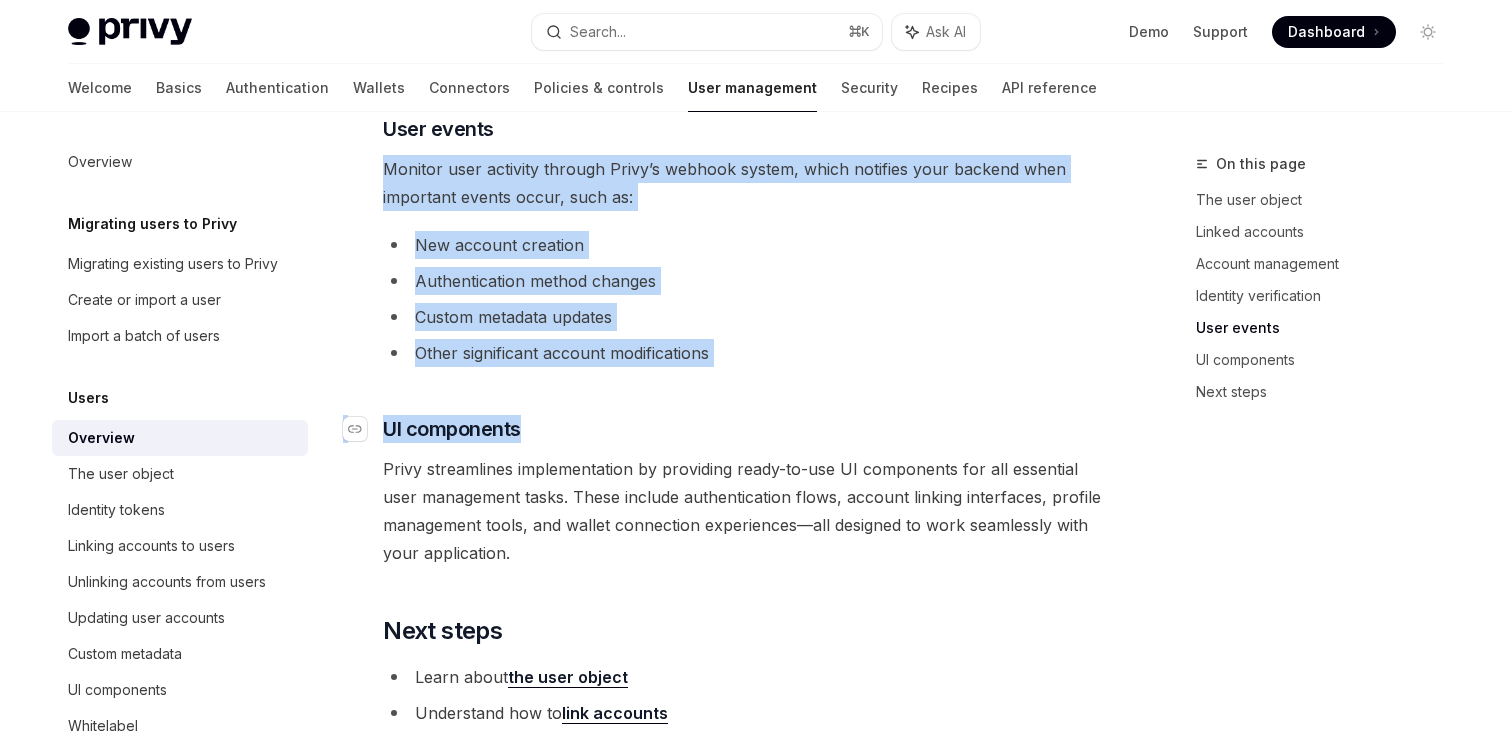 drag, startPoint x: 633, startPoint y: 145, endPoint x: 729, endPoint y: 428, distance: 298.83942 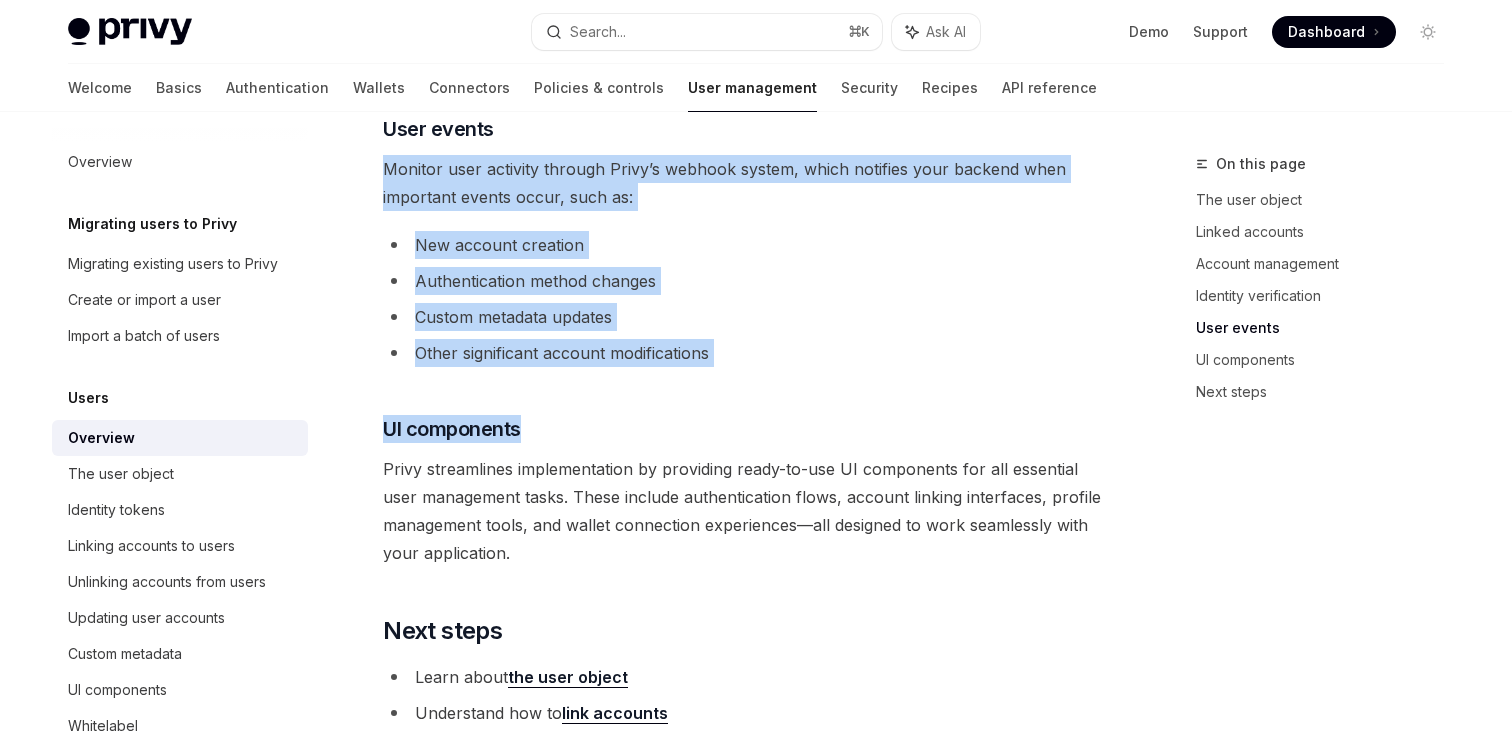 click on "Privy provides a unified user management system that seamlessly combines traditional authentication methods with web3 capabilities. Each user in your application gets a unique Privy DID (Decentralized Identifier) and can link multiple authentication methods and wallets to their account.
​ The user object
At the core of Privy’s user management is the user object, which provides a unified view of your user’s identity across different authentication methods. Each user object contains:
A unique Privy DID for consistent identification
A collection of linked accounts (email, phone, wallets)
Optional custom metadata for application-specific data
Creation timestamp and other system metadata
​ Linked accounts
​ Account management
Managing user accounts with Privy is straightforward and flexible. You can dynamically link new authentication methods to existing accounts or remove them when needed. The platform provides powerful tools for:
​ Identity verification
​" at bounding box center (743, -425) 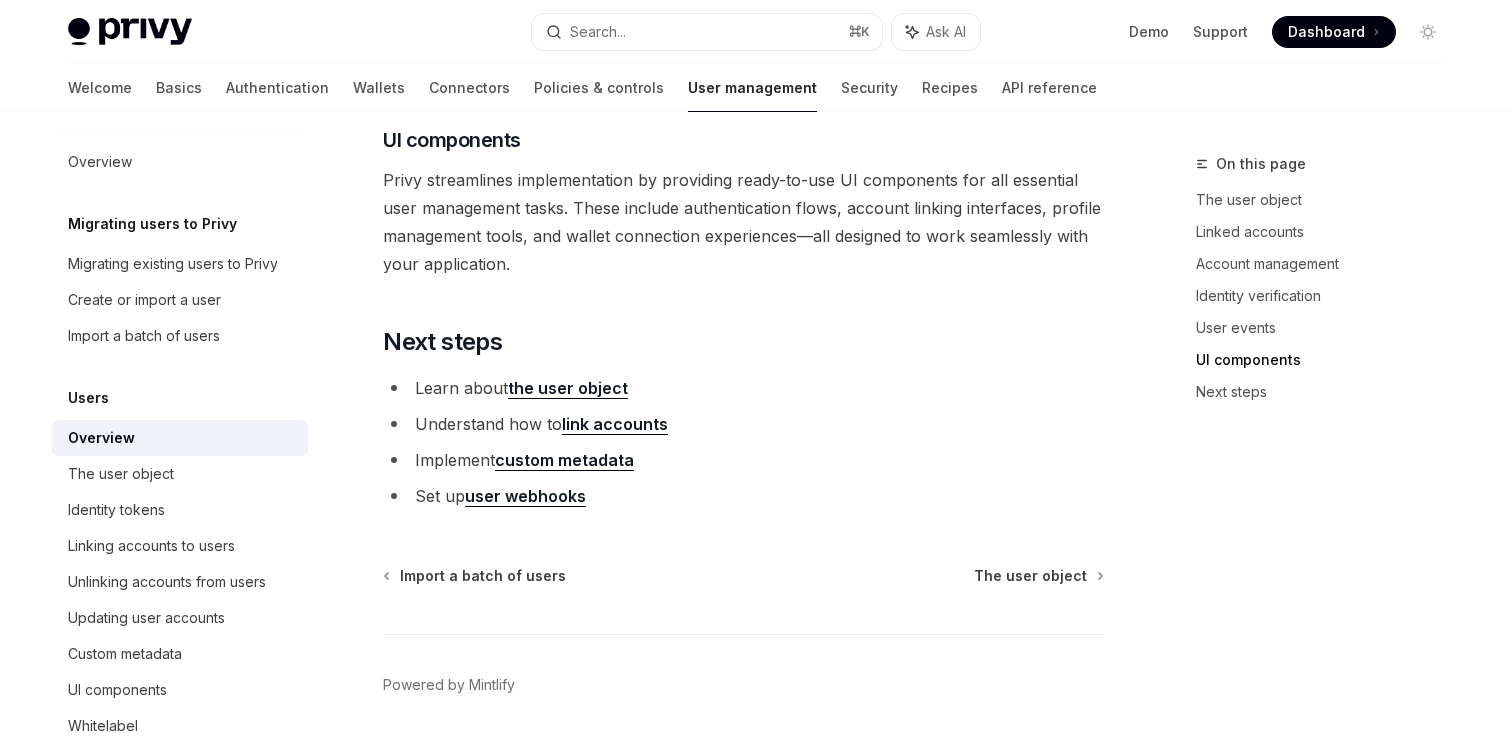 scroll, scrollTop: 2257, scrollLeft: 0, axis: vertical 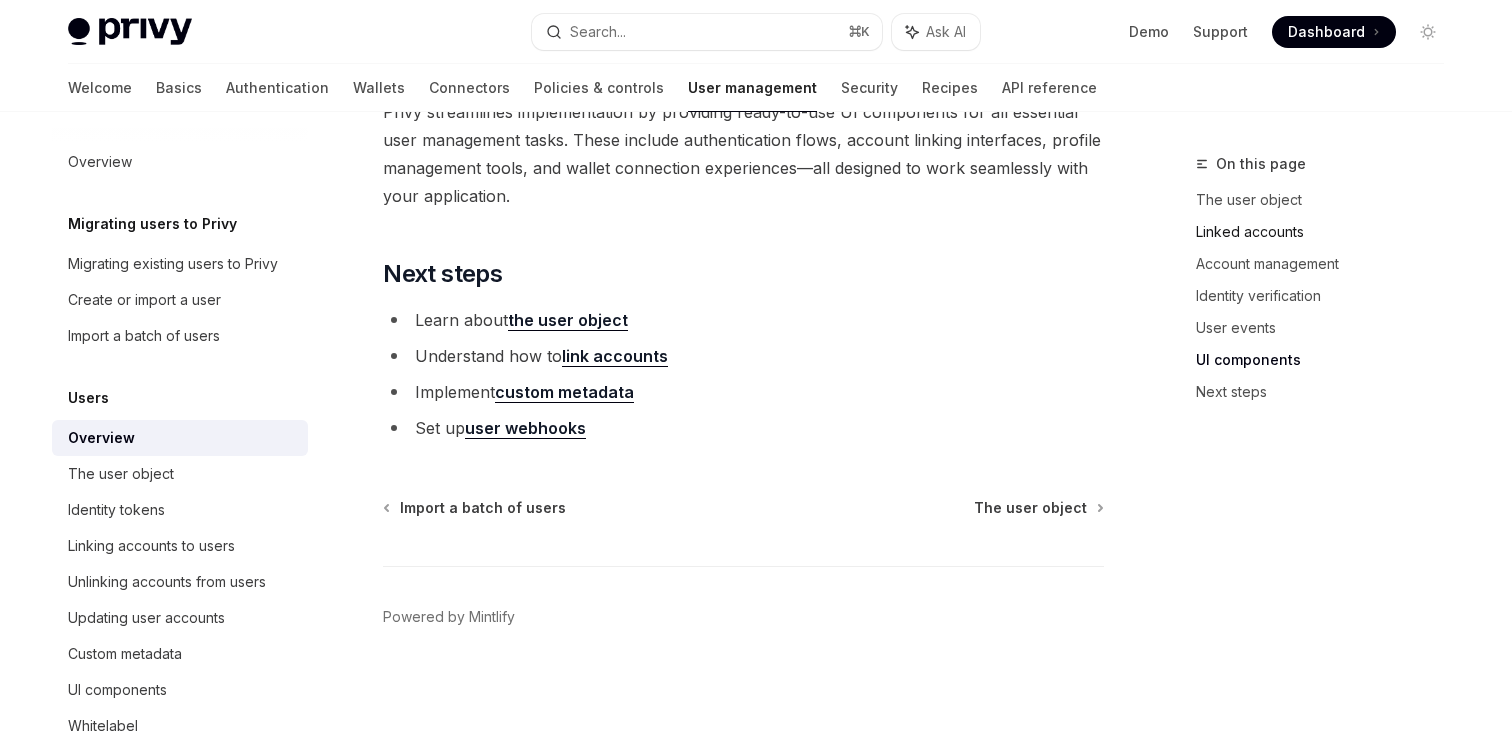 click on "Linked accounts" at bounding box center [1328, 232] 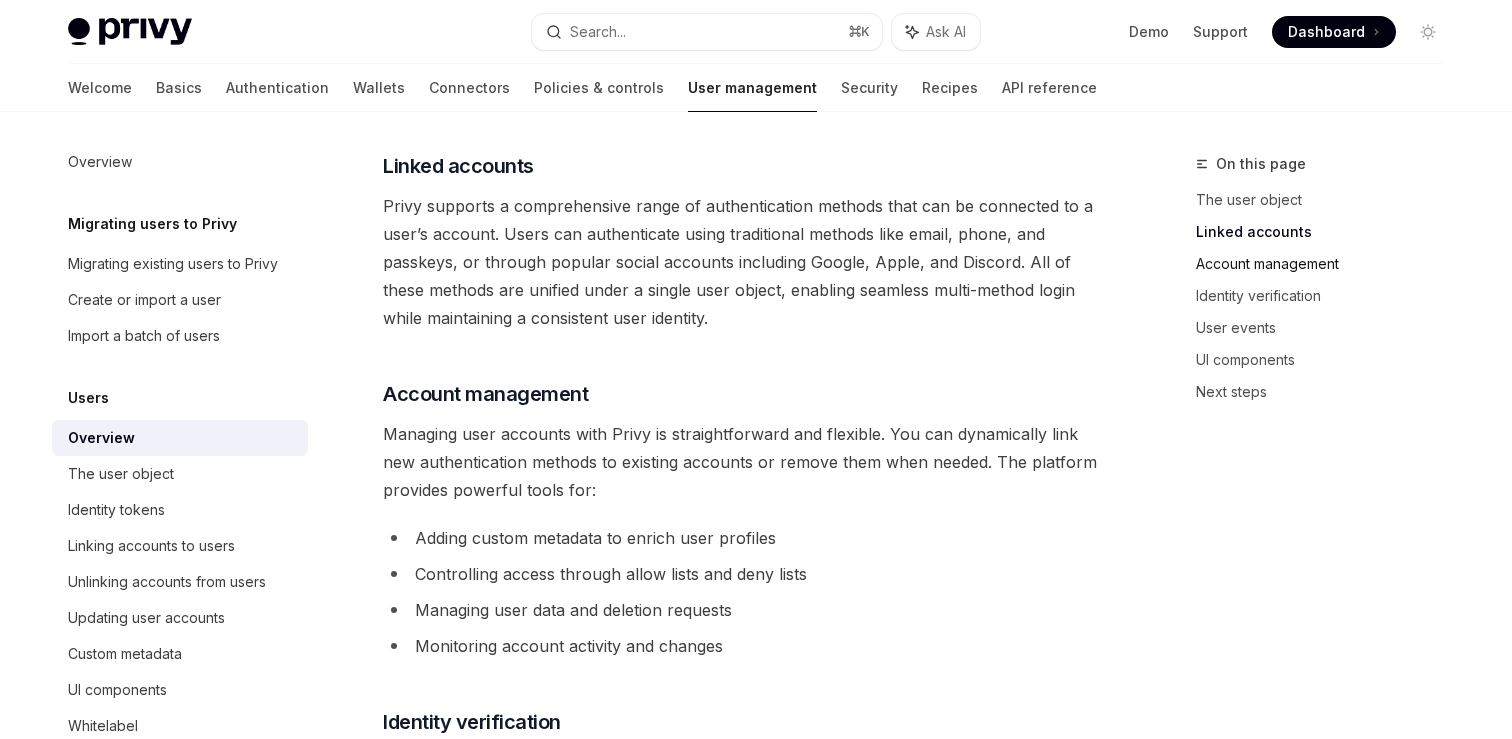 click on "Account management" at bounding box center (1328, 264) 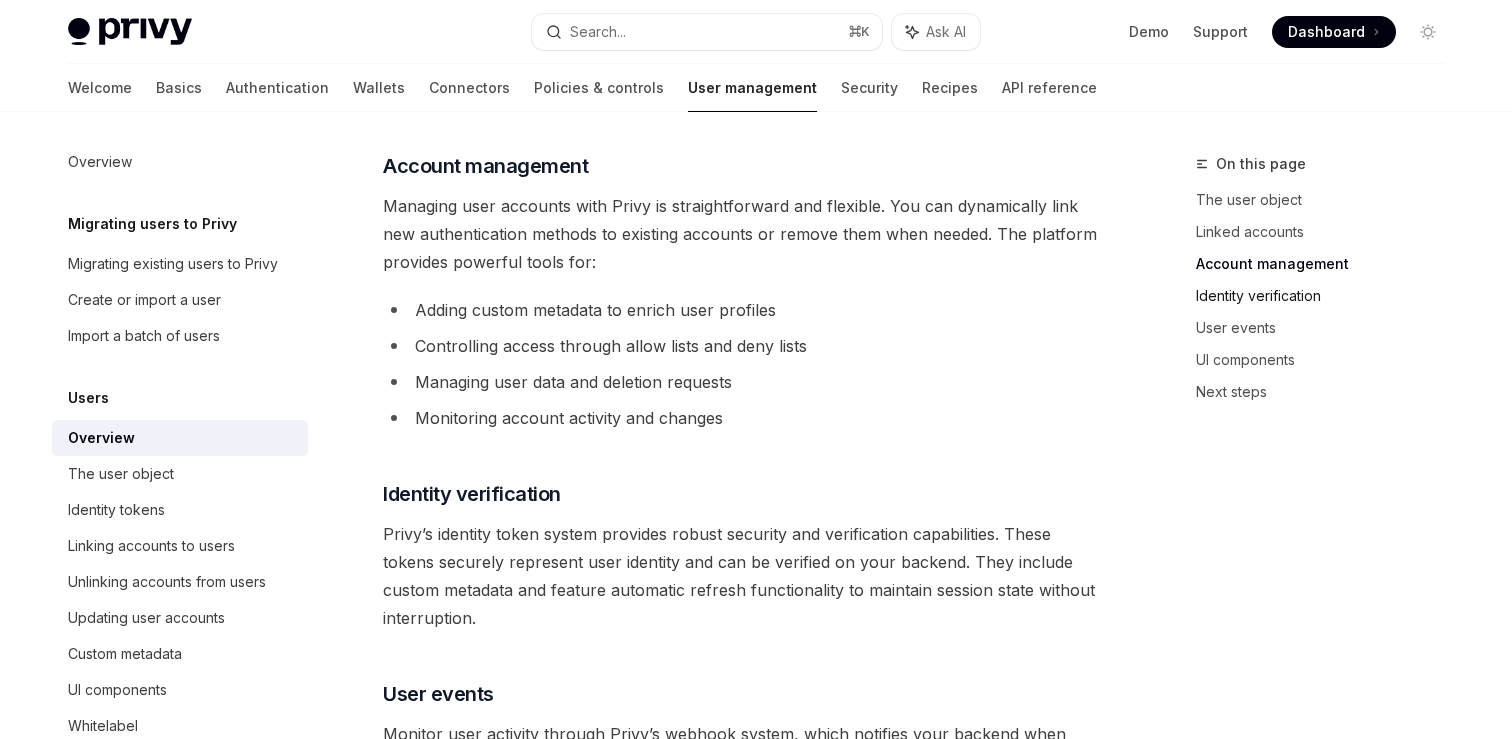 click on "Identity verification" at bounding box center [1328, 296] 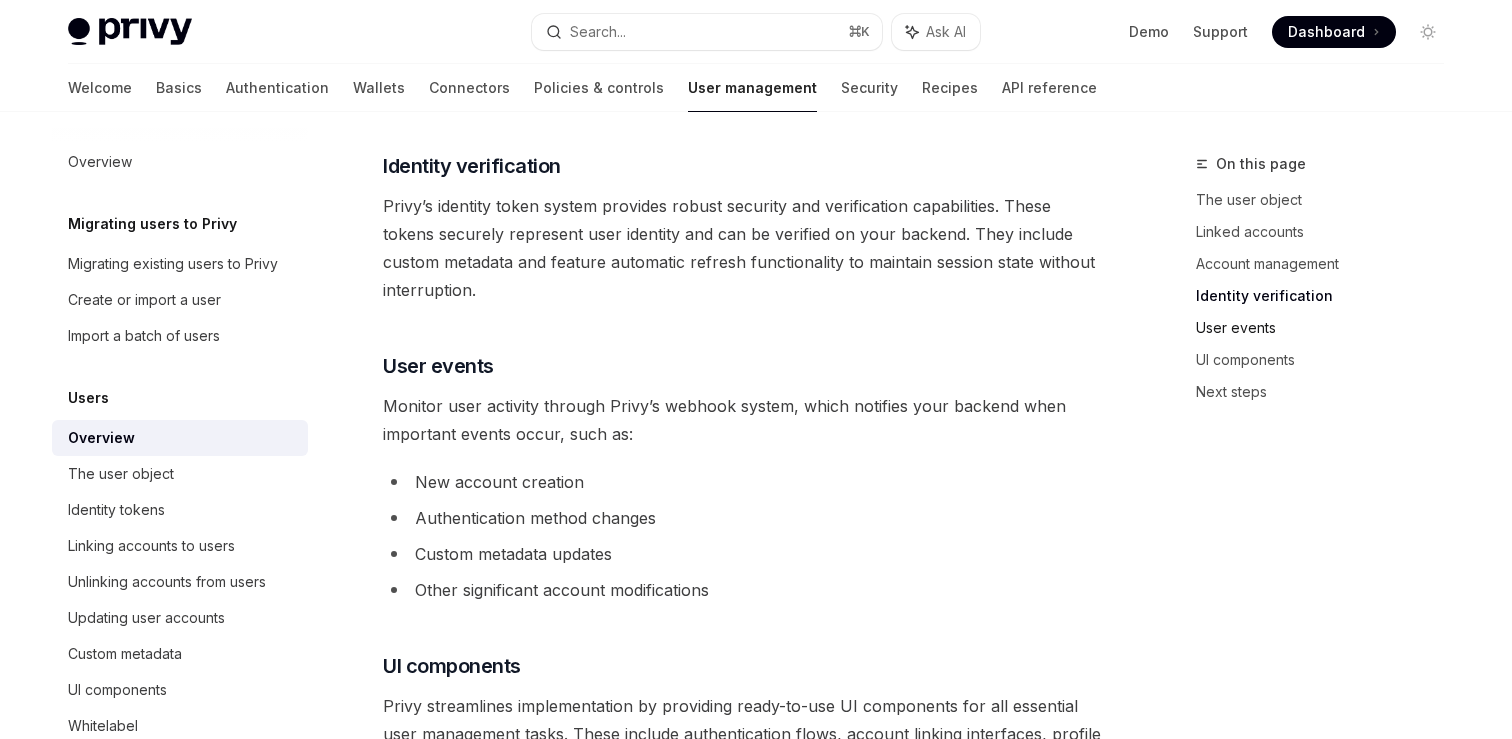 click on "User events" at bounding box center (1328, 328) 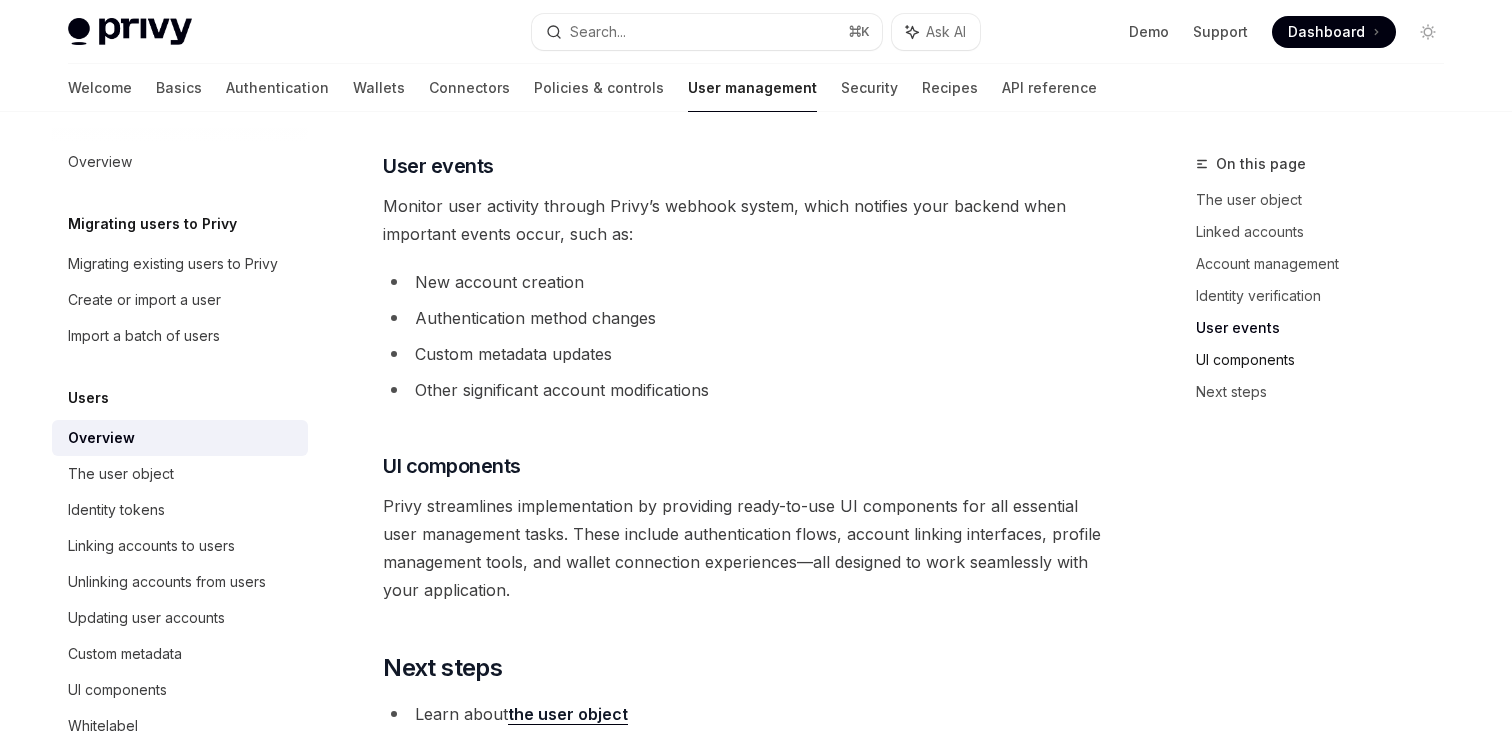 click on "UI components" at bounding box center (1328, 360) 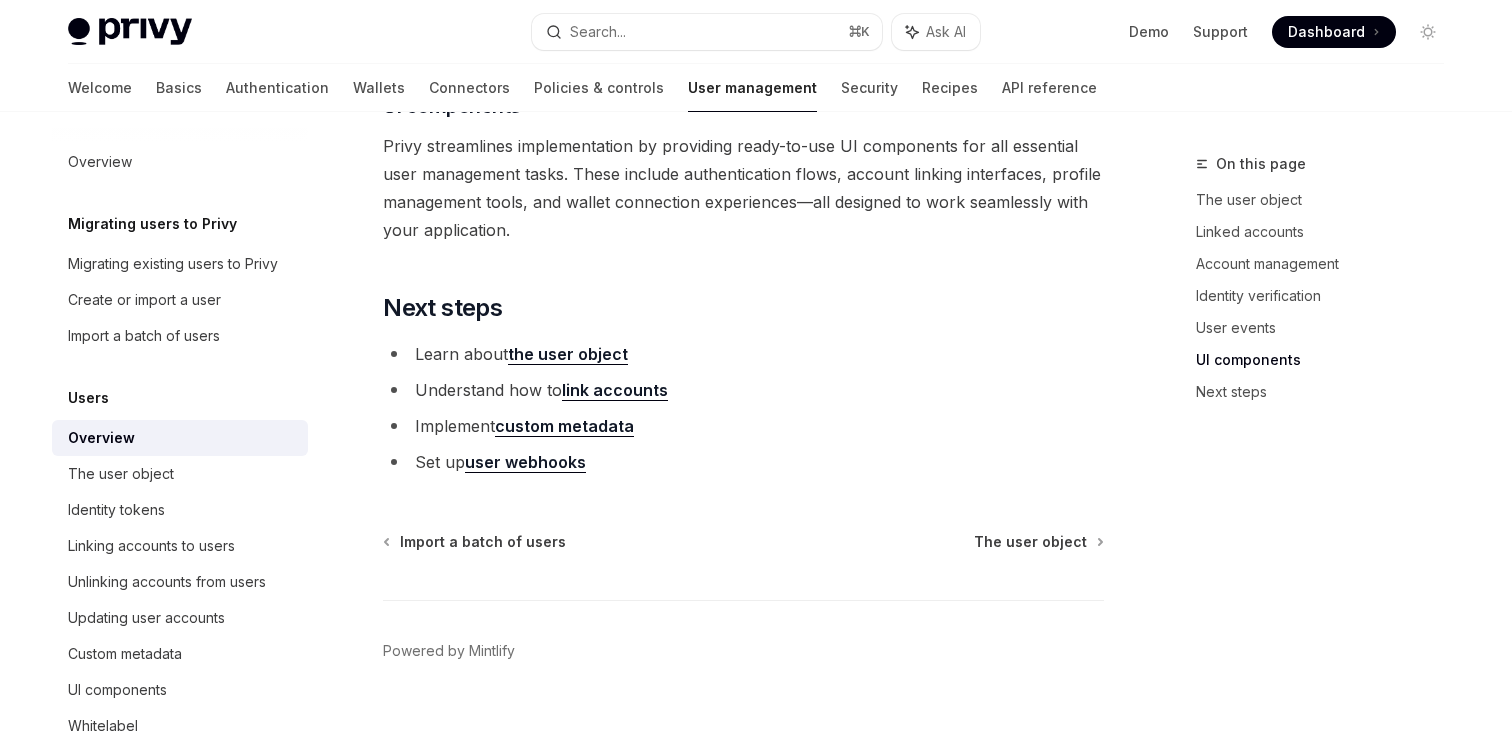 scroll, scrollTop: 2257, scrollLeft: 0, axis: vertical 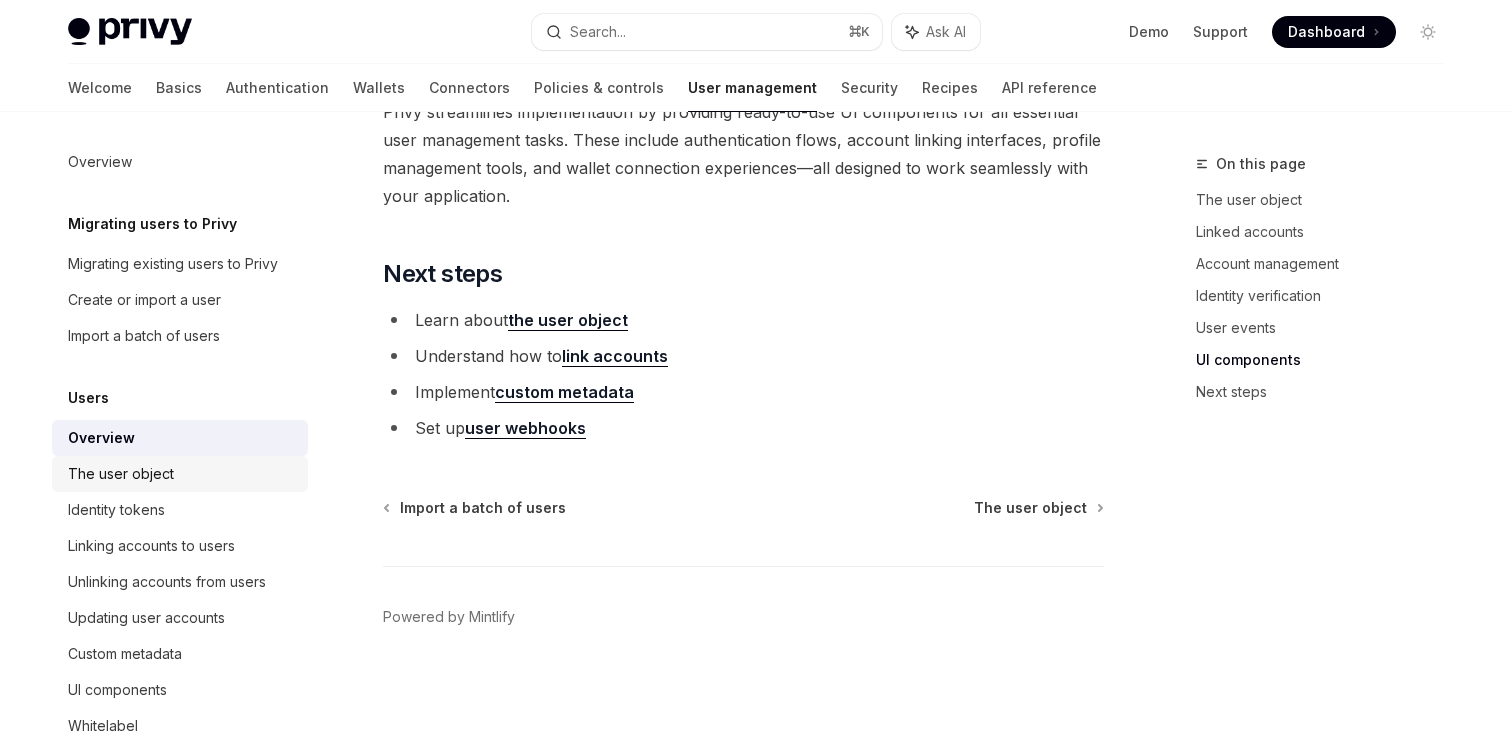 click on "The user object" at bounding box center (182, 474) 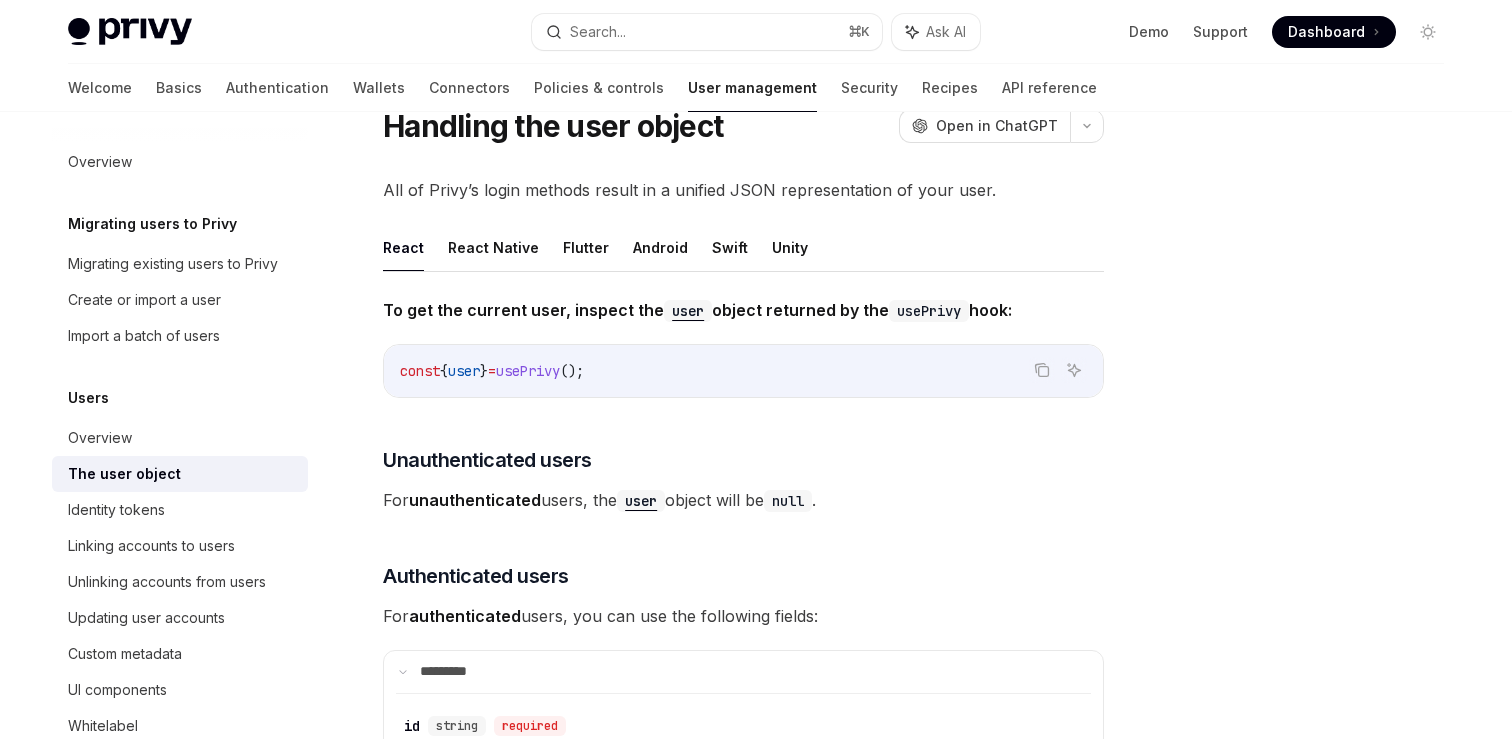 scroll, scrollTop: 83, scrollLeft: 0, axis: vertical 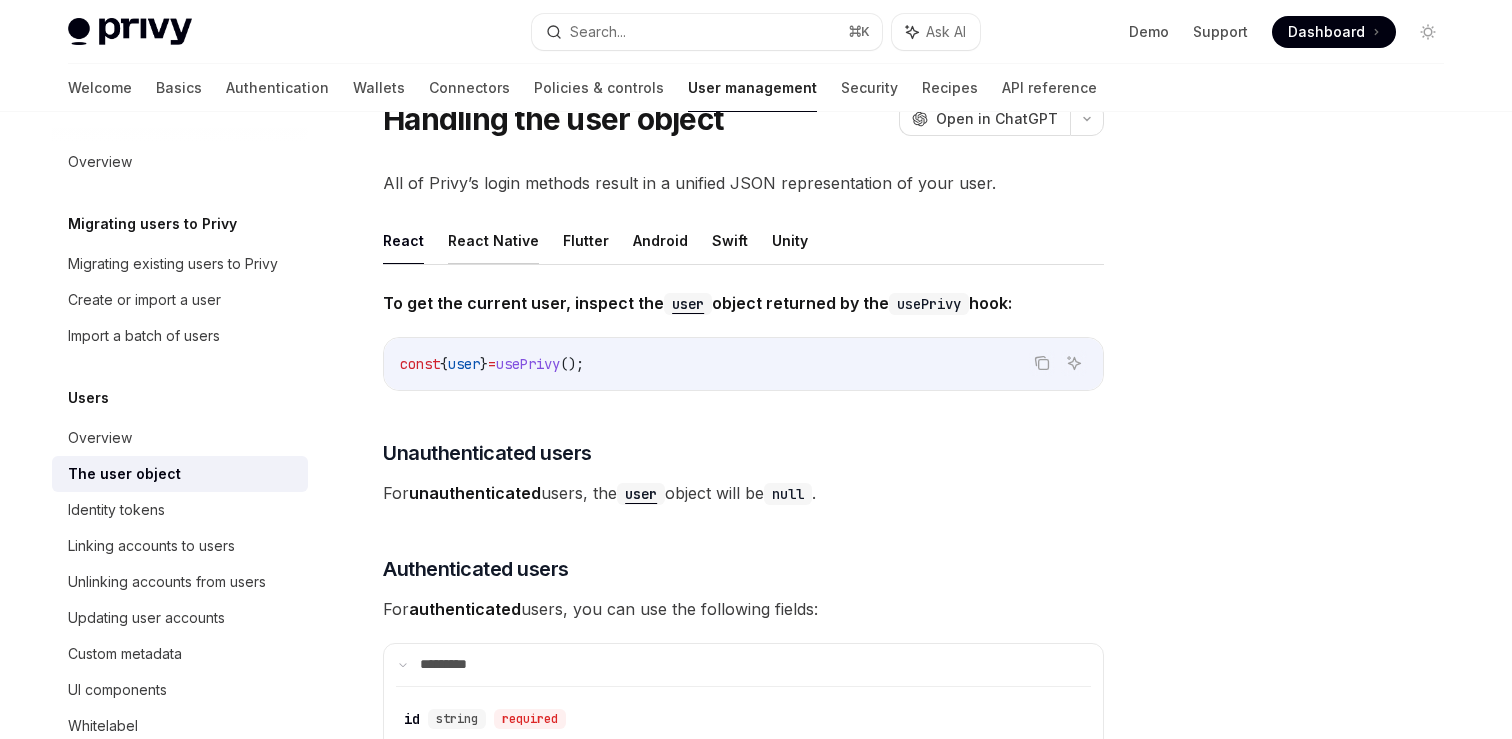 click on "React Native" at bounding box center (493, 240) 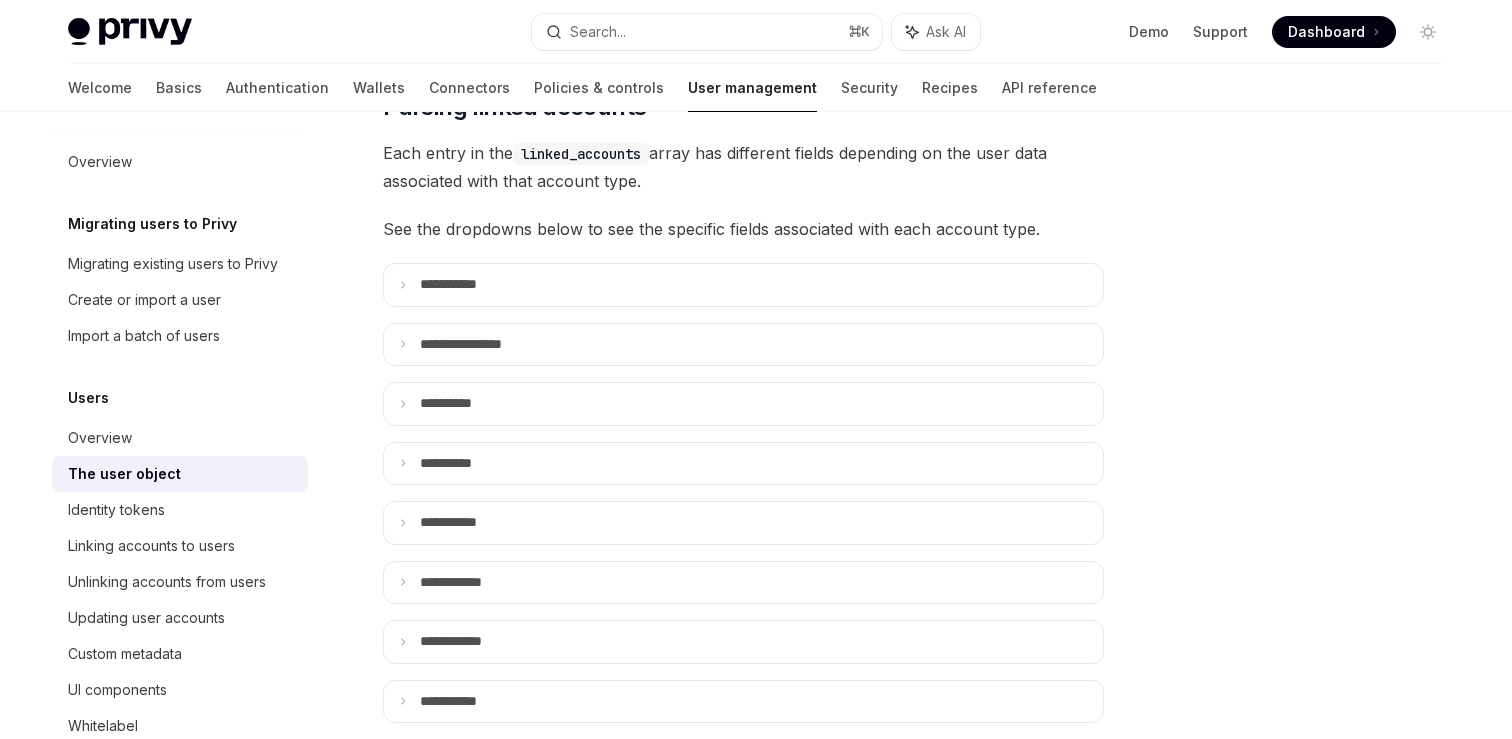 scroll, scrollTop: 665, scrollLeft: 0, axis: vertical 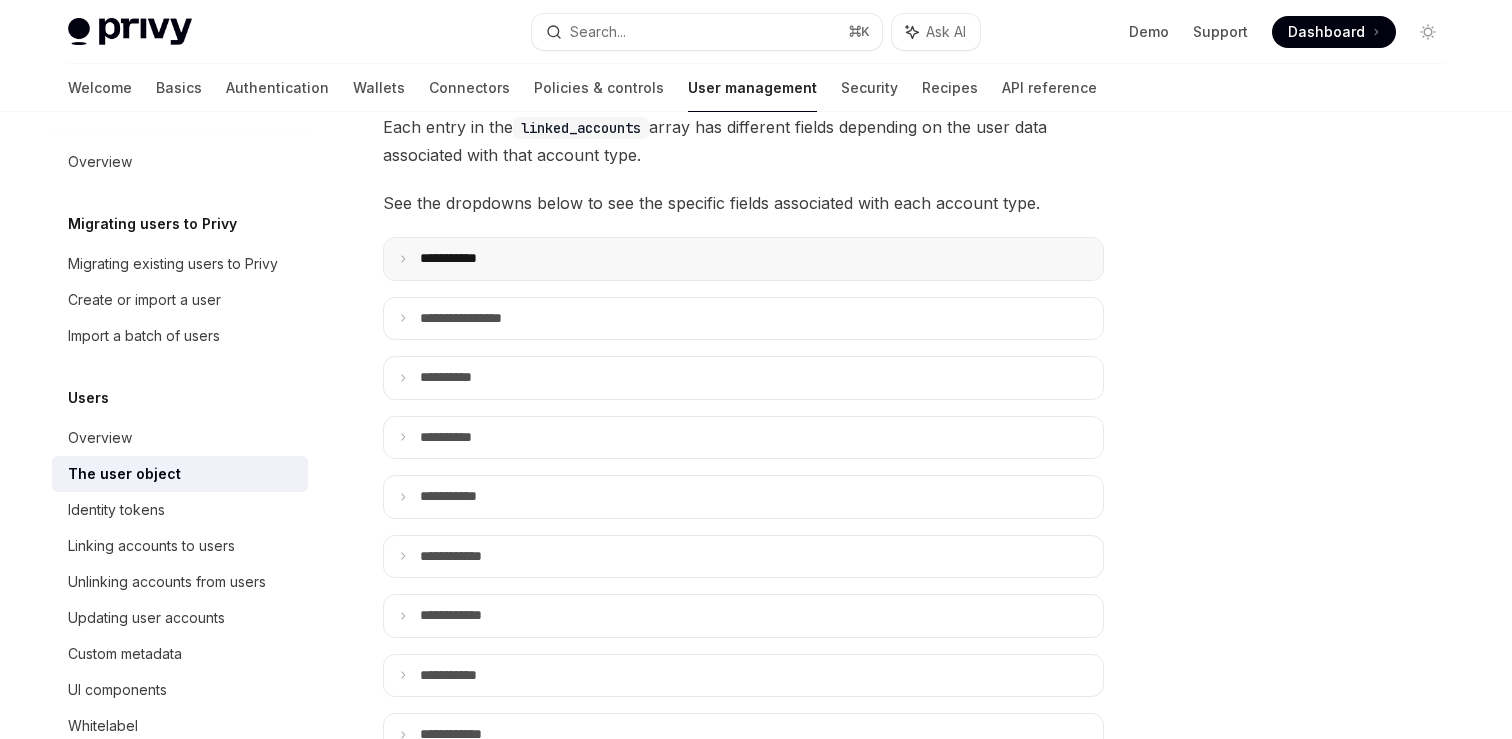 click 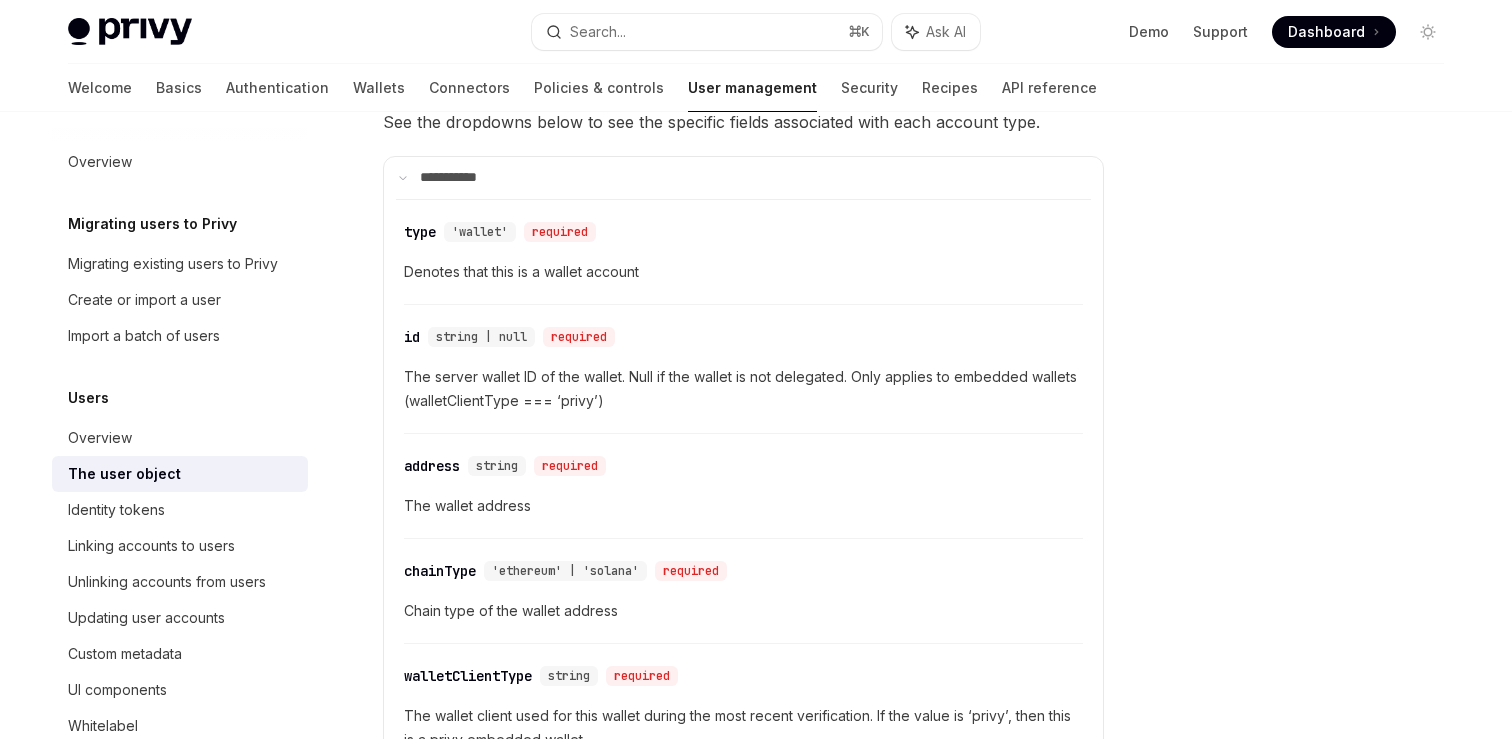 scroll, scrollTop: 612, scrollLeft: 0, axis: vertical 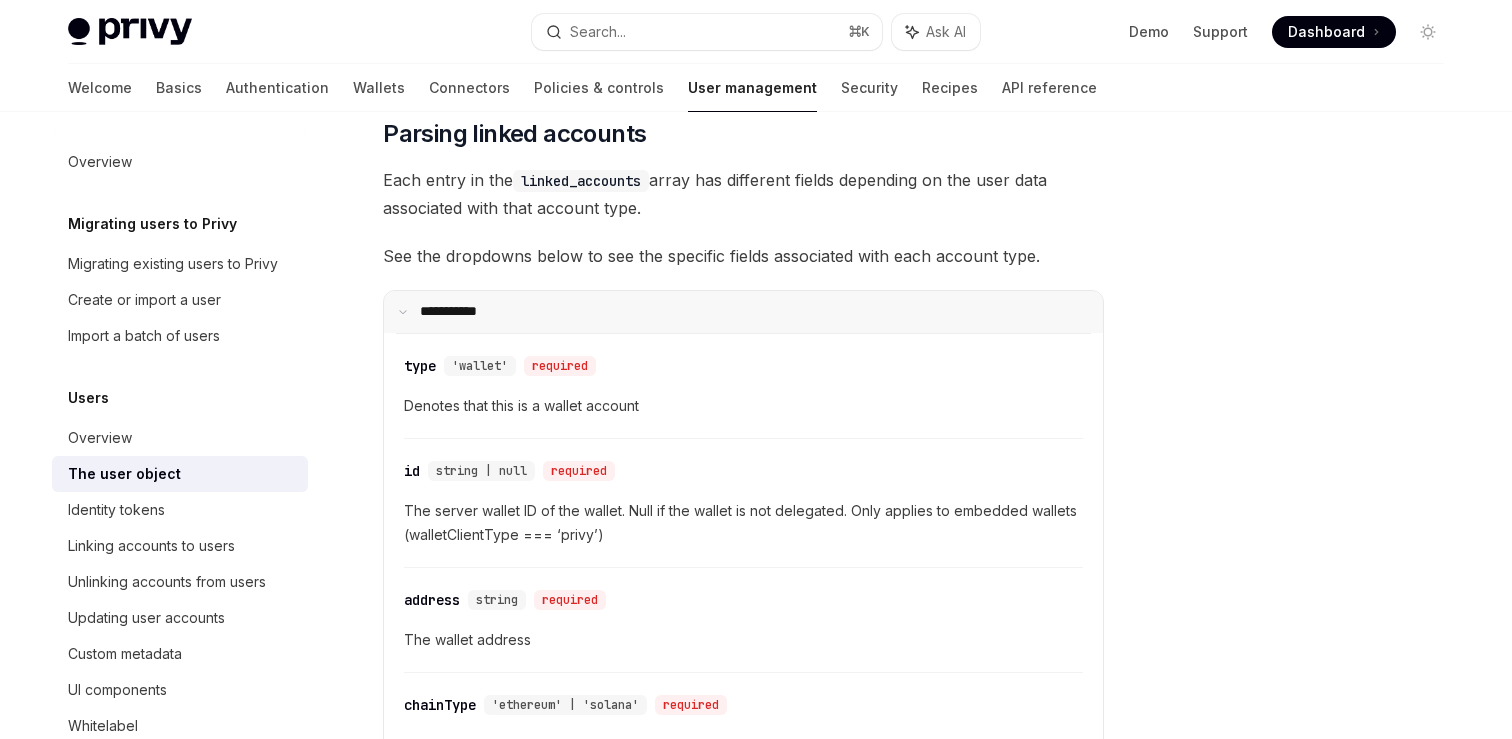 click on "****   ******" at bounding box center (743, 312) 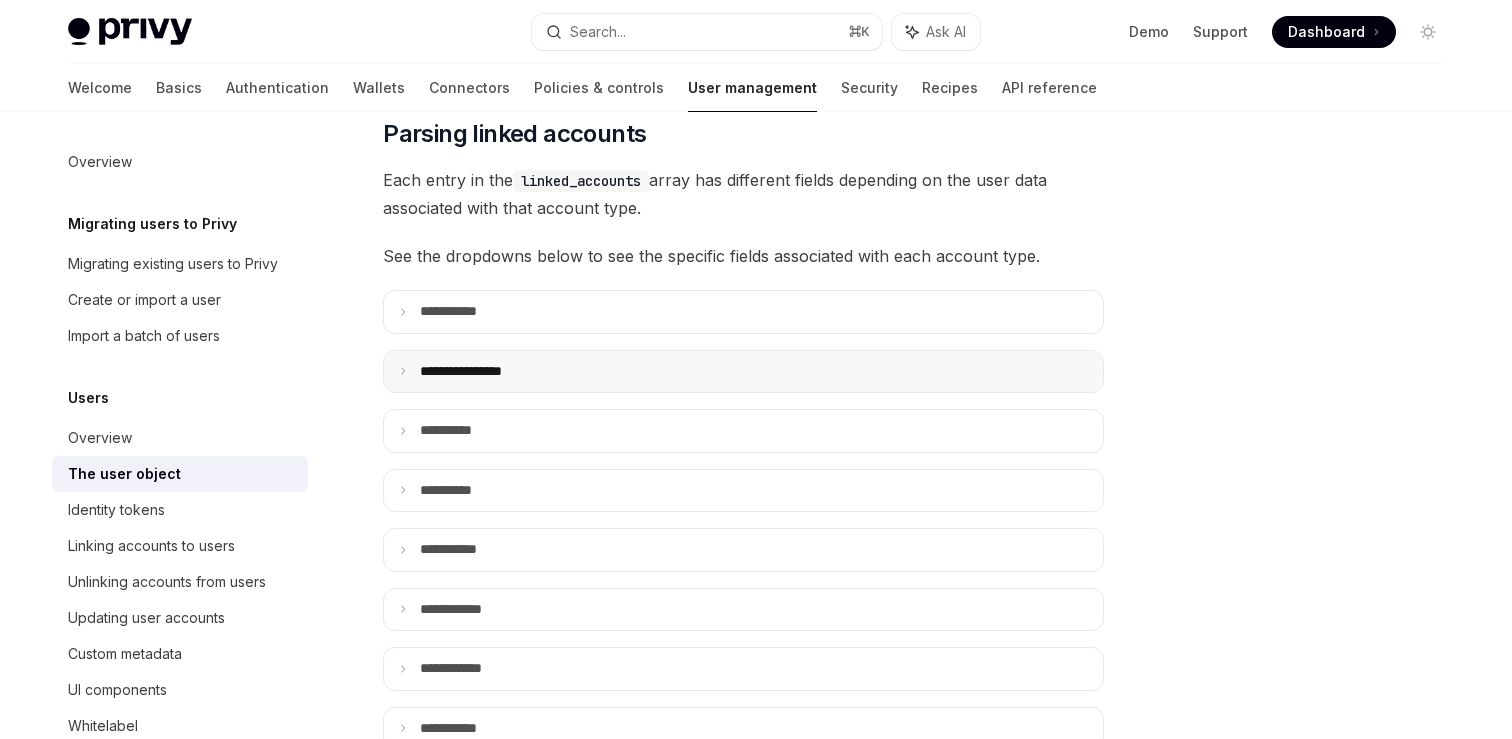 click 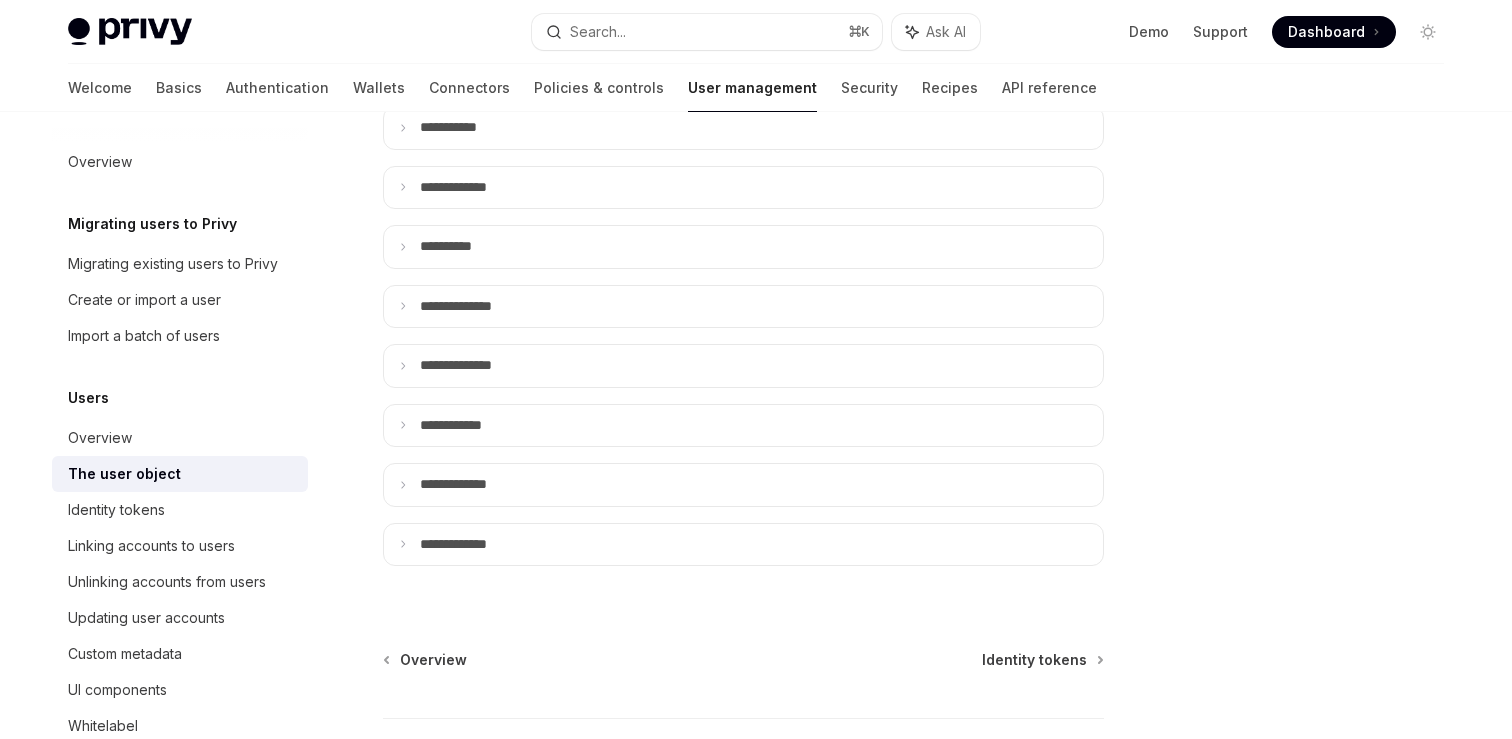 scroll, scrollTop: 1770, scrollLeft: 0, axis: vertical 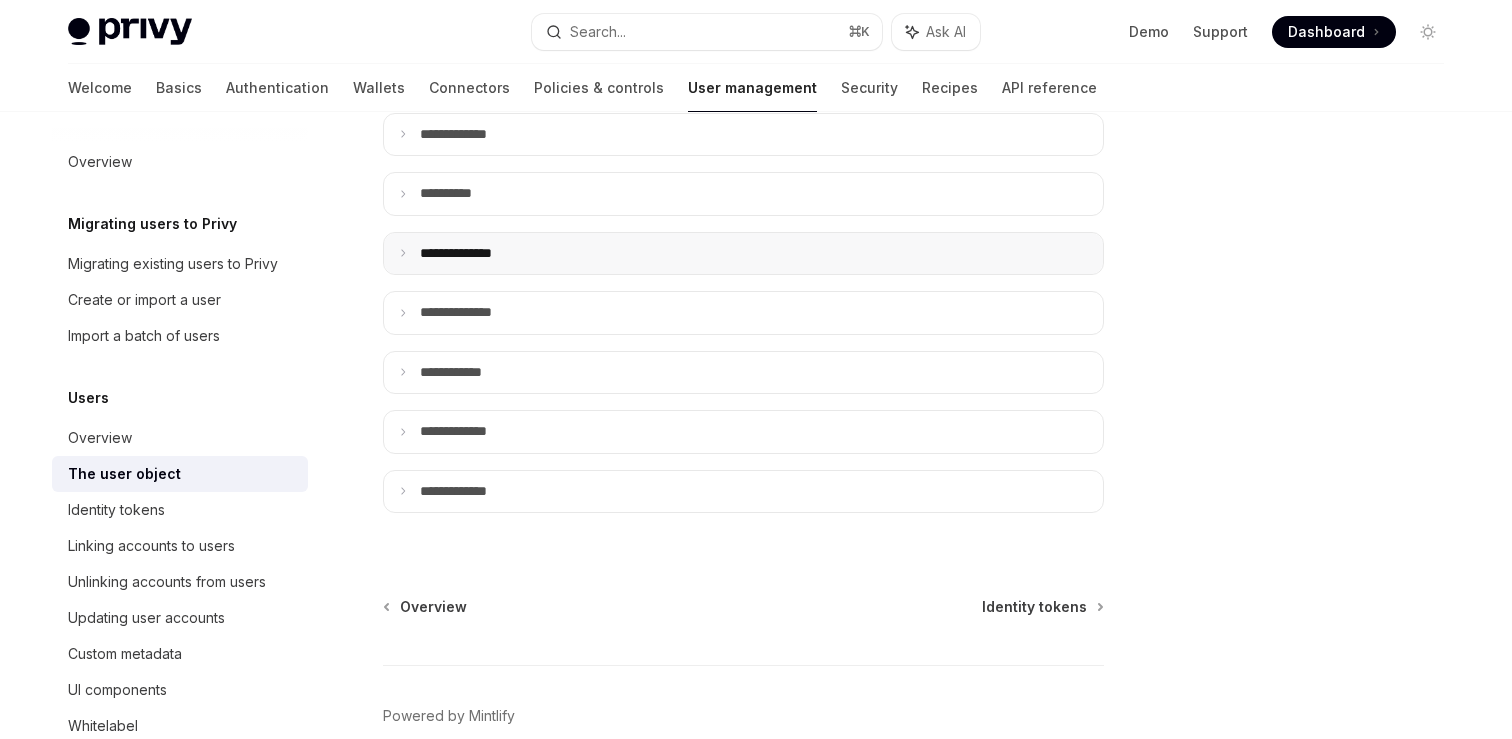 click on "****   *********" at bounding box center [743, 254] 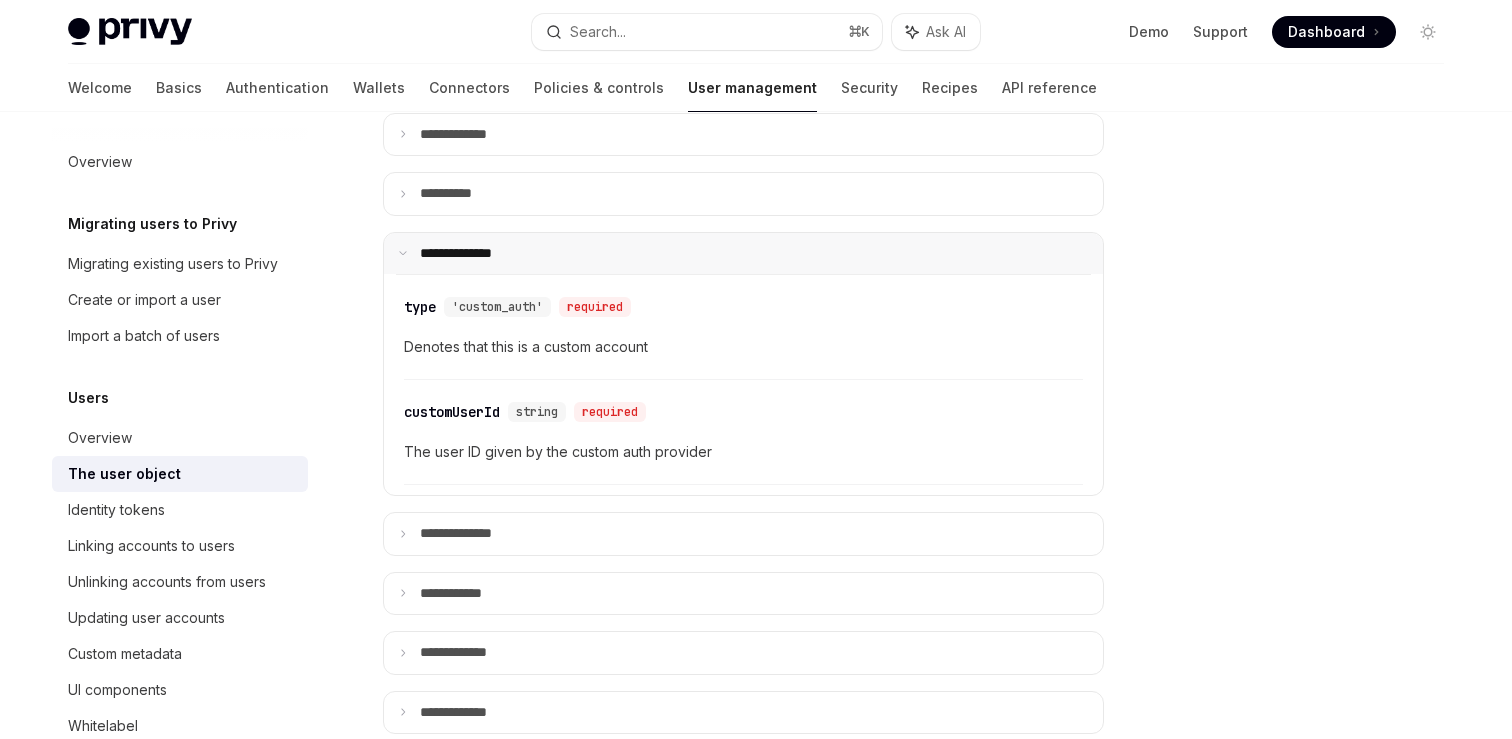 click on "****   *********" at bounding box center [743, 254] 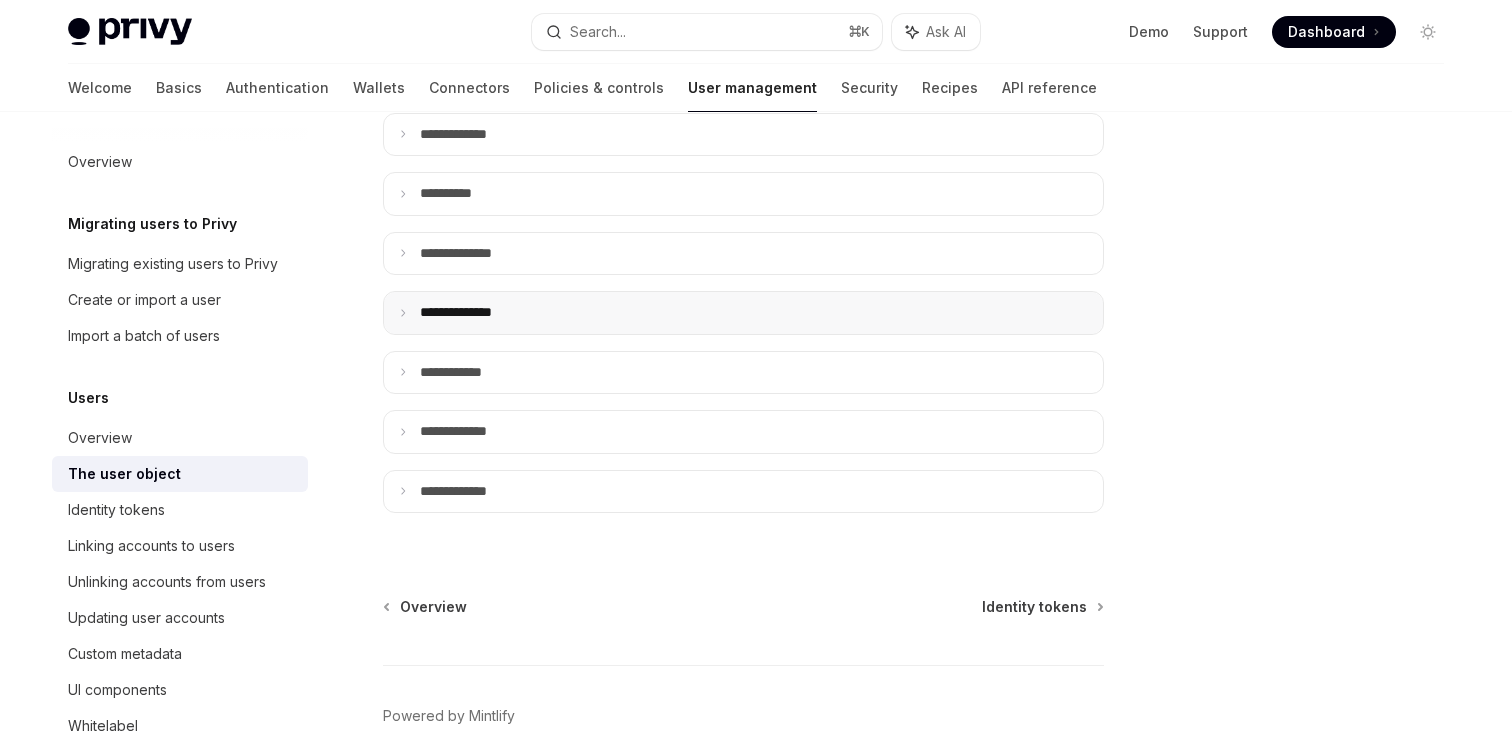click on "****   *********" at bounding box center (743, 313) 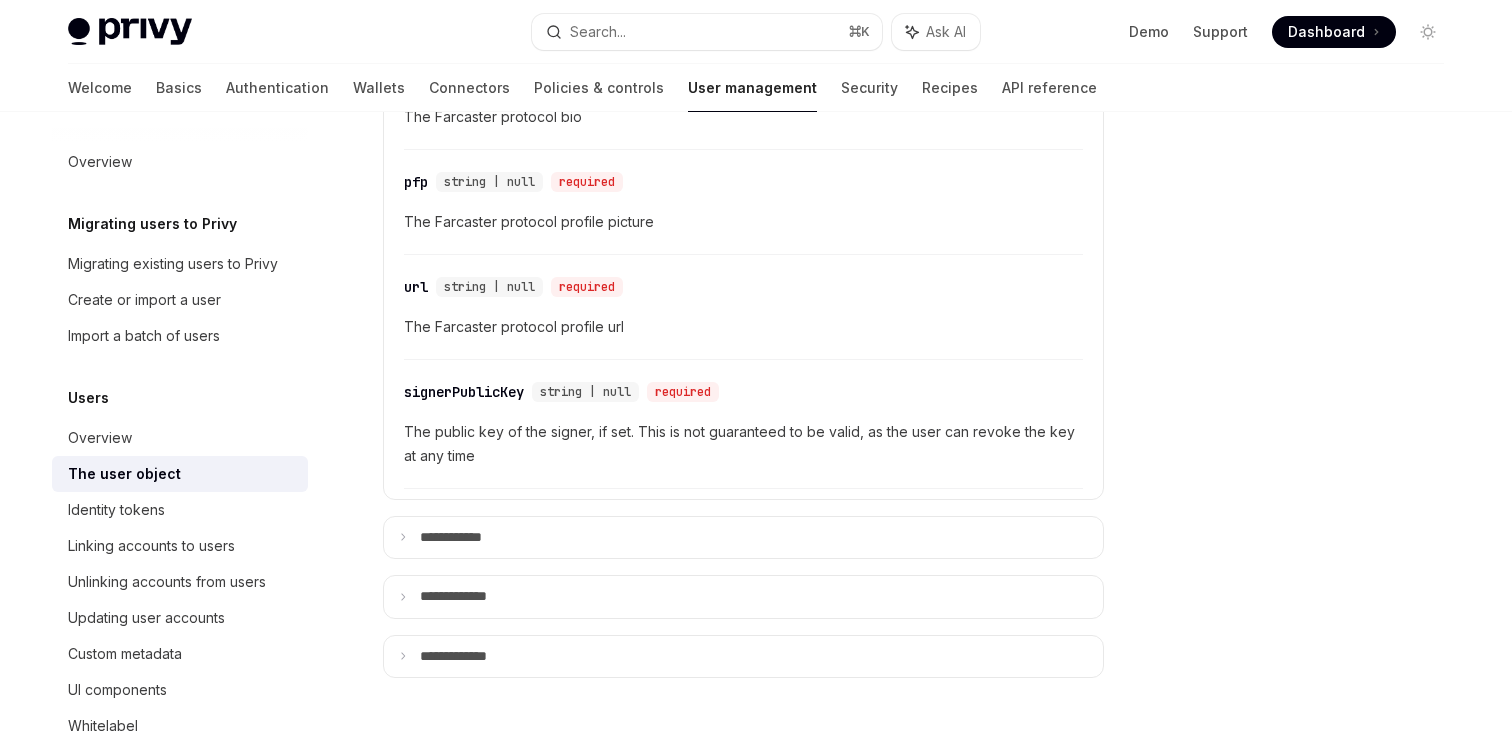 scroll, scrollTop: 2822, scrollLeft: 0, axis: vertical 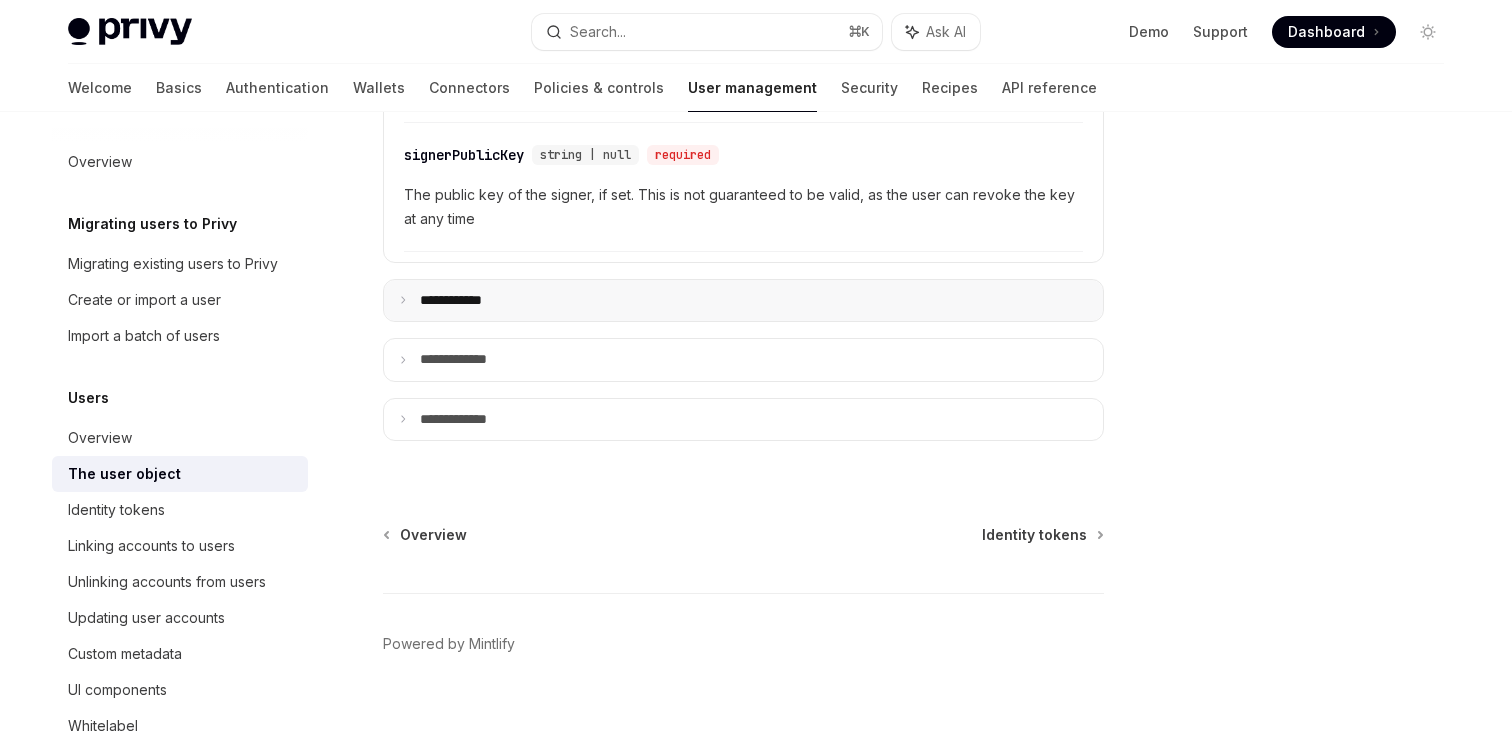 click 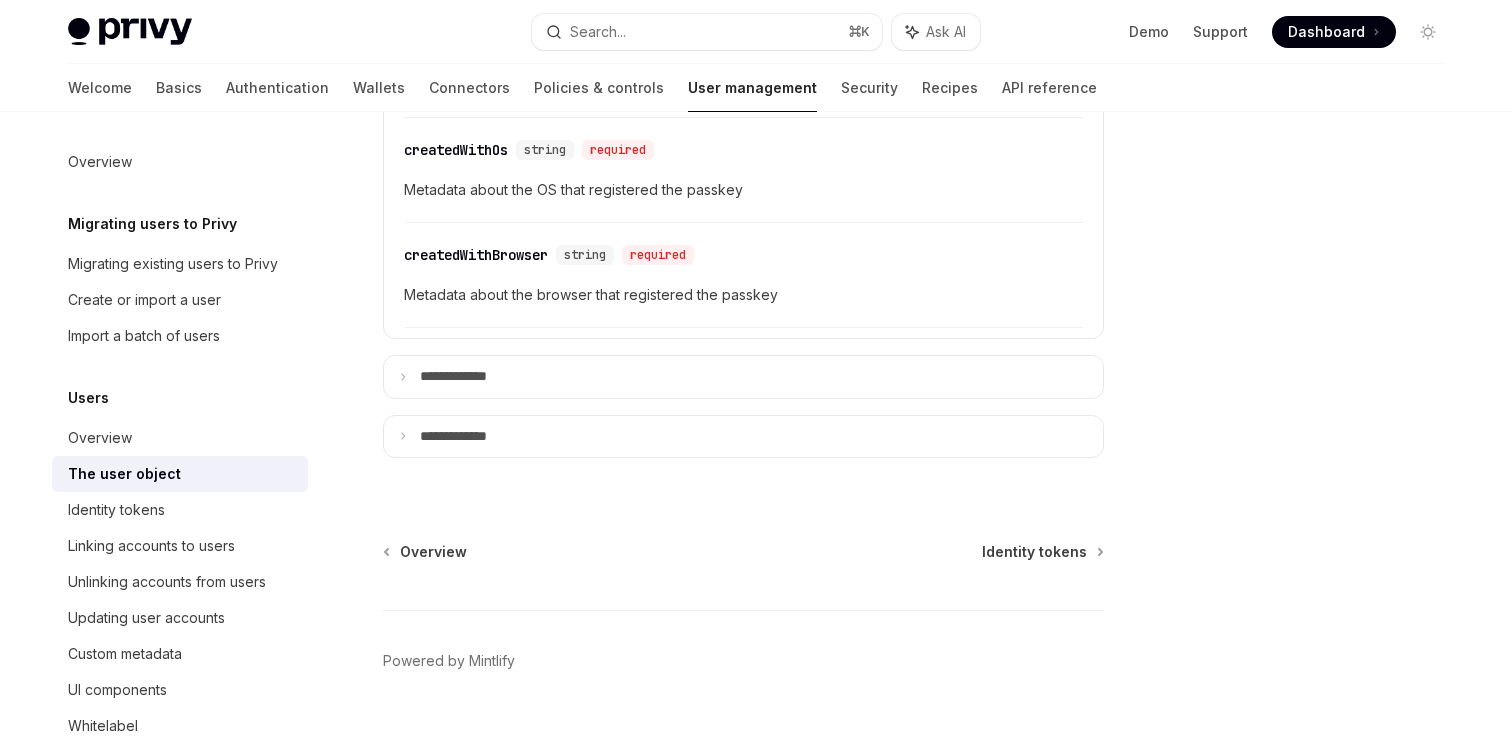 scroll, scrollTop: 3574, scrollLeft: 0, axis: vertical 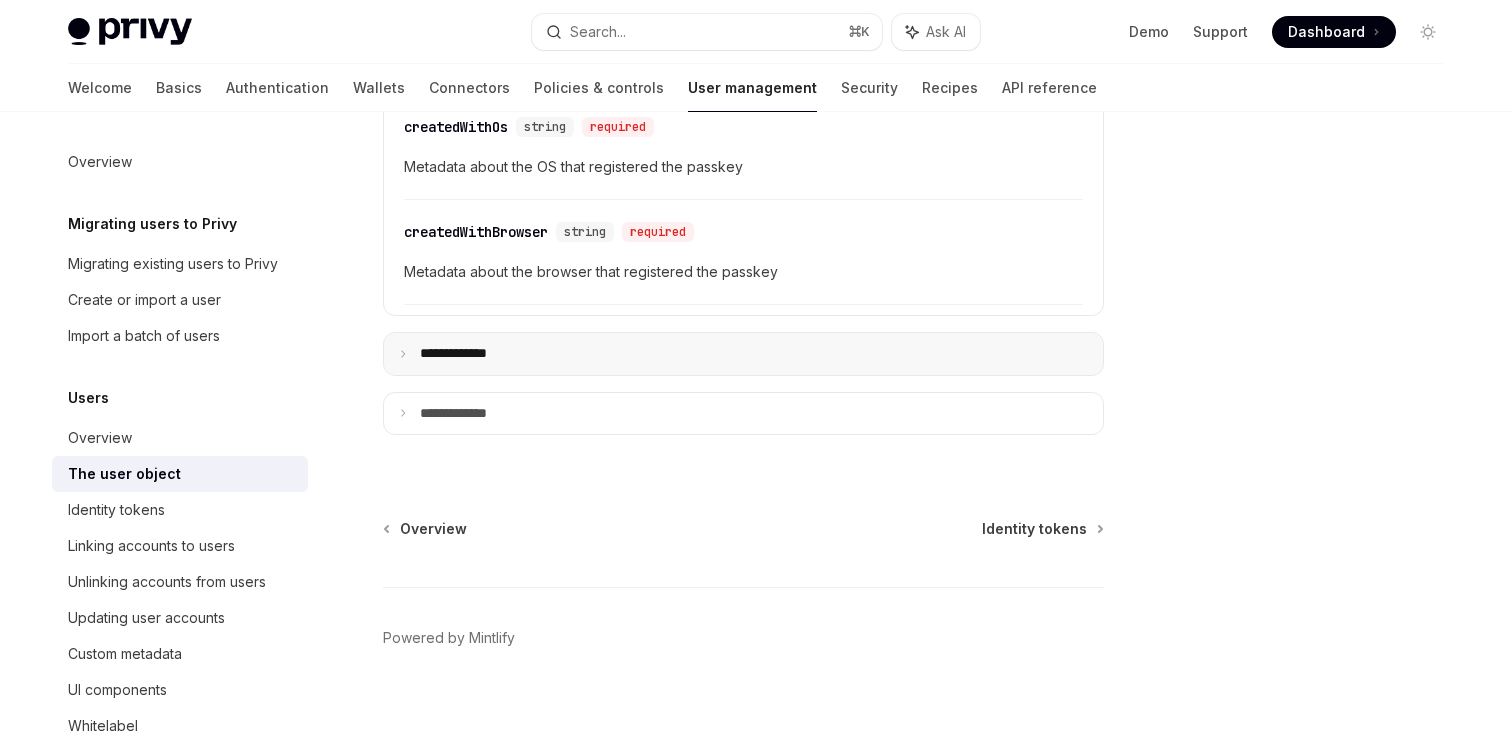 click on "****   ********" at bounding box center [743, 354] 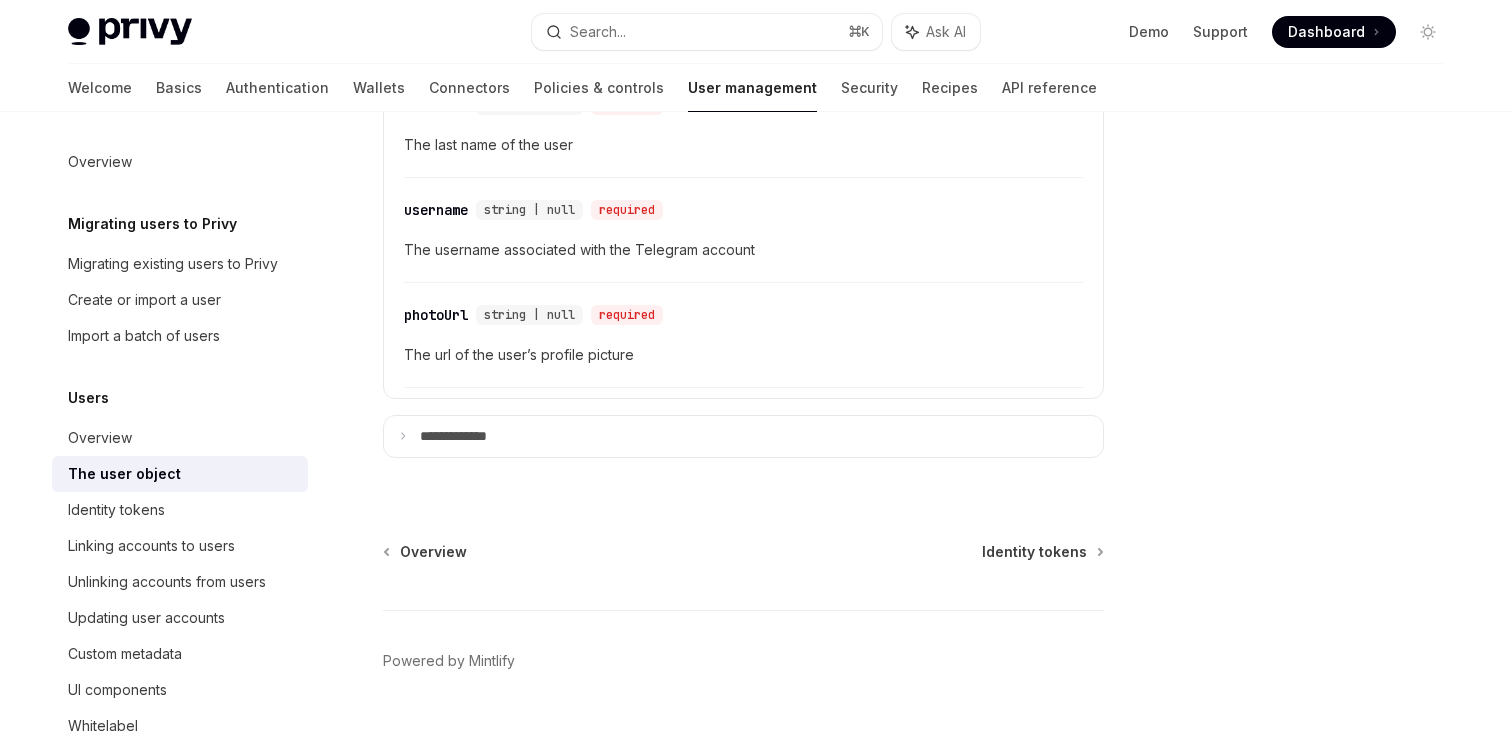 scroll, scrollTop: 4236, scrollLeft: 0, axis: vertical 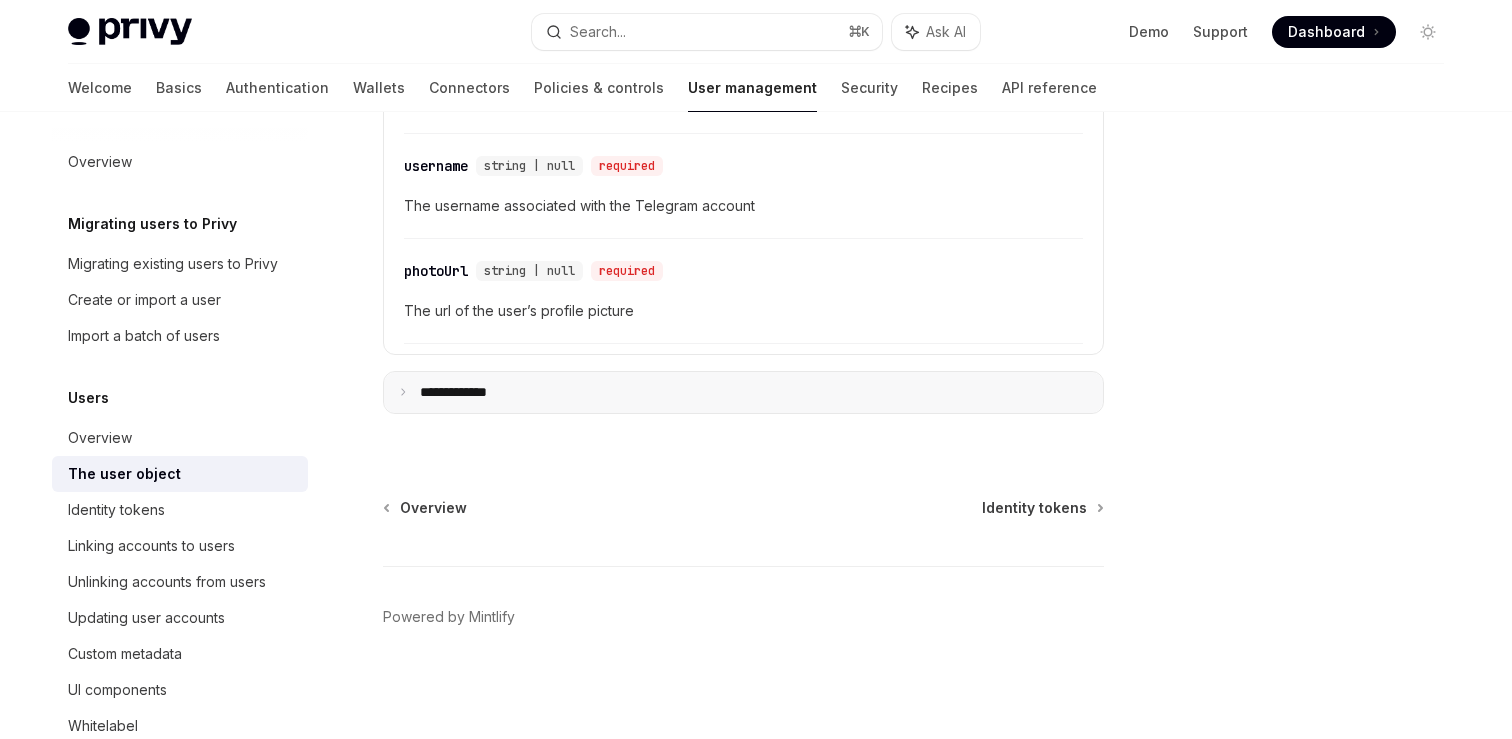 click on "****   ********" at bounding box center (743, 393) 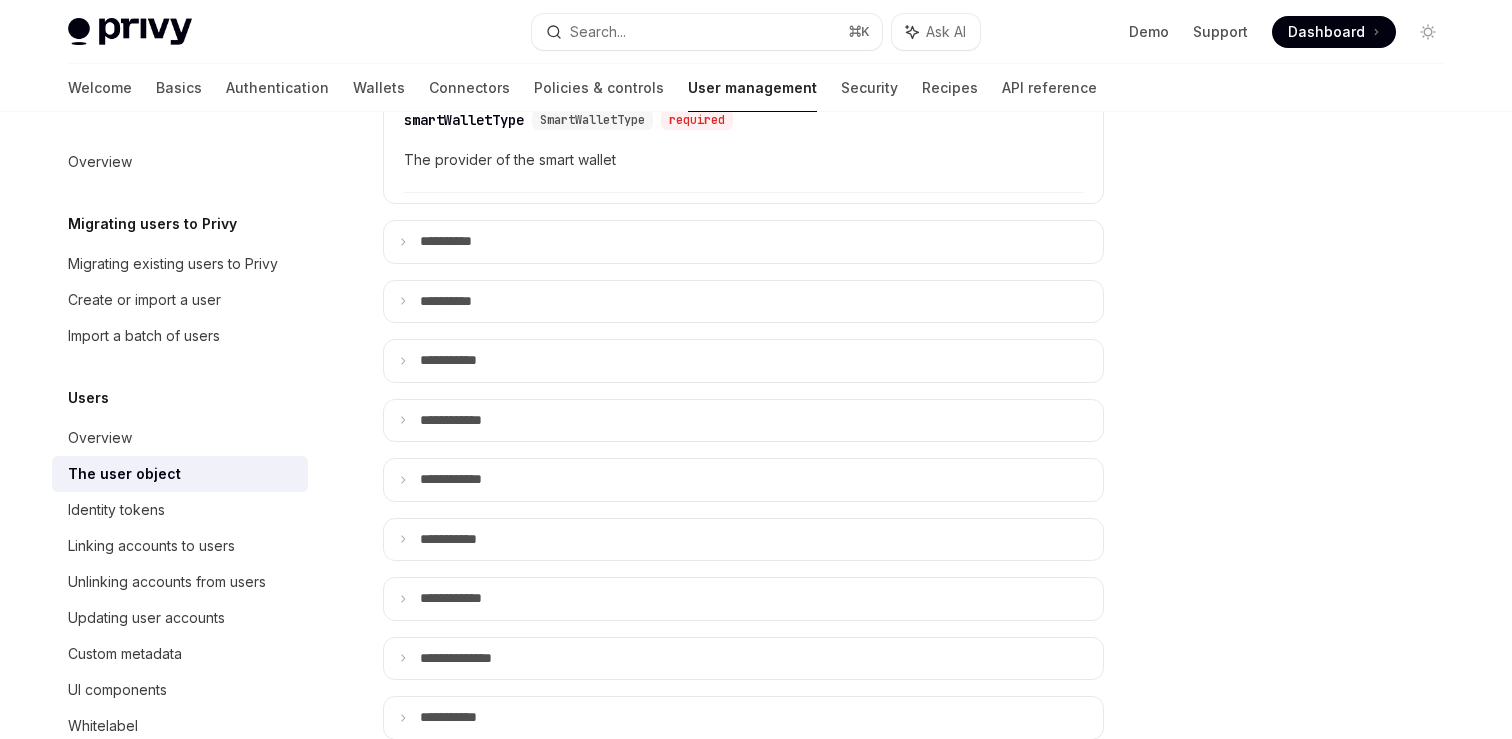 scroll, scrollTop: 1083, scrollLeft: 0, axis: vertical 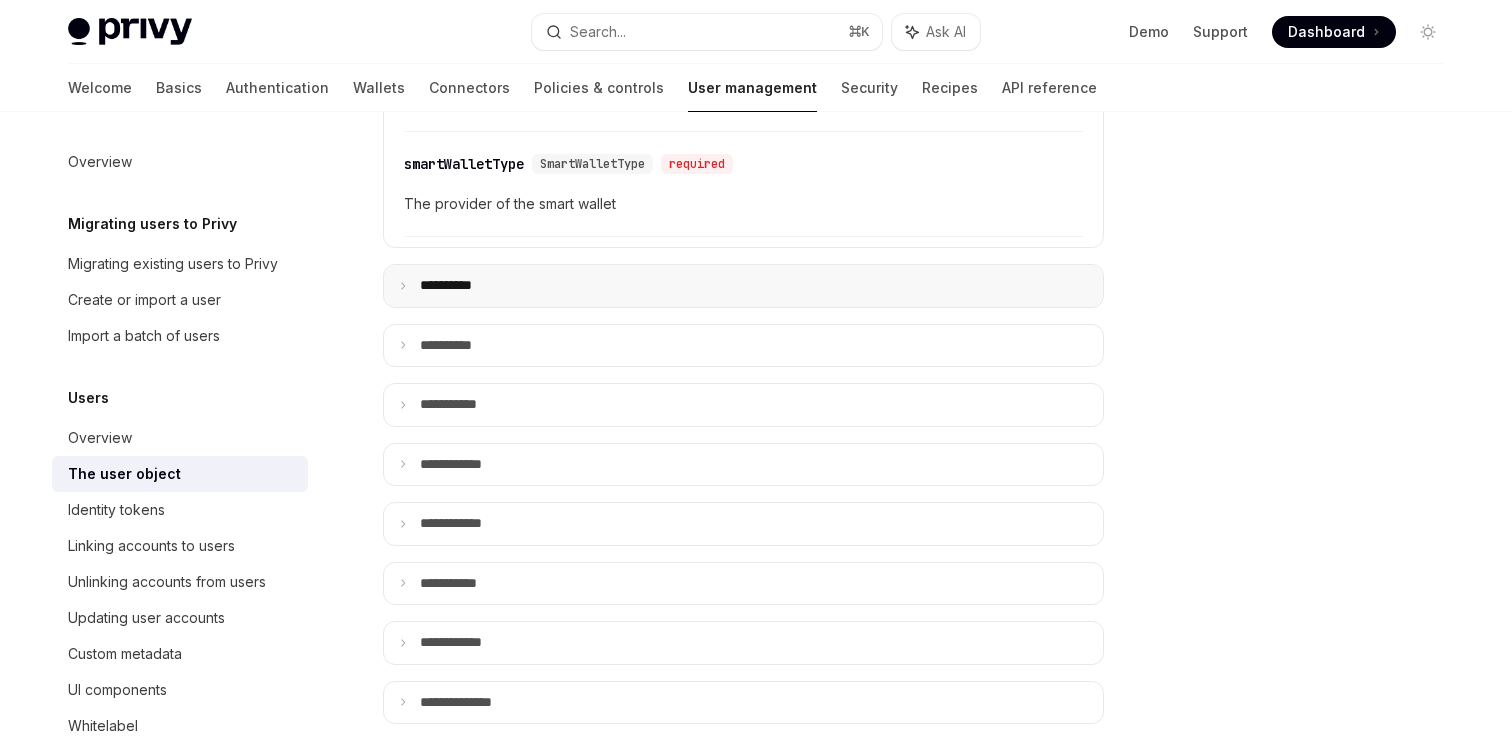 click on "****   *****" at bounding box center [743, 286] 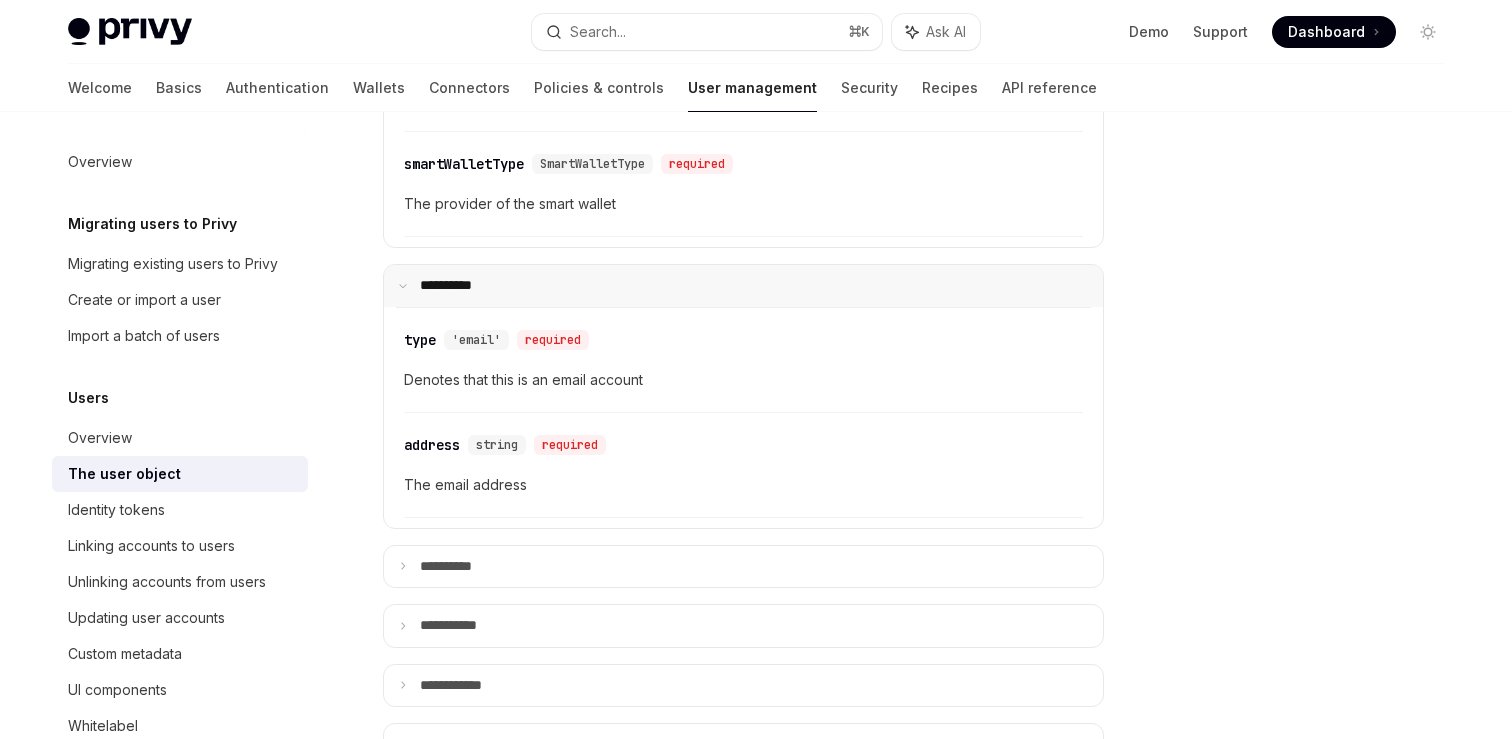 click on "****   *****" at bounding box center (743, 286) 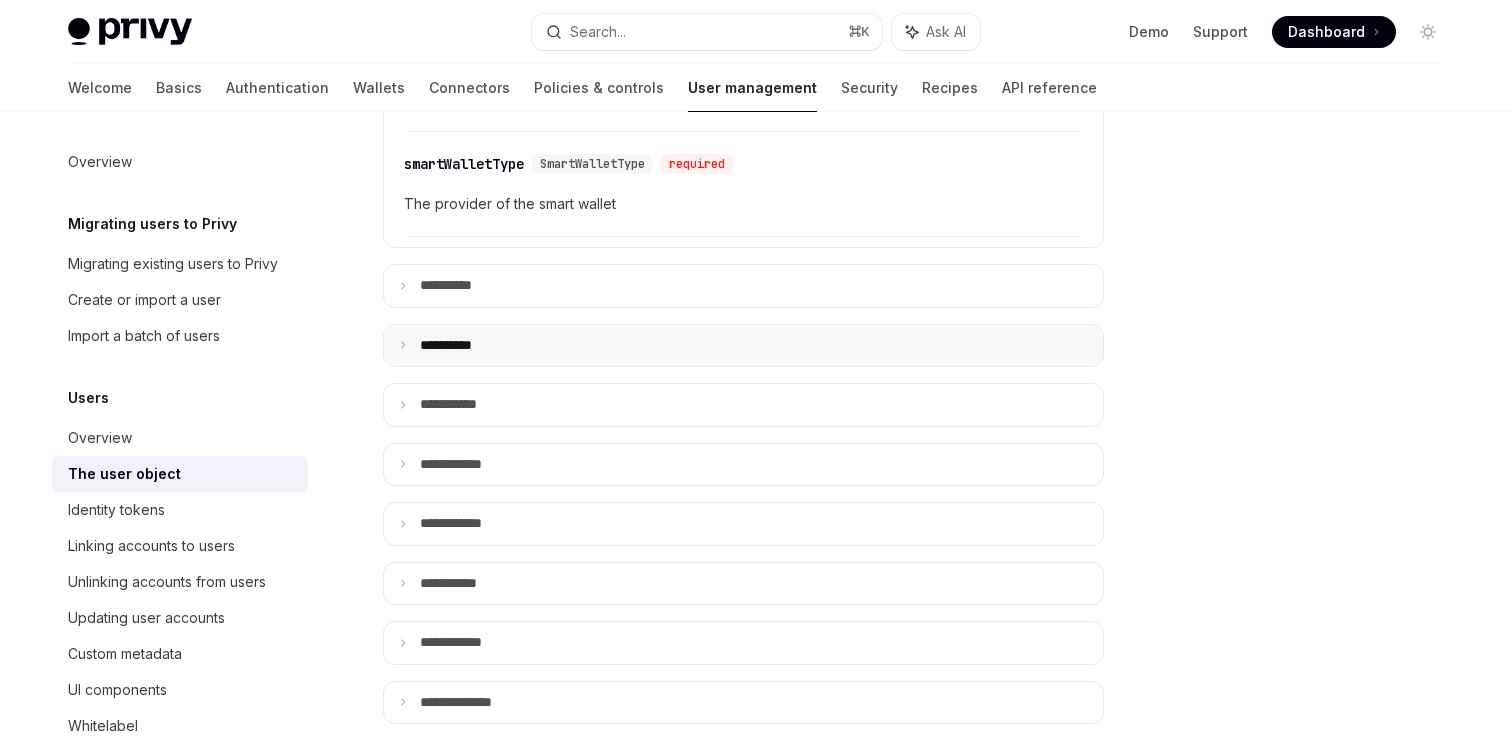 click on "****   *****" at bounding box center [743, 346] 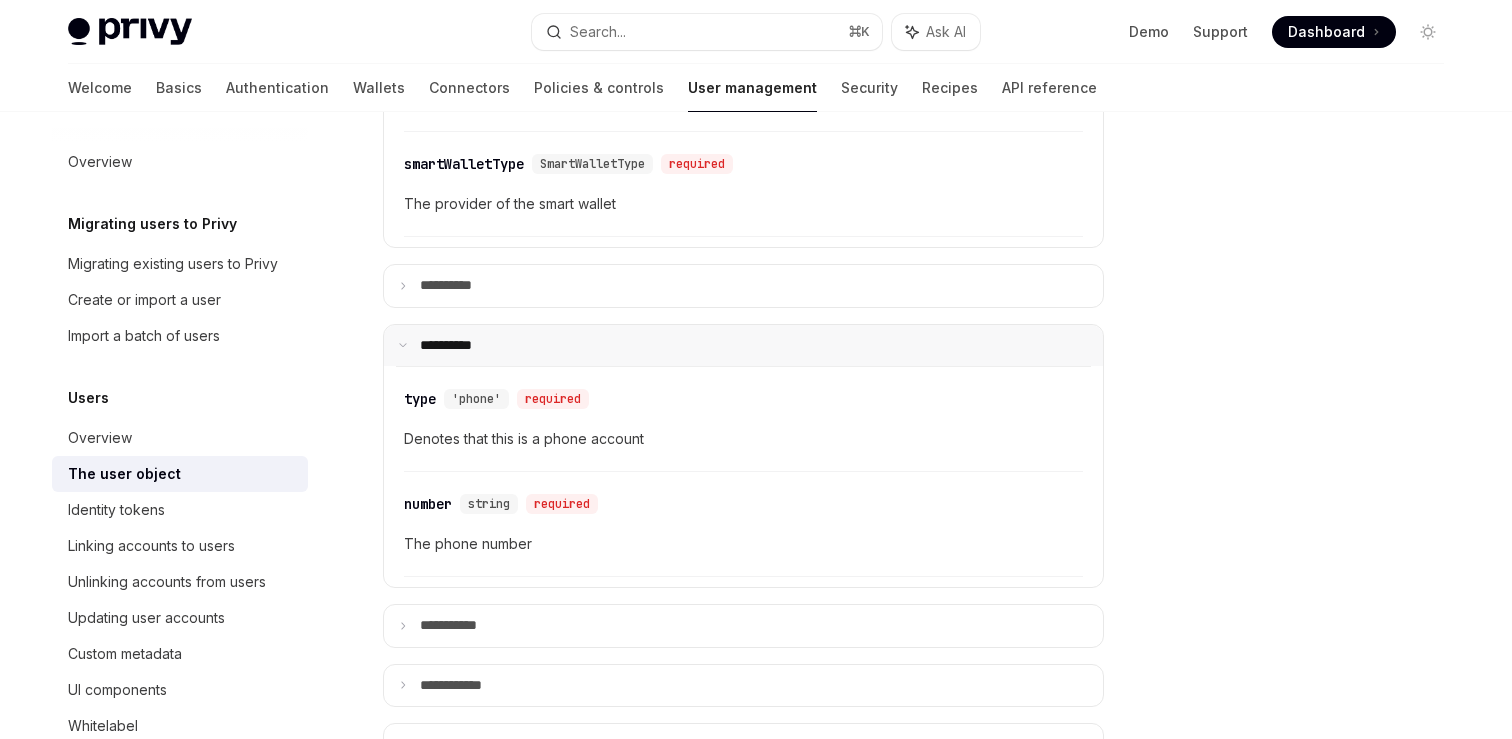 click on "****   *****" at bounding box center [743, 346] 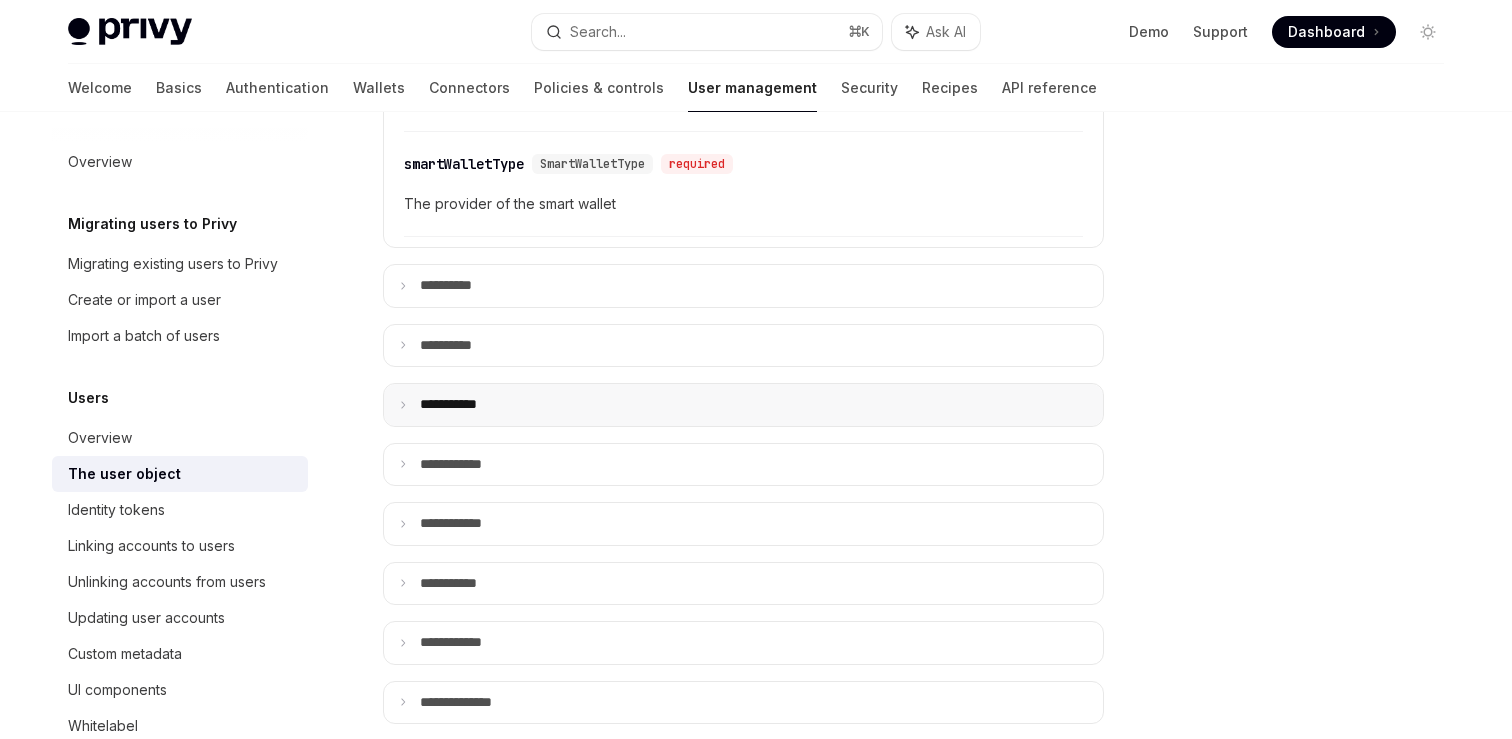 click on "****   ******" at bounding box center [743, 405] 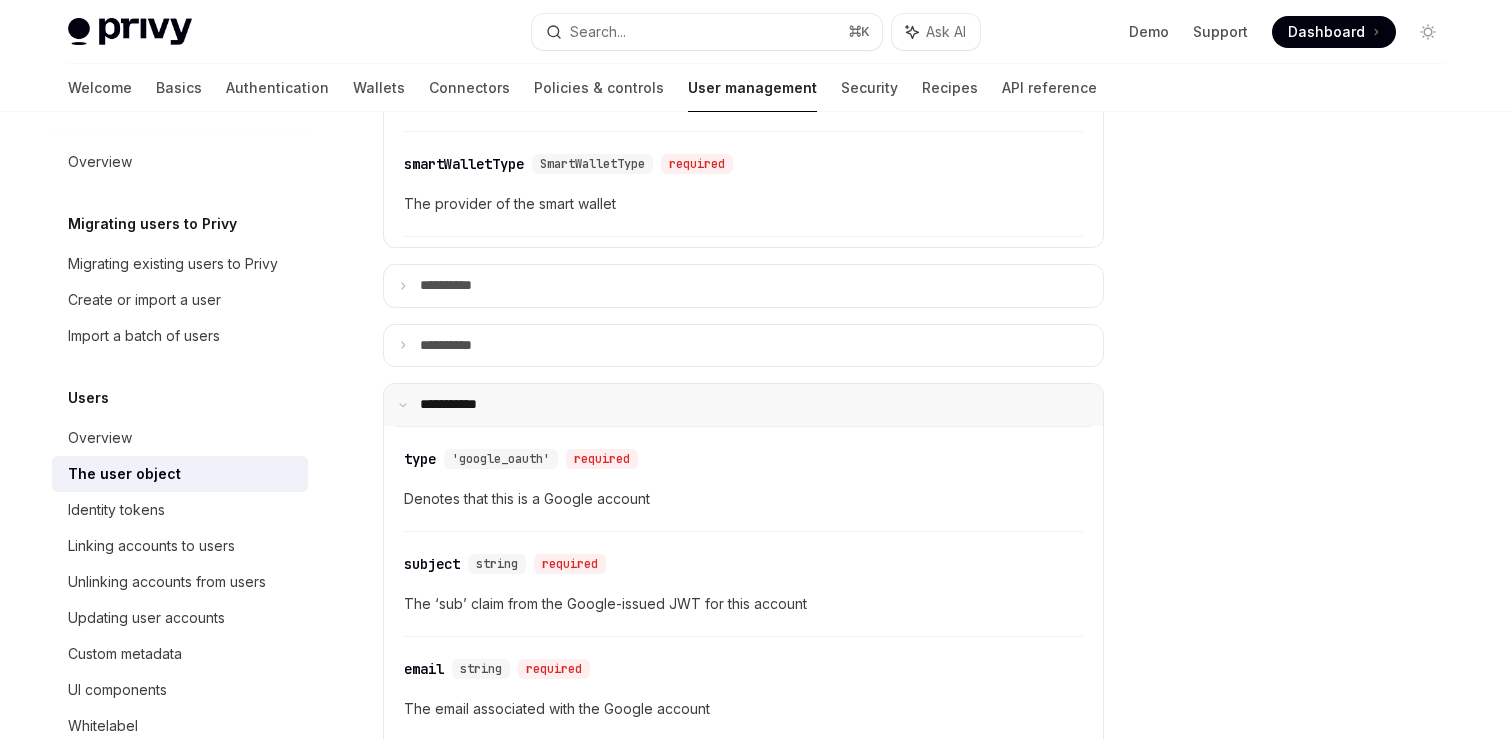 click on "****   ******" at bounding box center (743, 405) 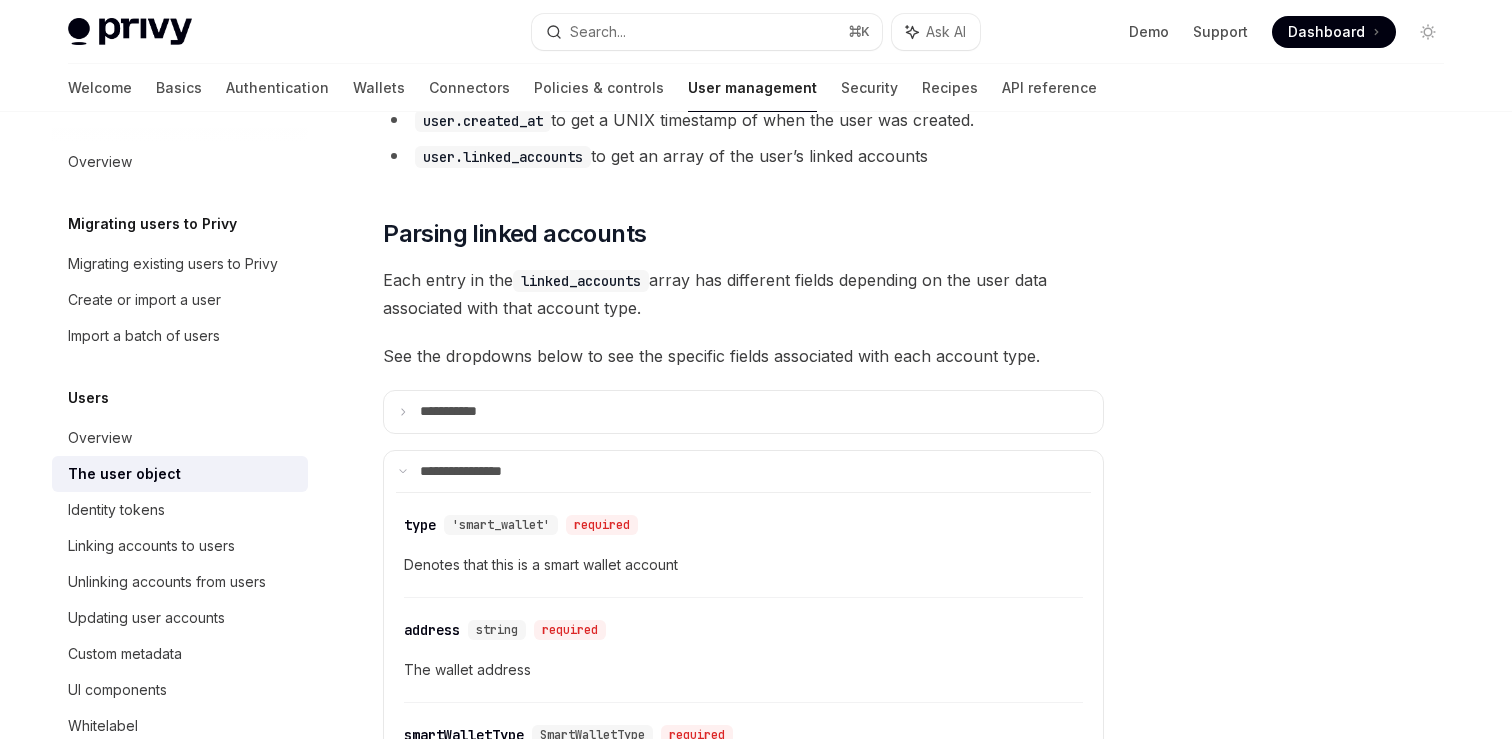 scroll, scrollTop: 566, scrollLeft: 0, axis: vertical 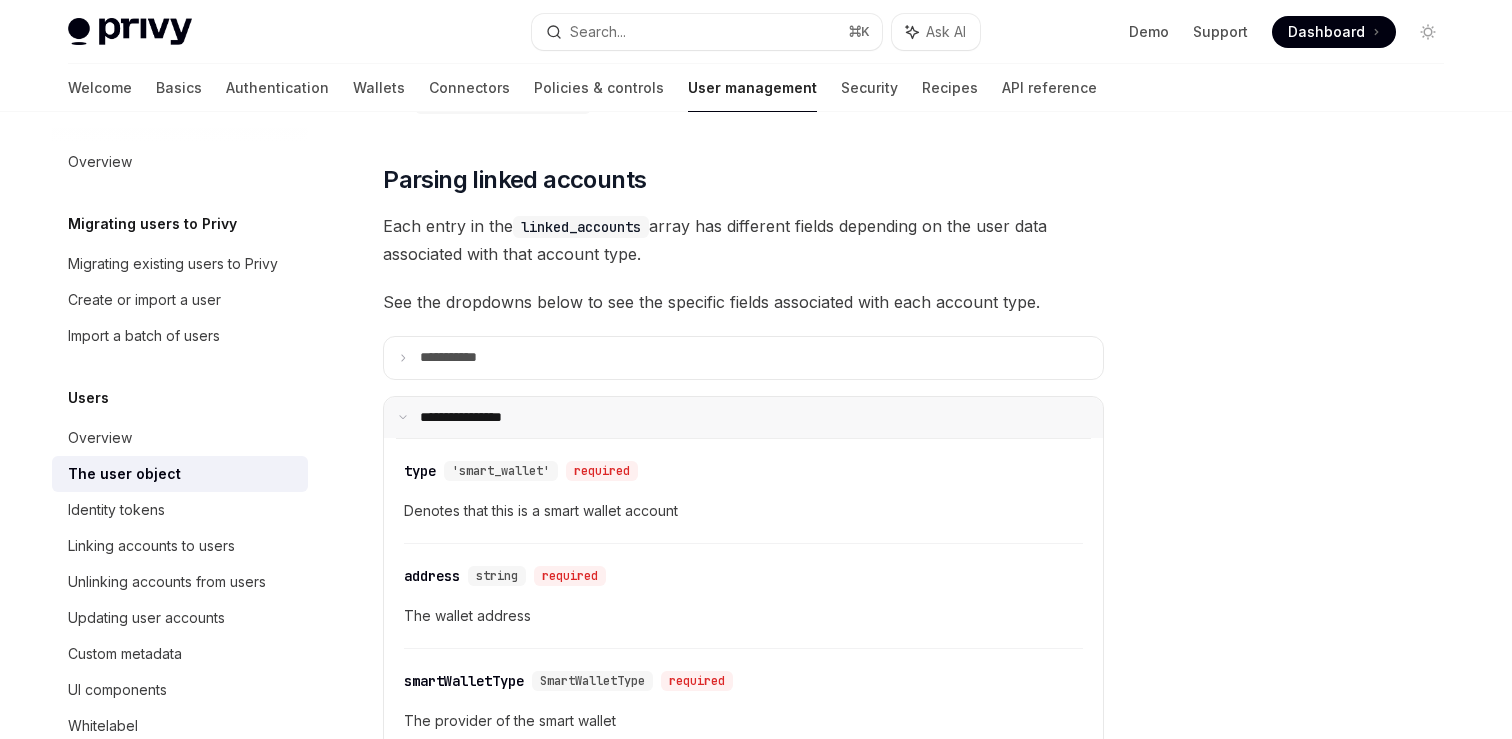 click on "**********" at bounding box center [477, 418] 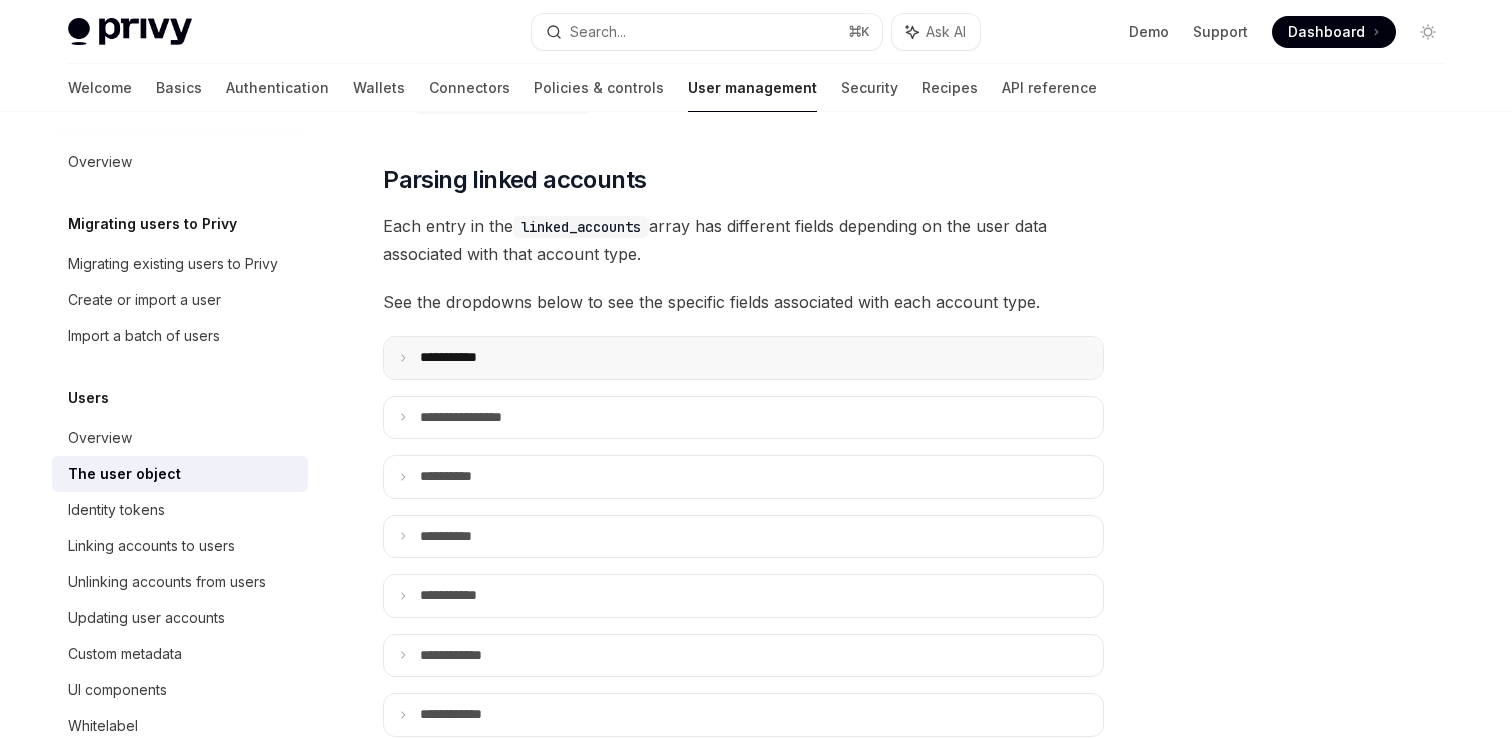 click on "****   ******" at bounding box center [460, 358] 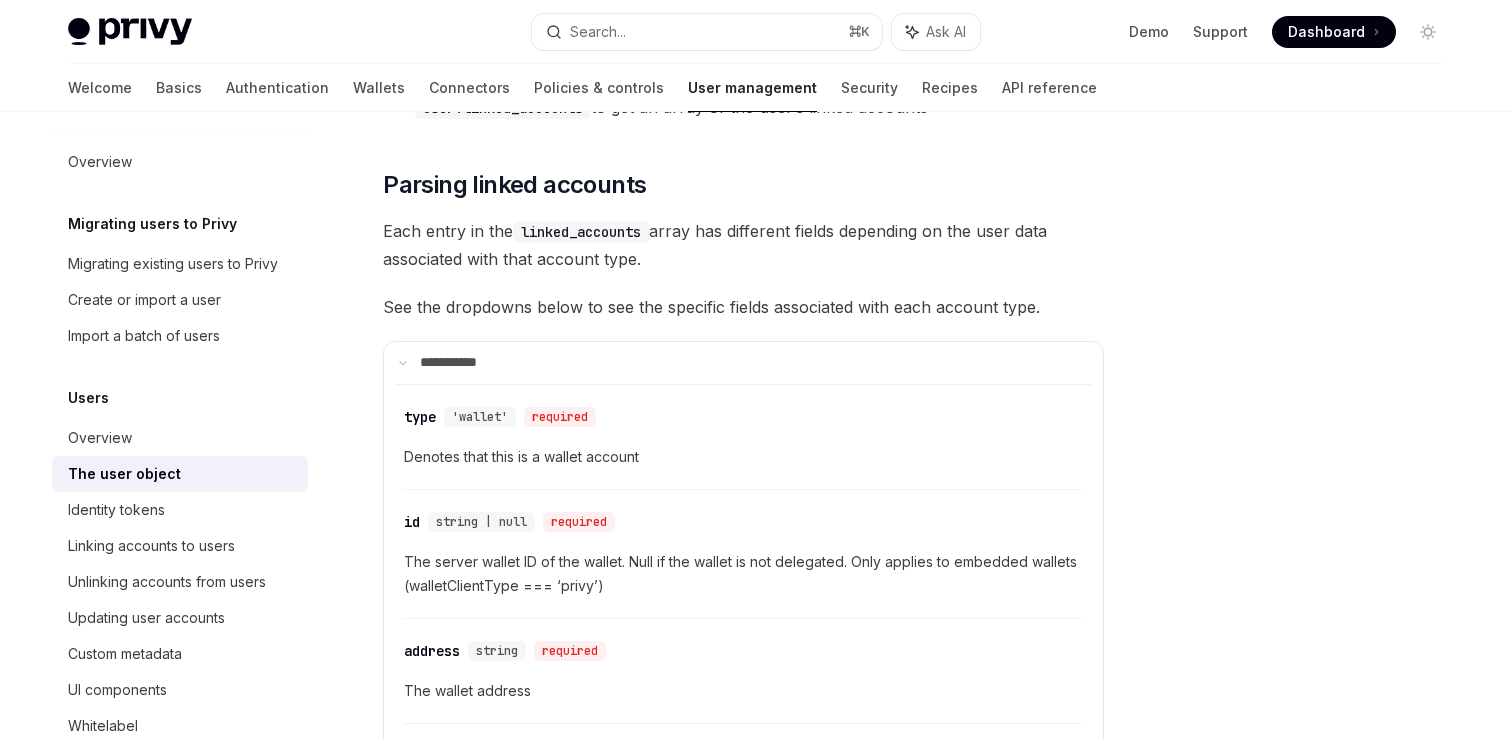scroll, scrollTop: 516, scrollLeft: 0, axis: vertical 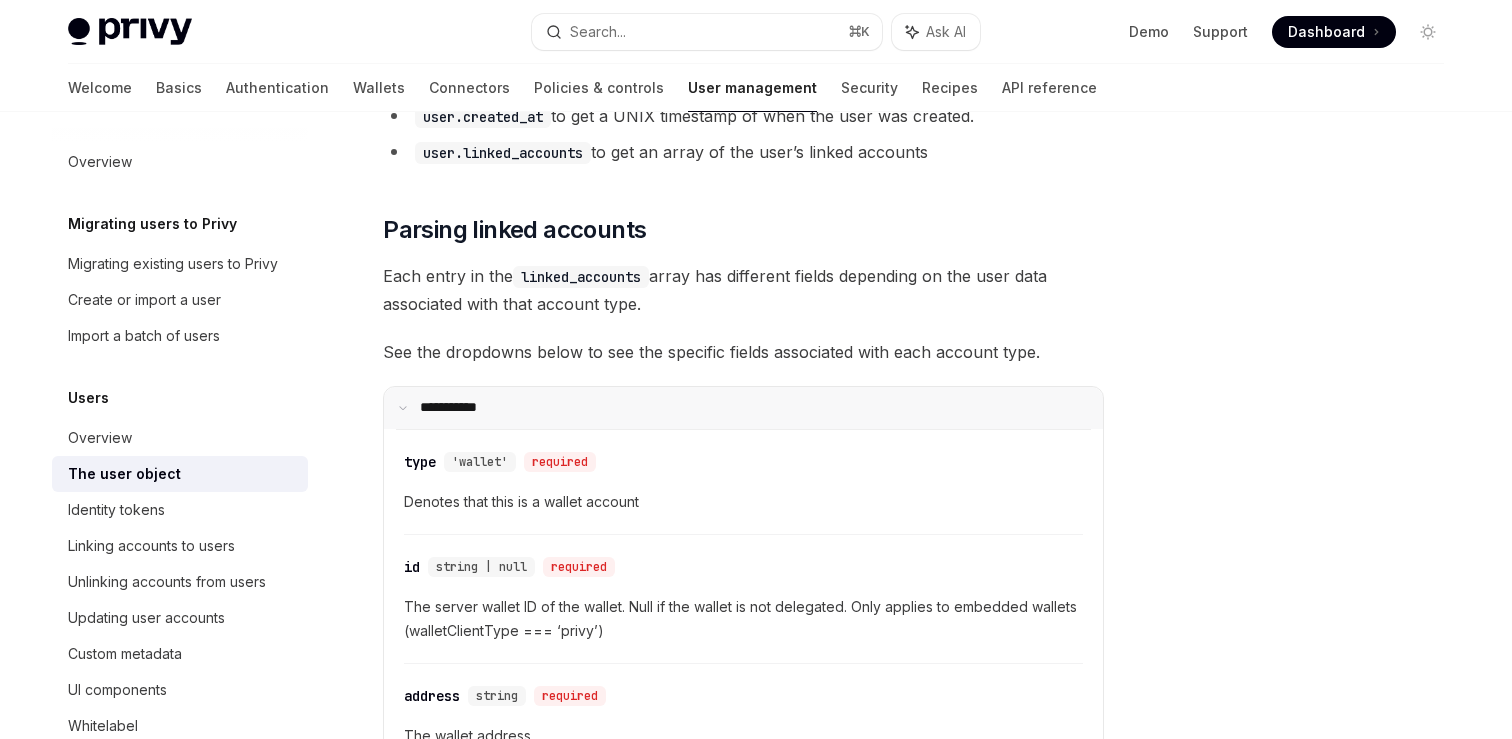 click on "****   ******" at bounding box center [743, 408] 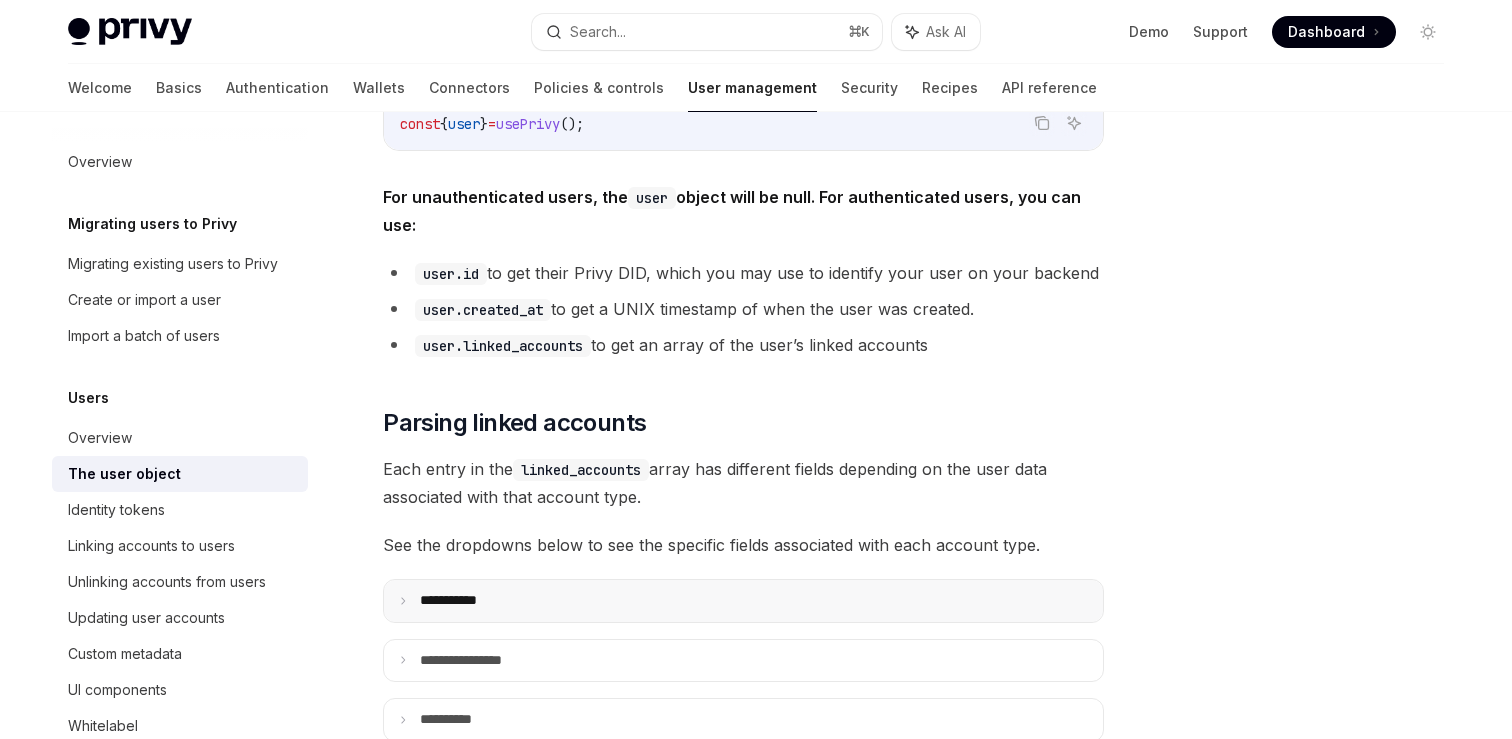 scroll, scrollTop: 267, scrollLeft: 0, axis: vertical 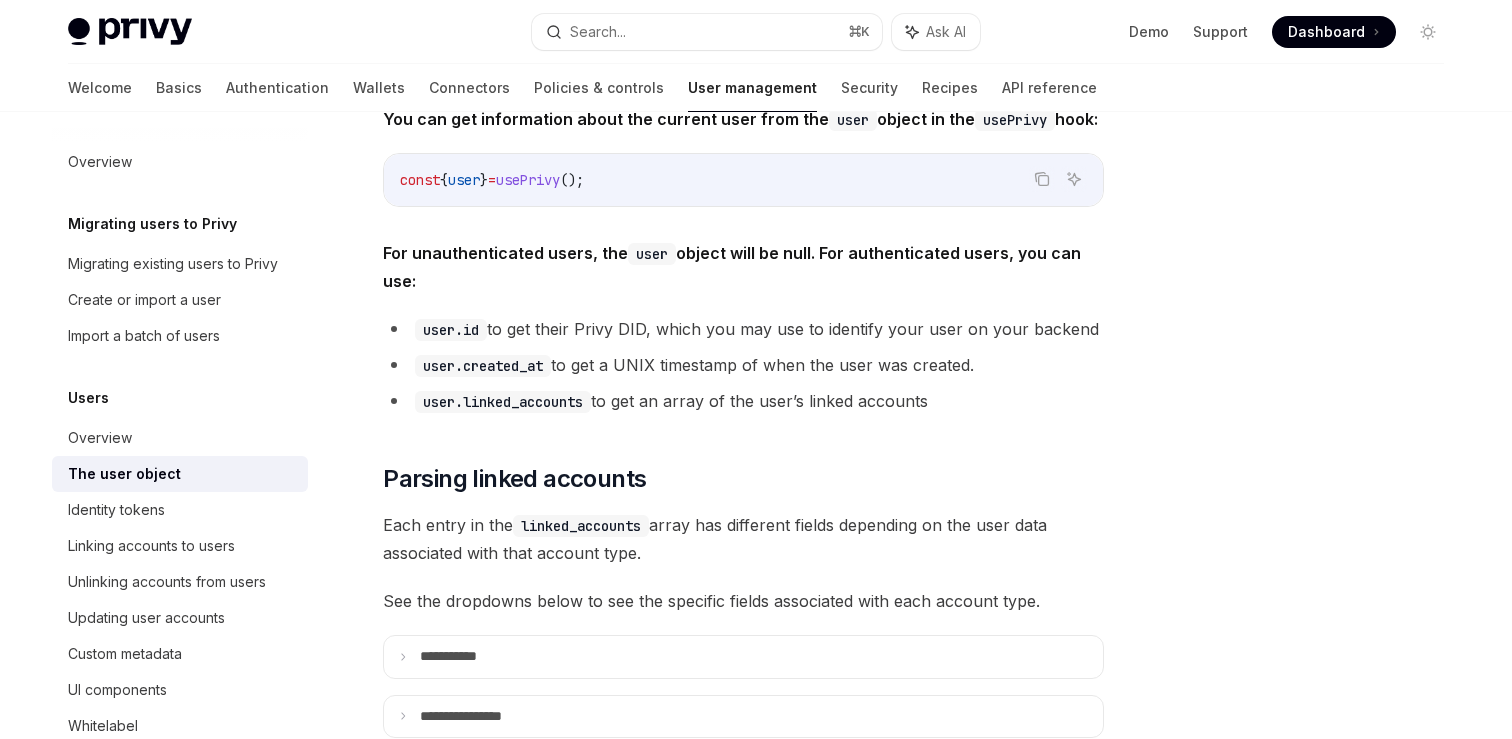 drag, startPoint x: 426, startPoint y: 325, endPoint x: 954, endPoint y: 391, distance: 532.109 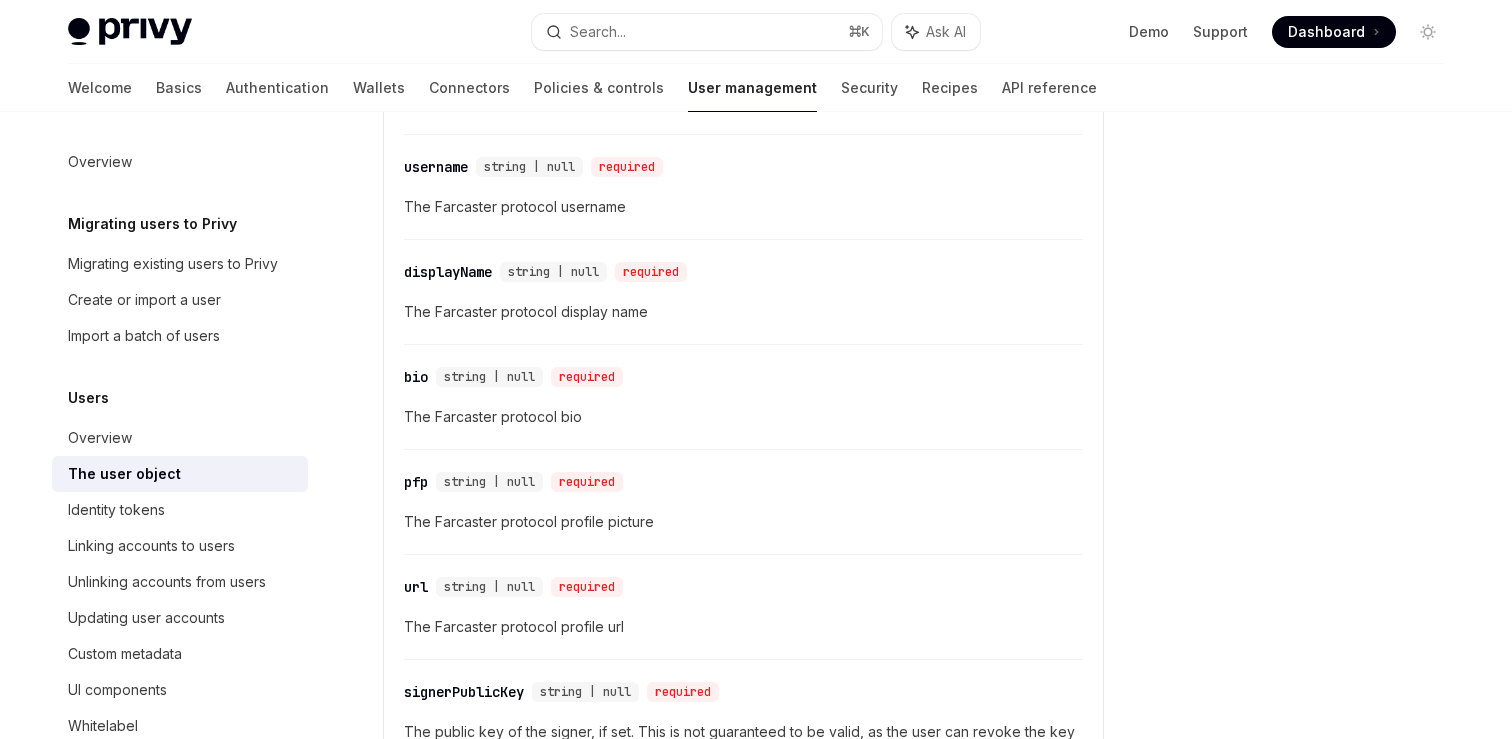 scroll, scrollTop: 1797, scrollLeft: 0, axis: vertical 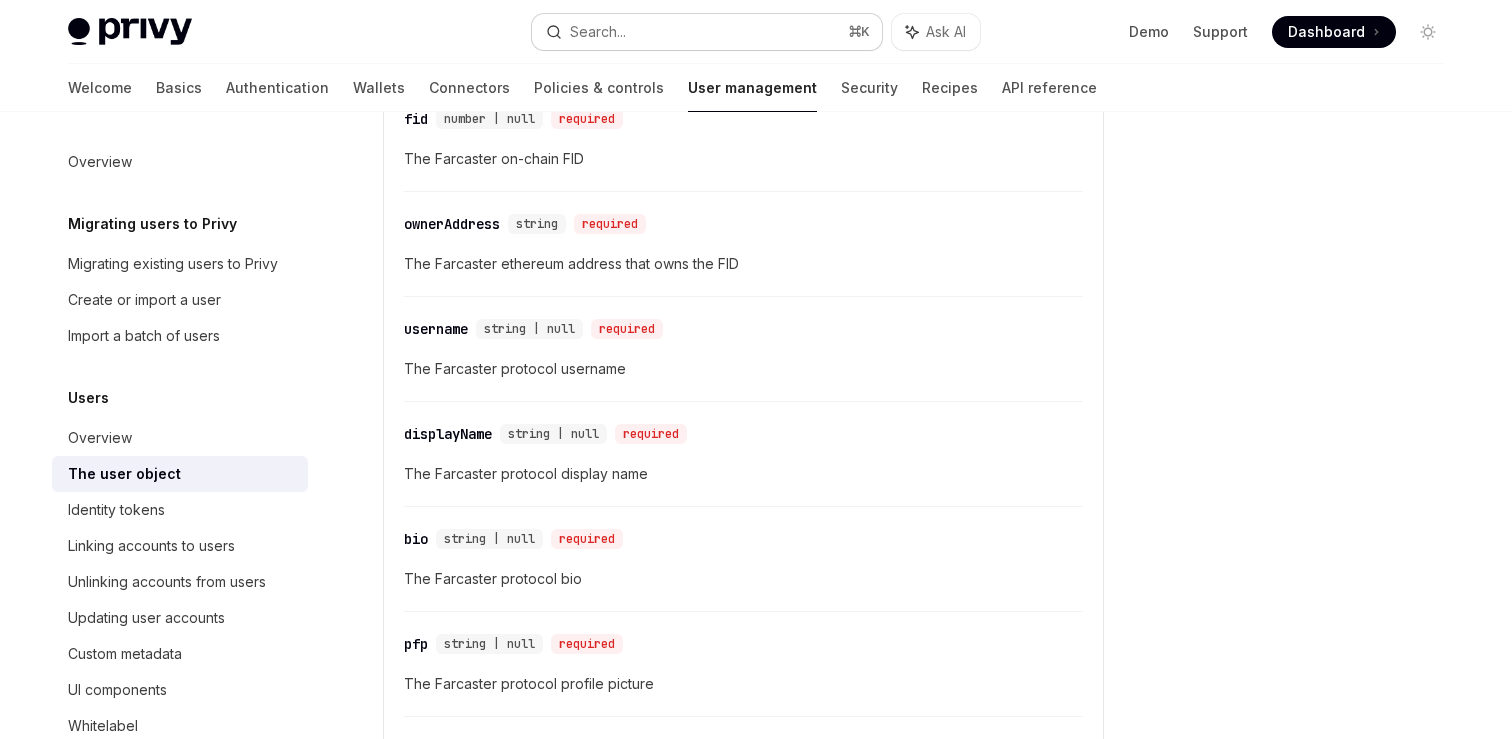 click on "Search..." at bounding box center [598, 32] 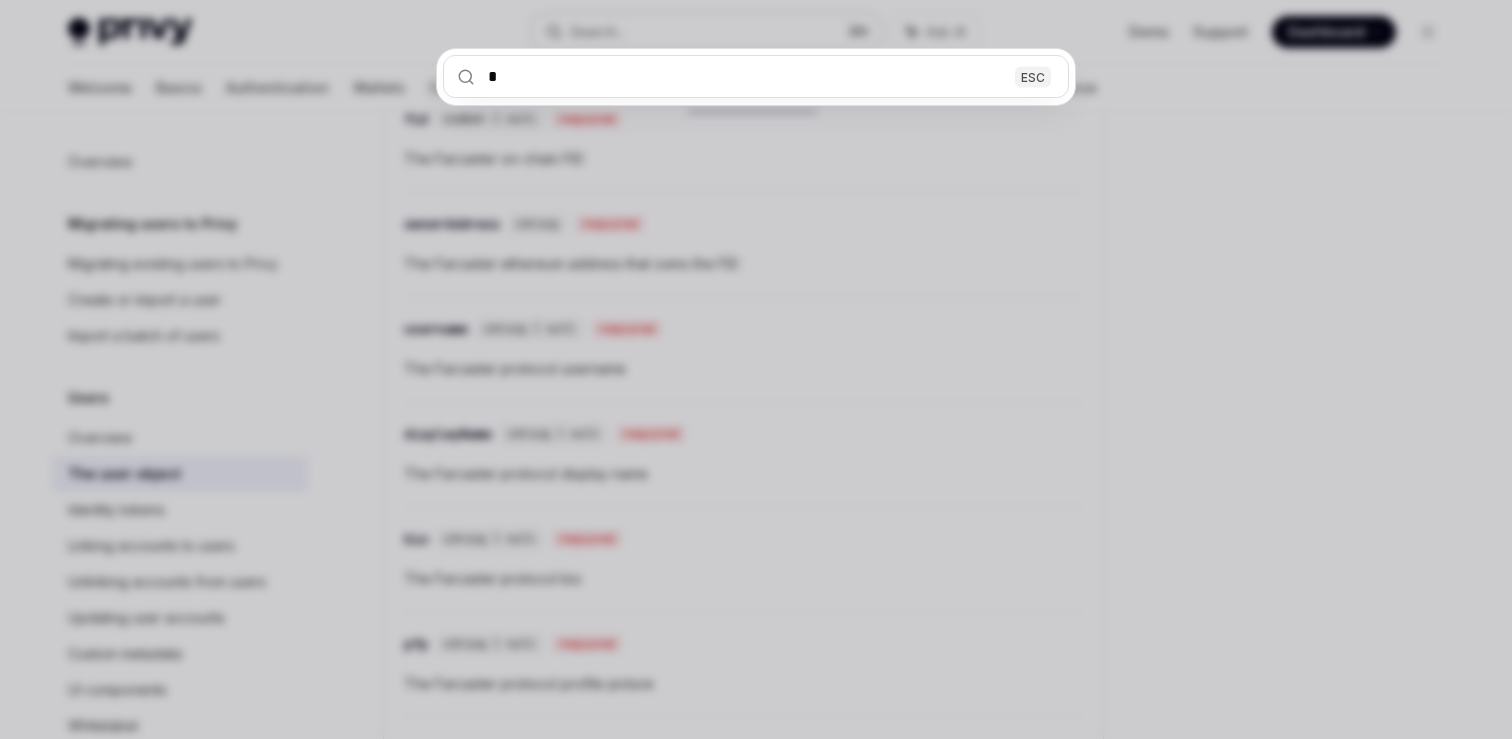 type on "**" 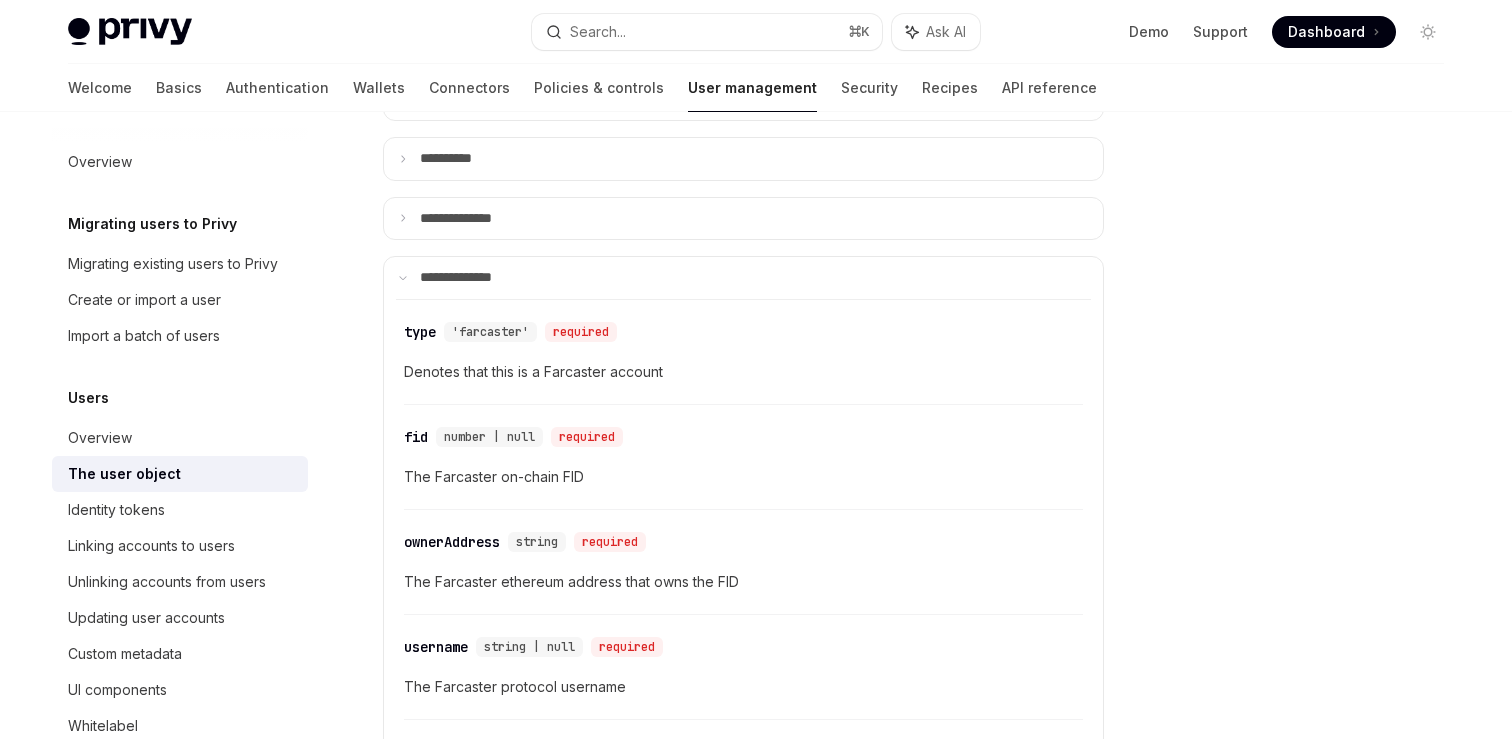 scroll, scrollTop: 1496, scrollLeft: 0, axis: vertical 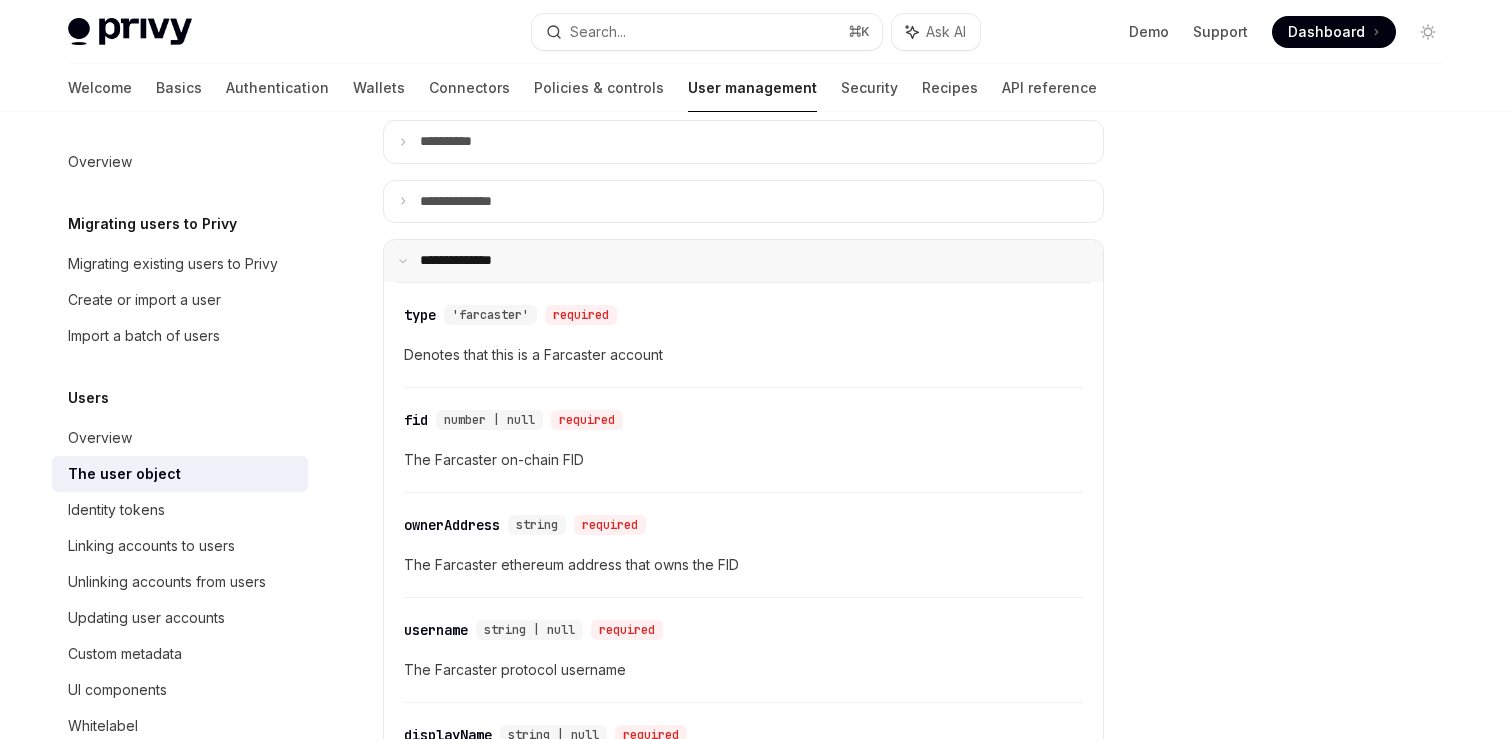 click on "****   *********" at bounding box center [743, 261] 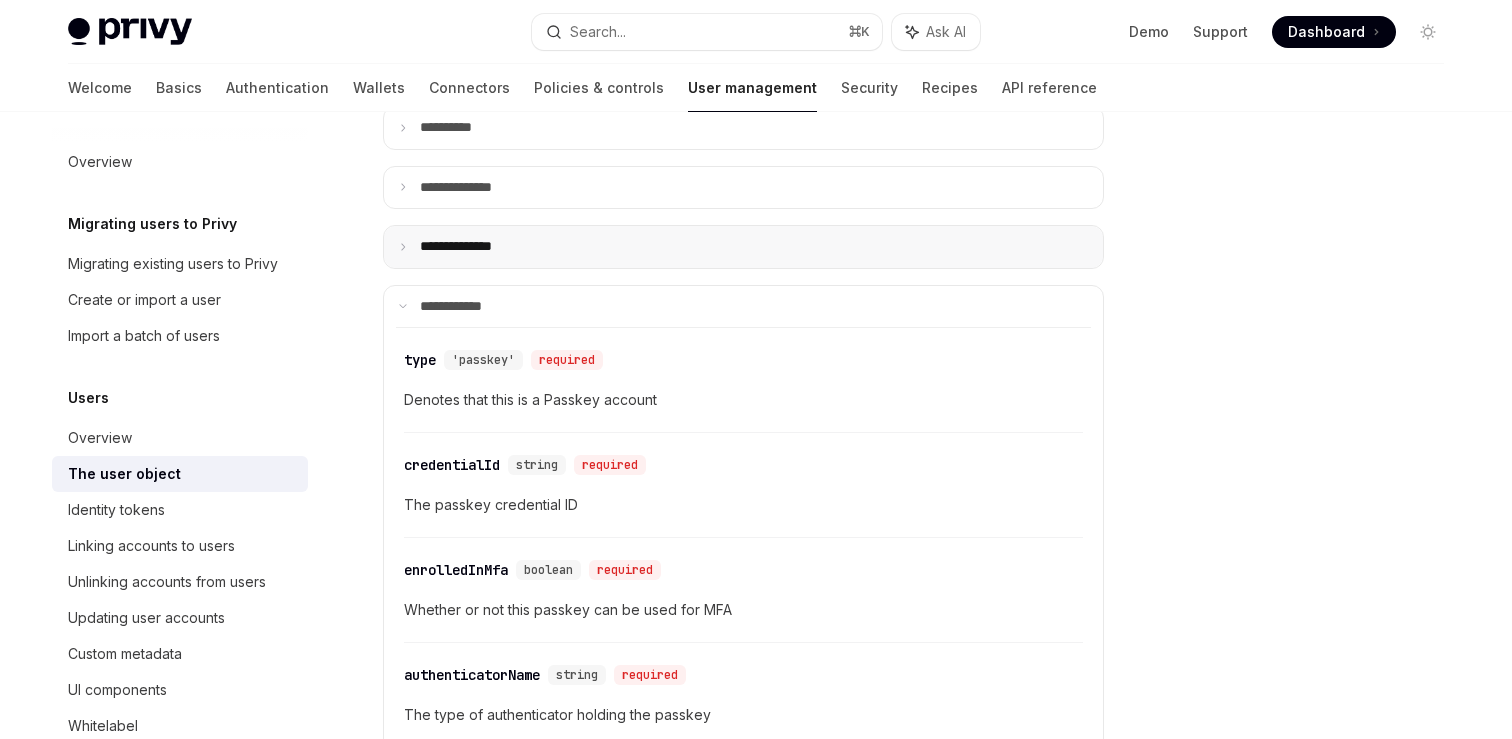 scroll, scrollTop: 1516, scrollLeft: 0, axis: vertical 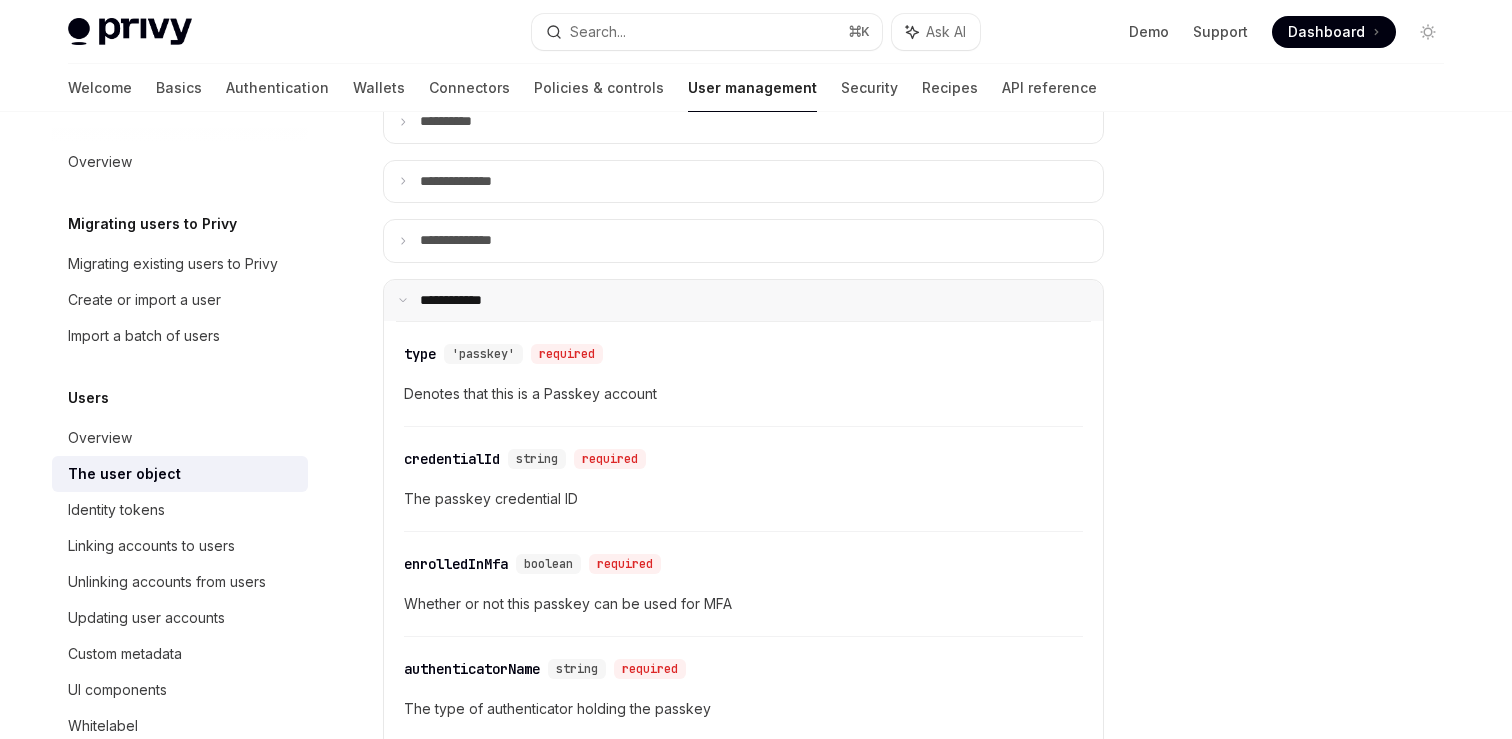click on "****   *******" at bounding box center [743, 301] 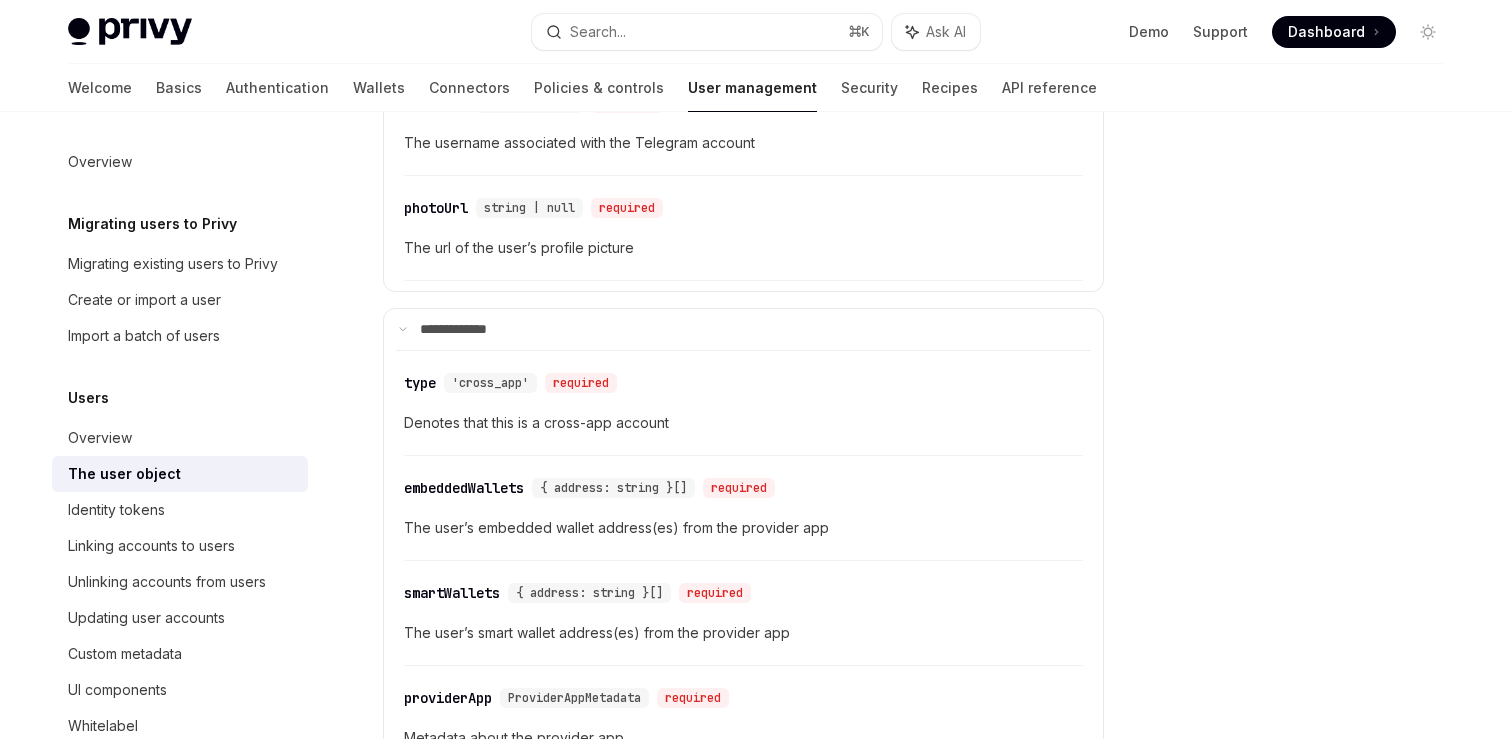 scroll, scrollTop: 2367, scrollLeft: 0, axis: vertical 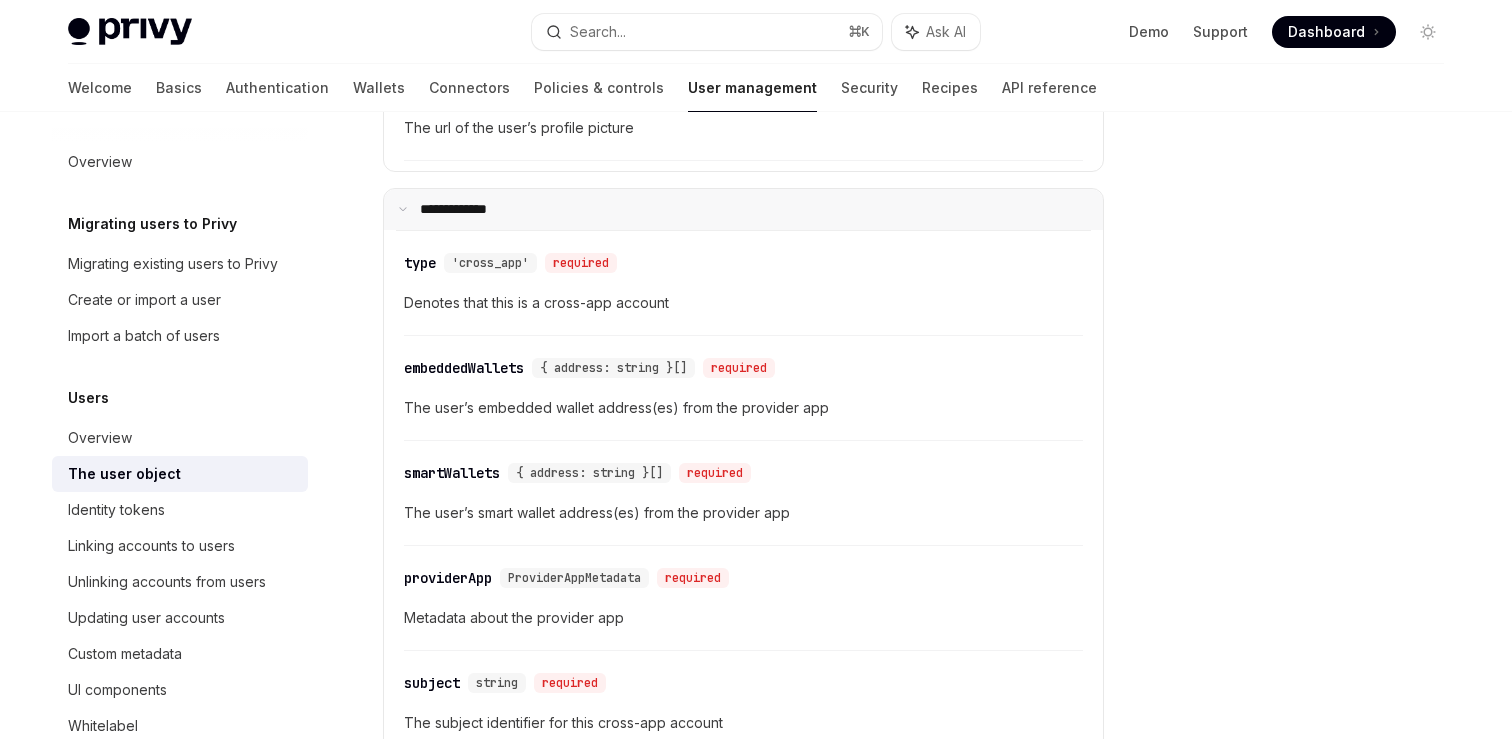 click on "****   ********" at bounding box center (743, 210) 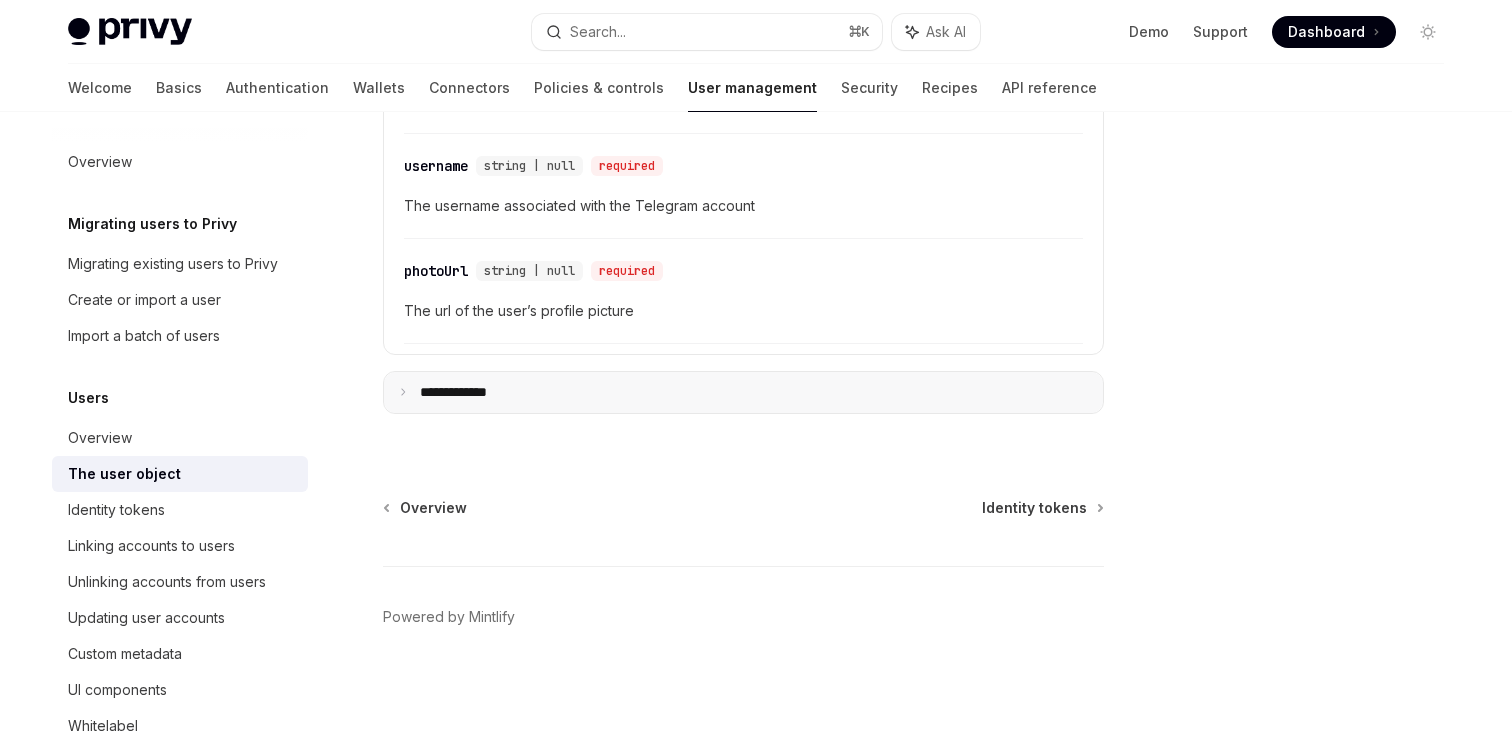 scroll, scrollTop: 2184, scrollLeft: 0, axis: vertical 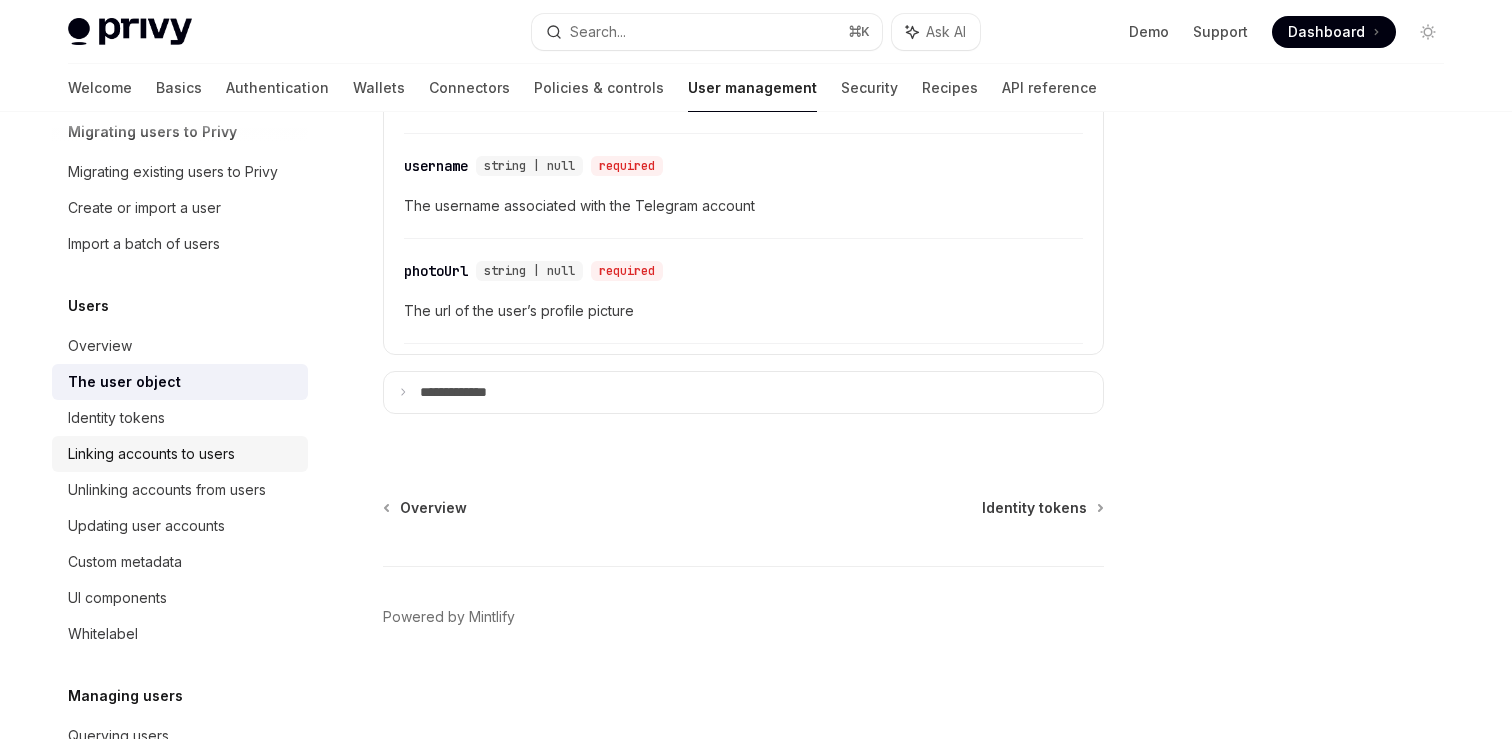 click on "Linking accounts to users" at bounding box center (151, 454) 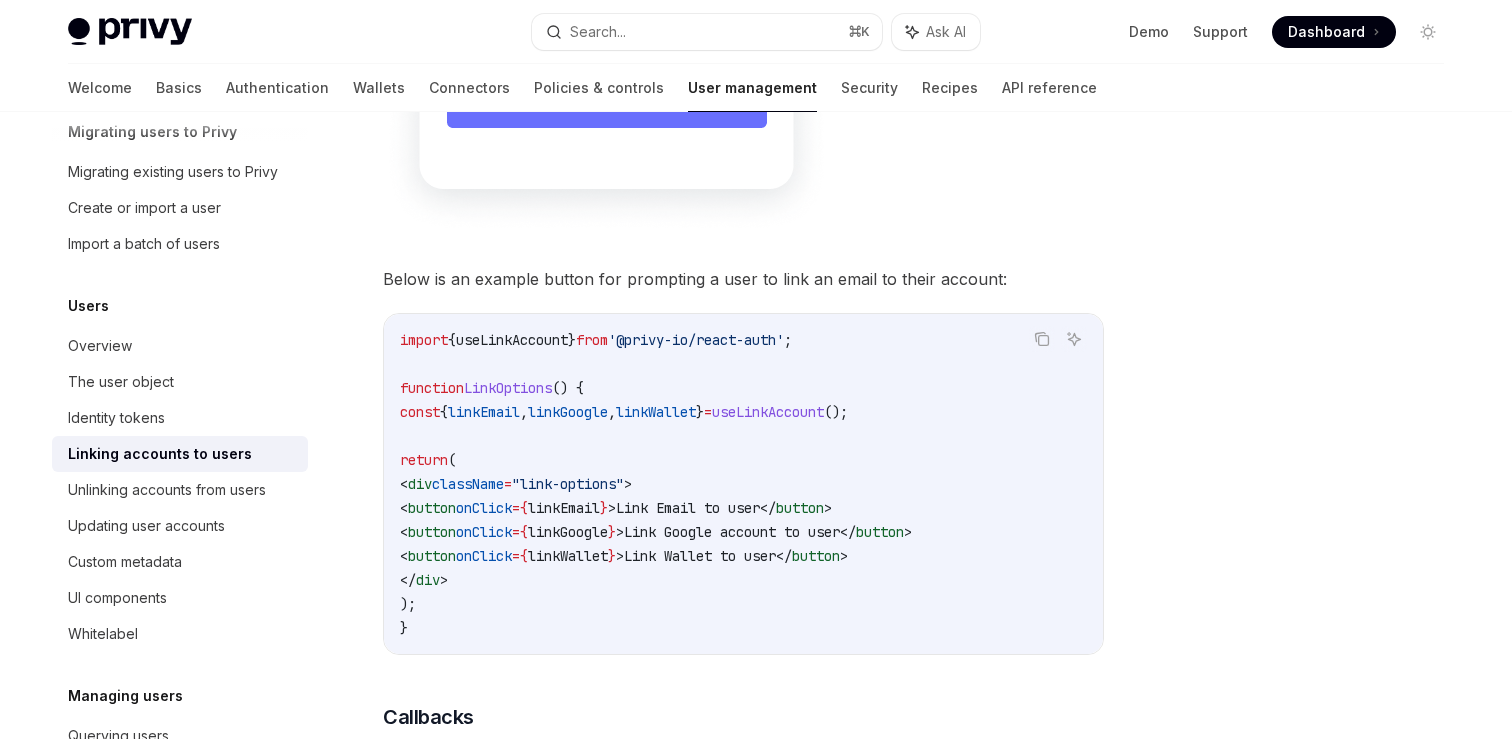 scroll, scrollTop: 1689, scrollLeft: 0, axis: vertical 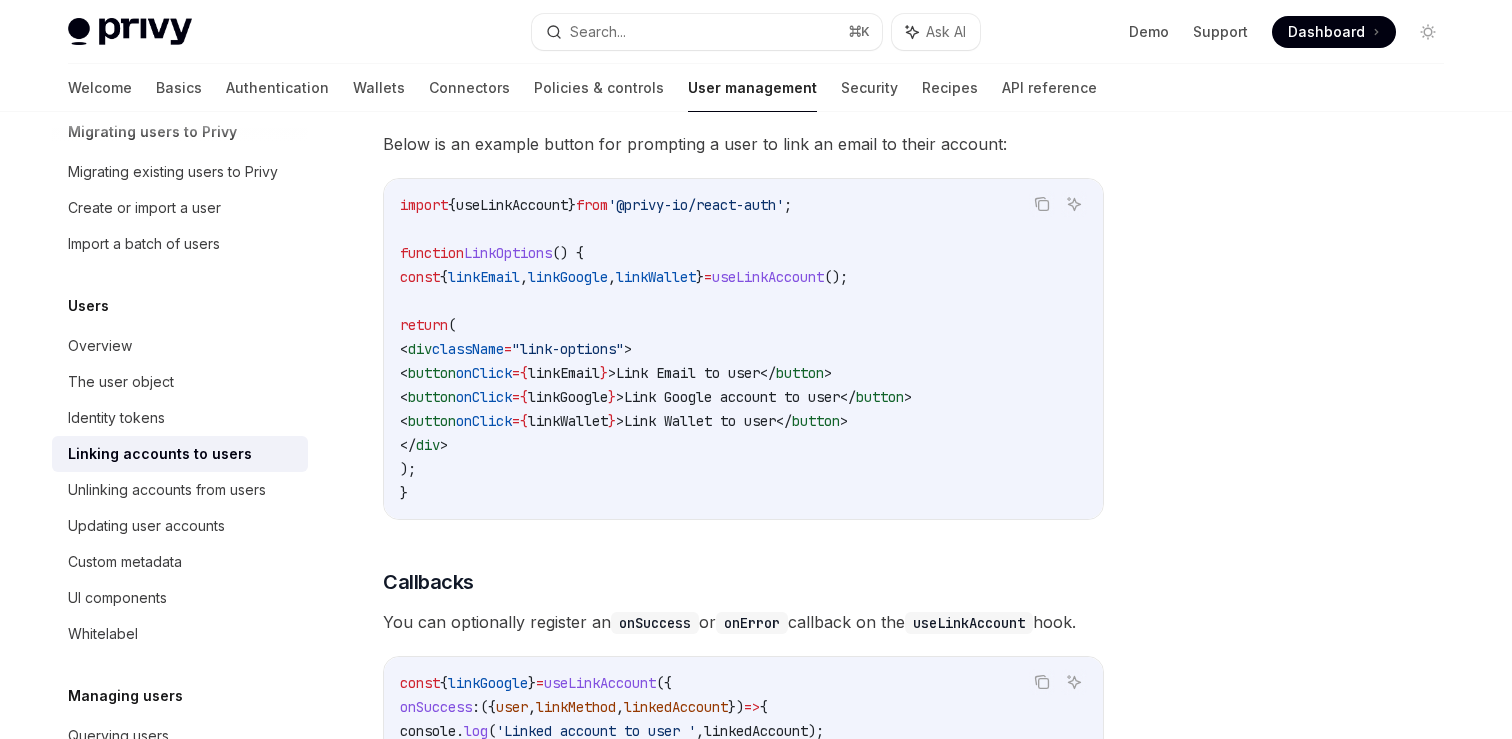 drag, startPoint x: 509, startPoint y: 472, endPoint x: 478, endPoint y: 237, distance: 237.03586 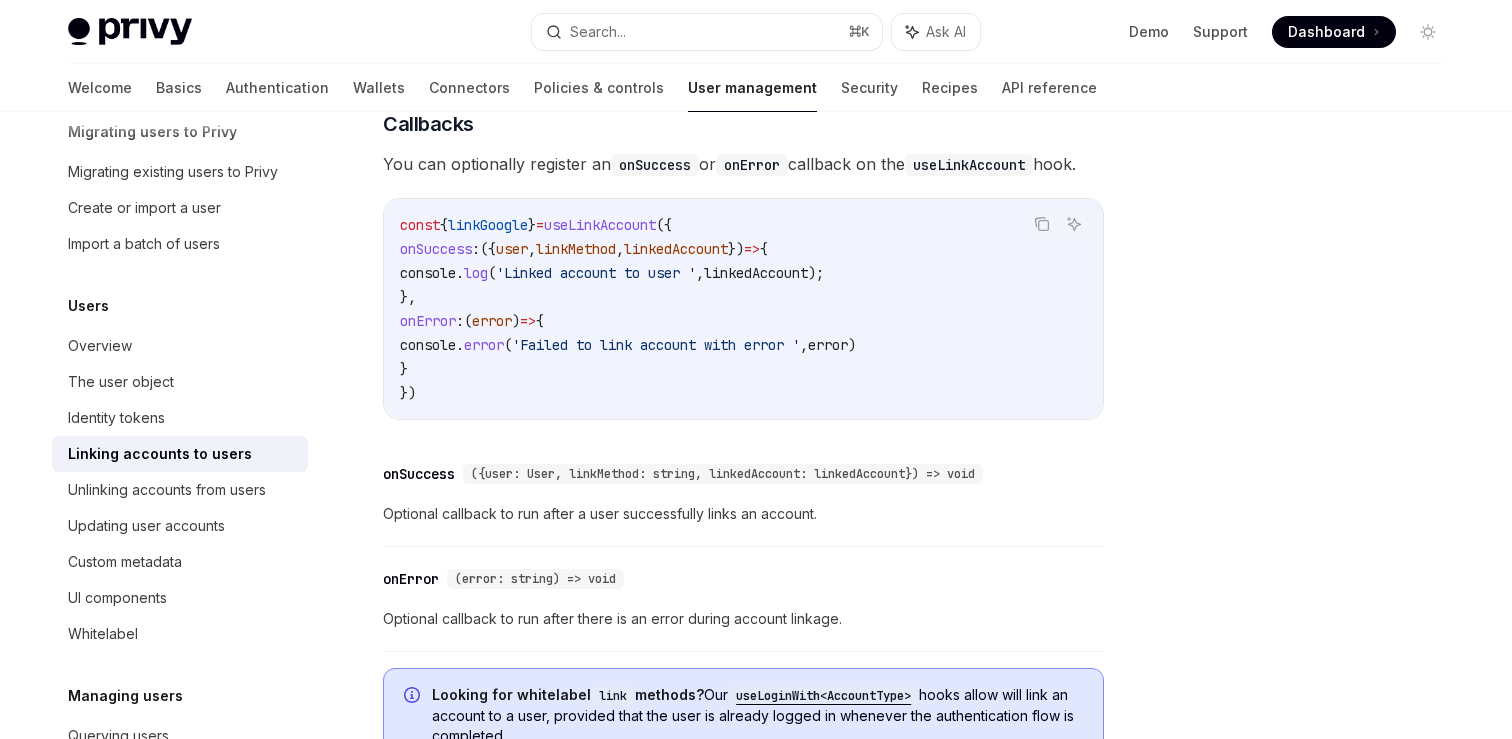 scroll, scrollTop: 2299, scrollLeft: 0, axis: vertical 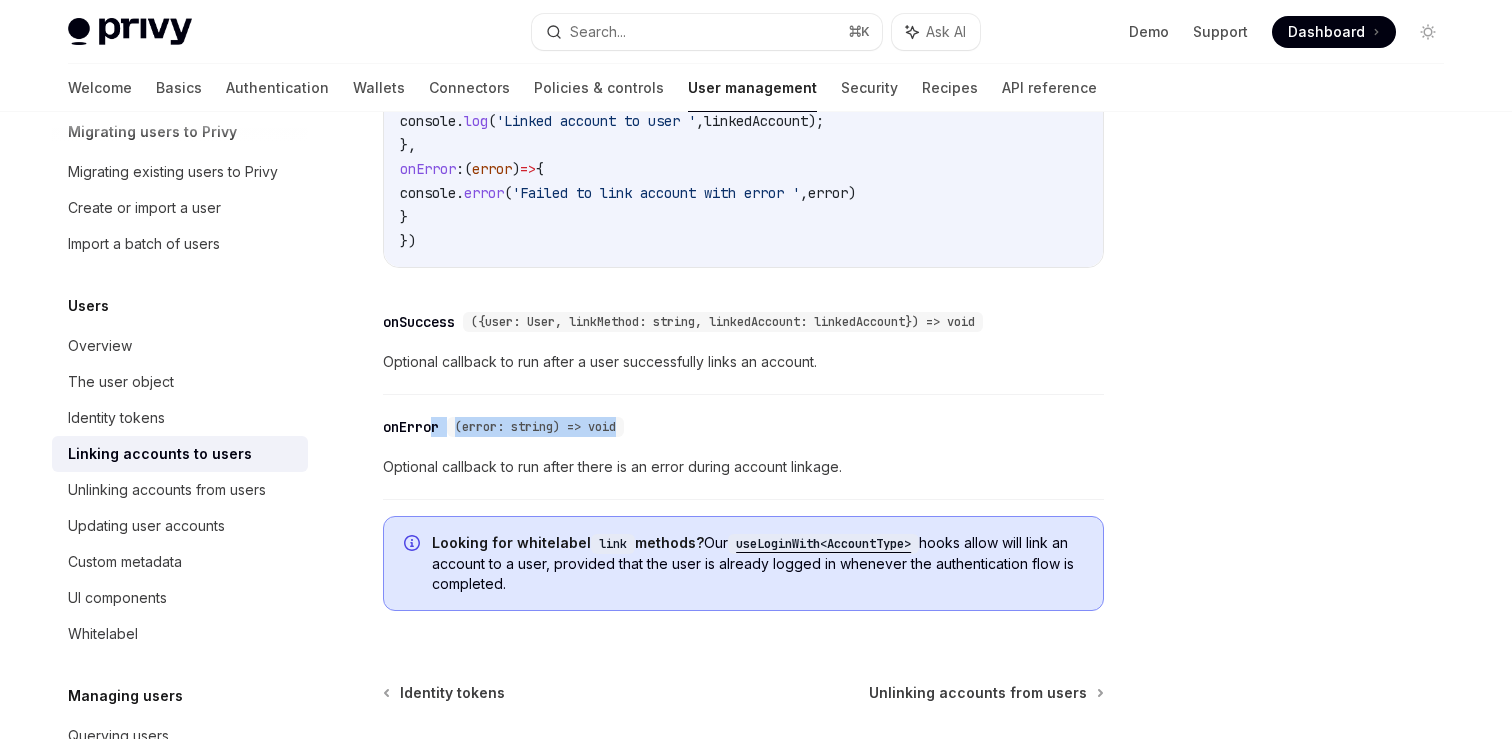 drag, startPoint x: 450, startPoint y: 455, endPoint x: 648, endPoint y: 455, distance: 198 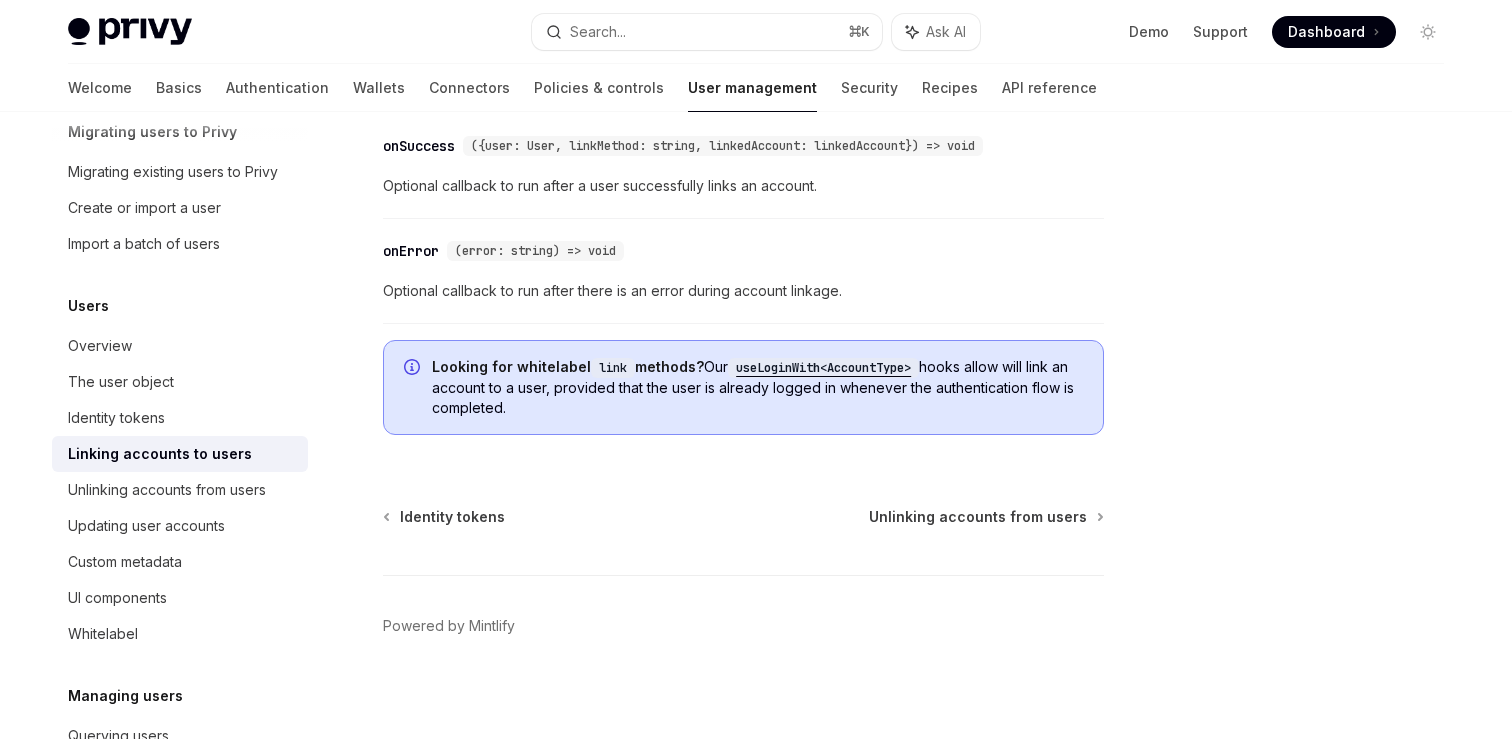 scroll, scrollTop: 2511, scrollLeft: 0, axis: vertical 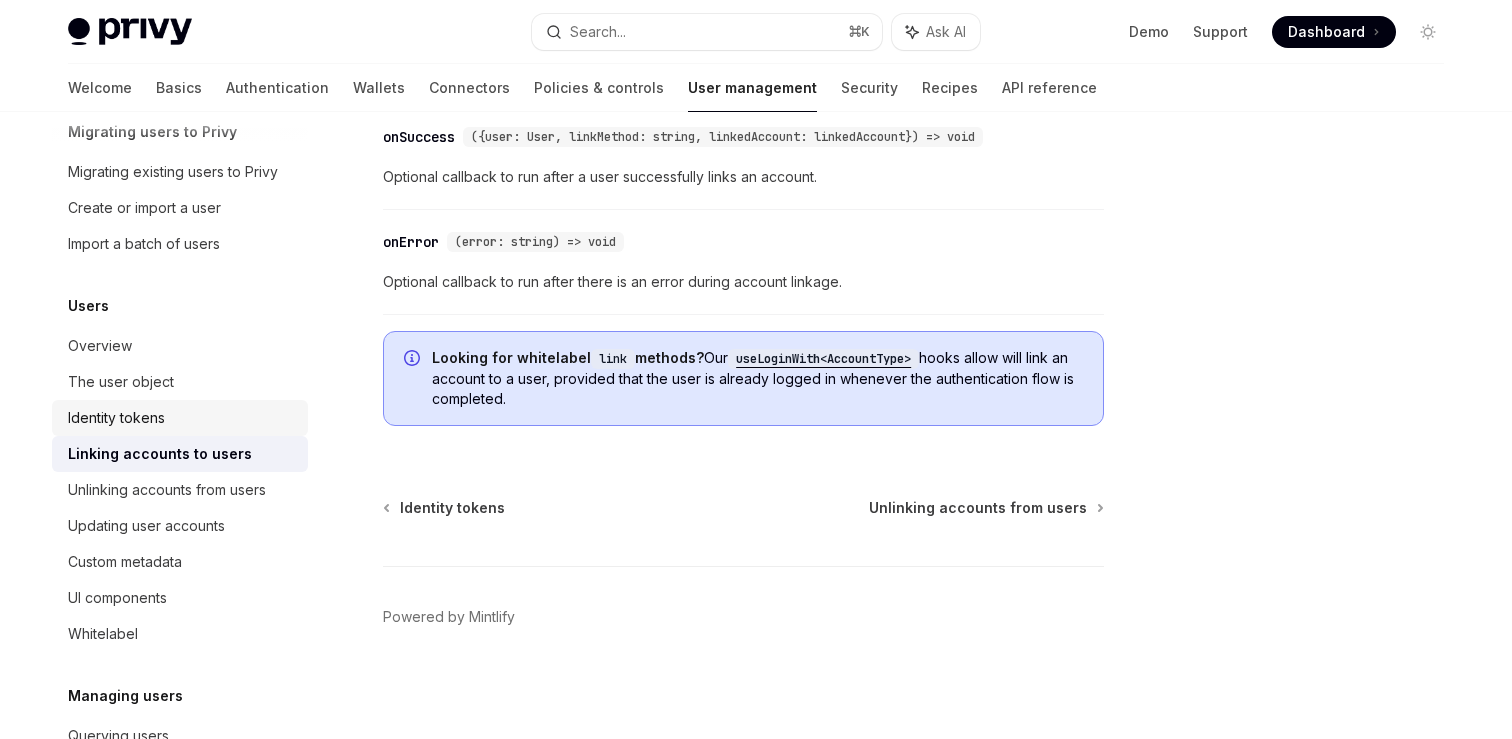 click on "Identity tokens" at bounding box center (116, 418) 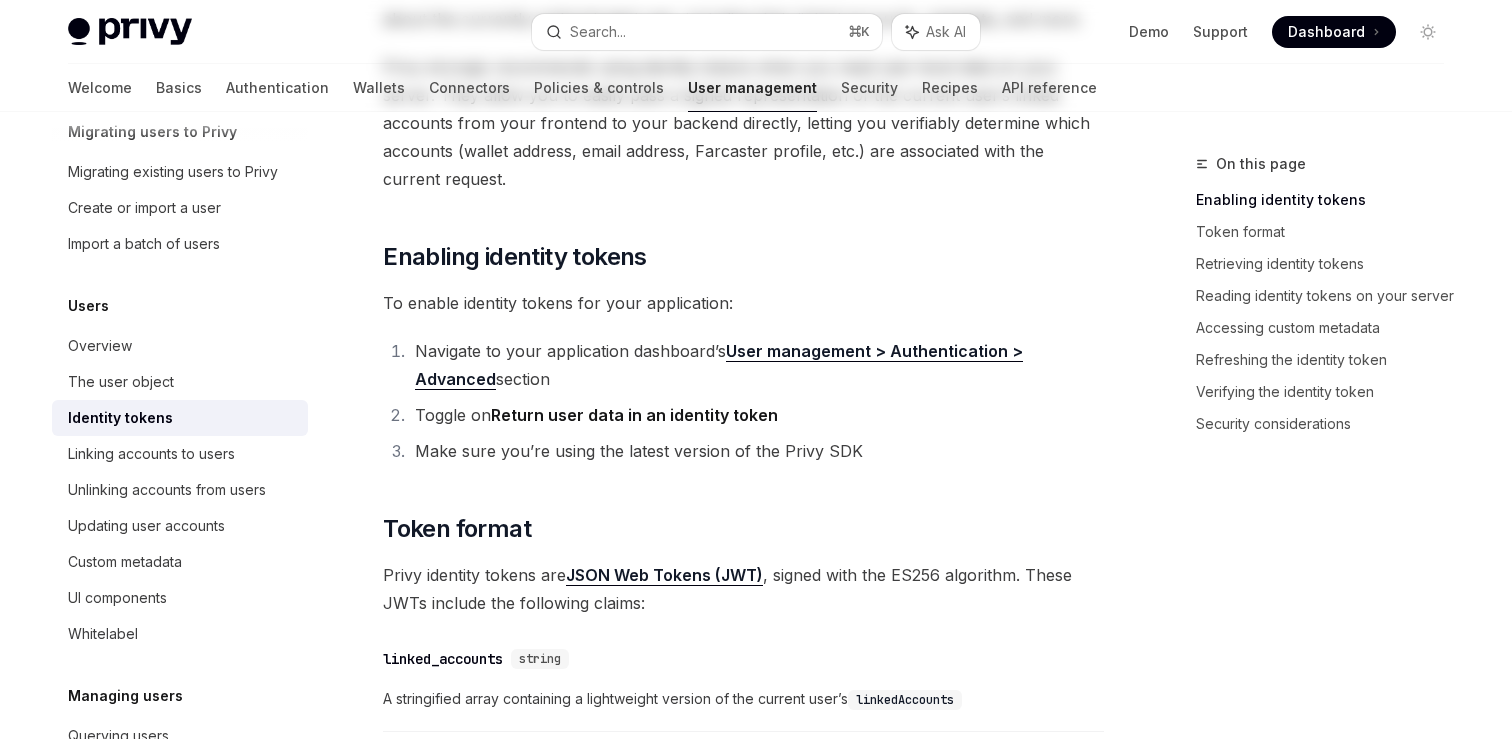 scroll, scrollTop: 498, scrollLeft: 0, axis: vertical 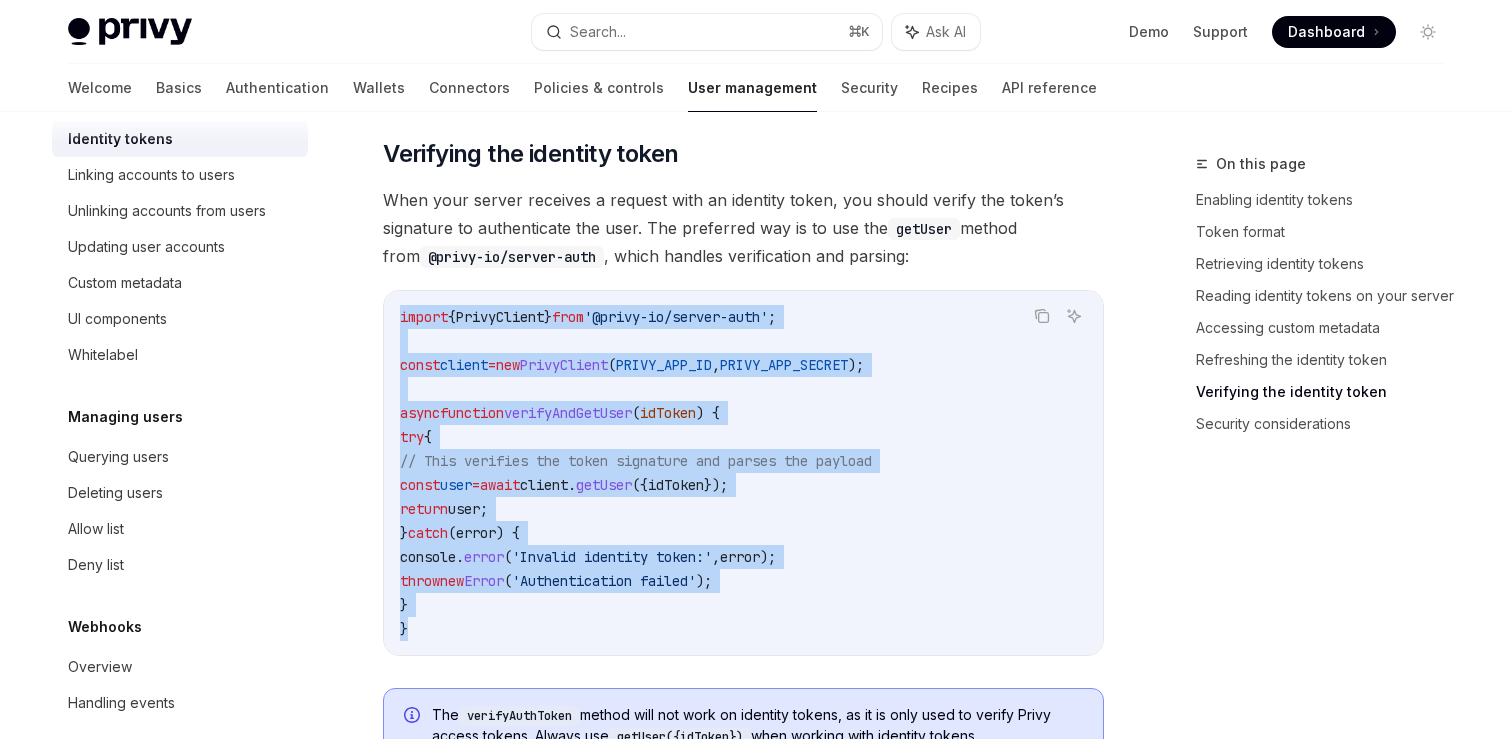 drag, startPoint x: 416, startPoint y: 647, endPoint x: 404, endPoint y: 312, distance: 335.21484 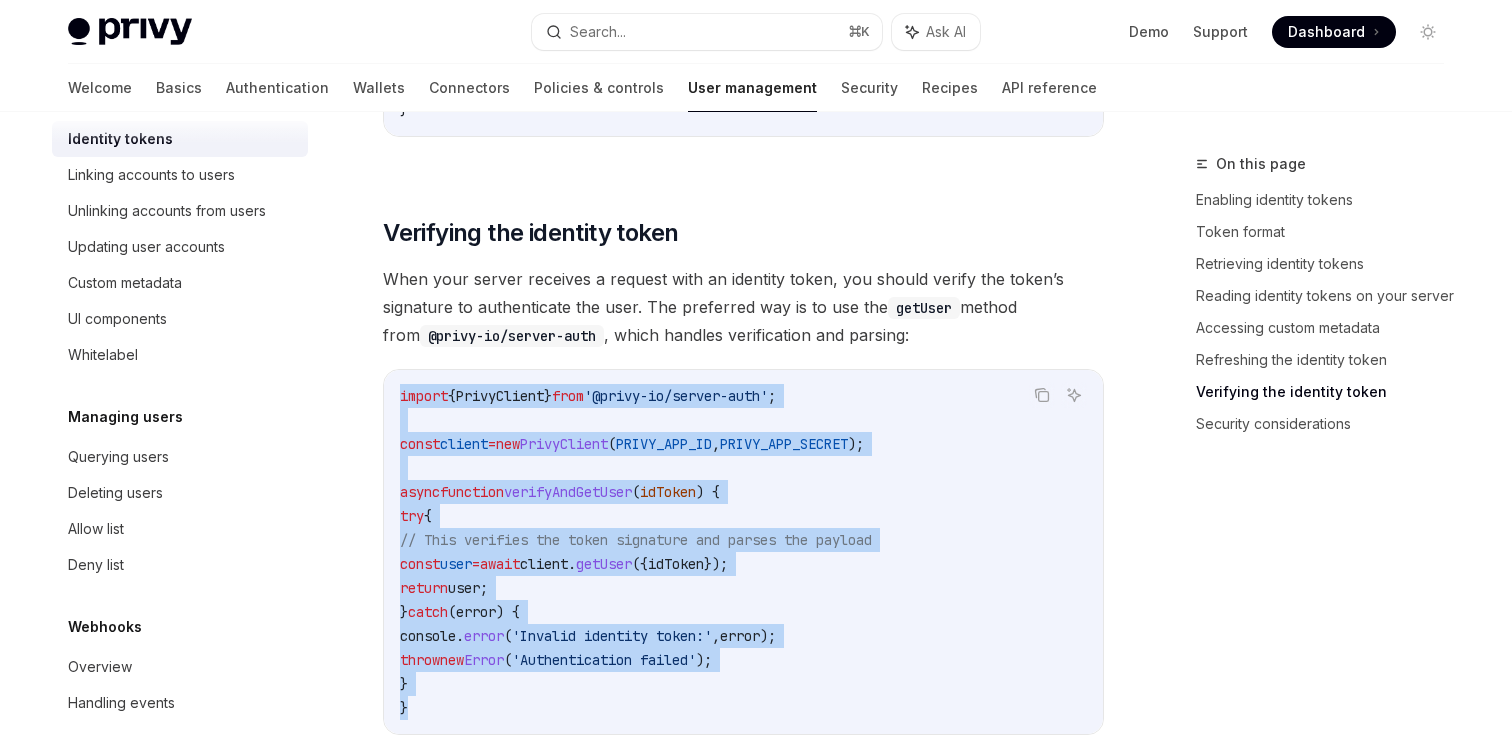 scroll, scrollTop: 5049, scrollLeft: 0, axis: vertical 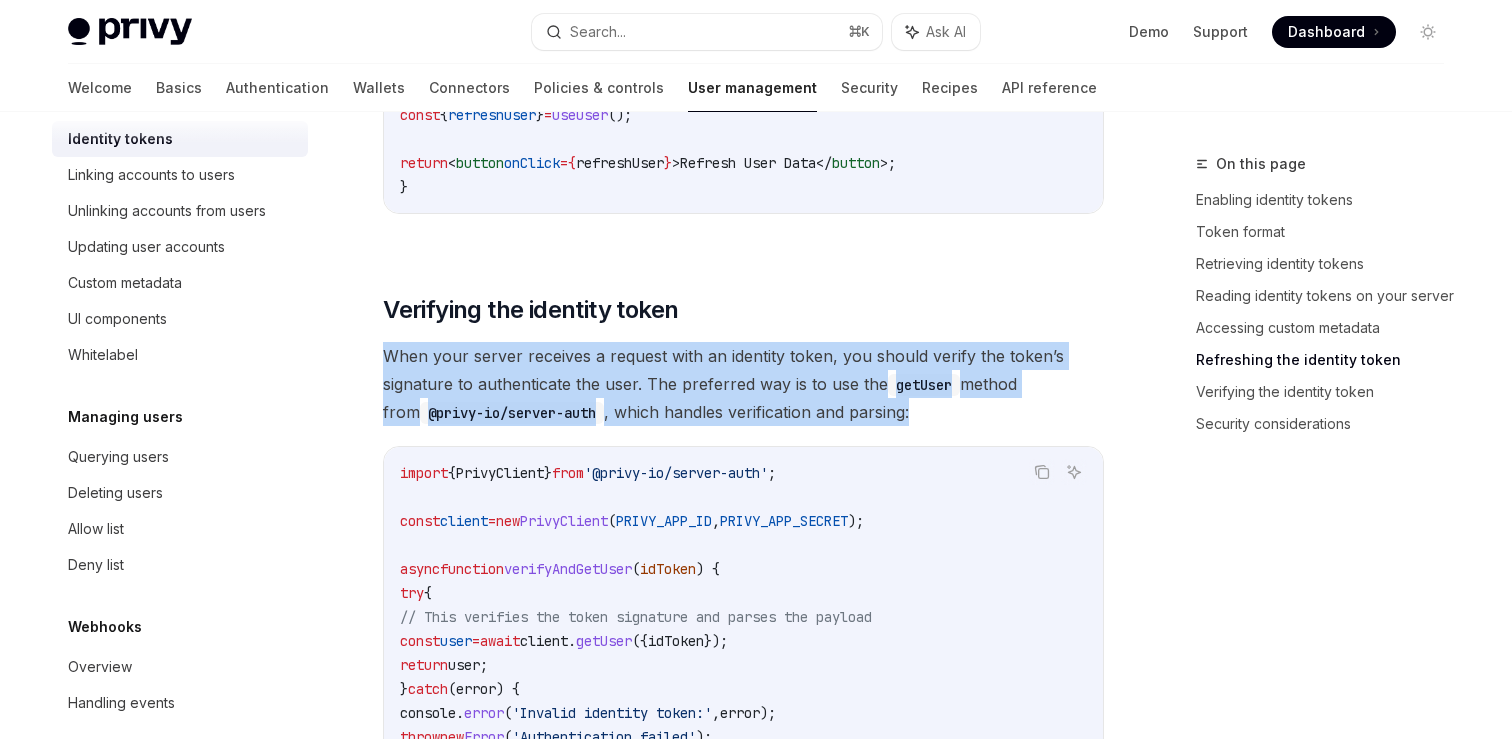 drag, startPoint x: 390, startPoint y: 365, endPoint x: 922, endPoint y: 416, distance: 534.43896 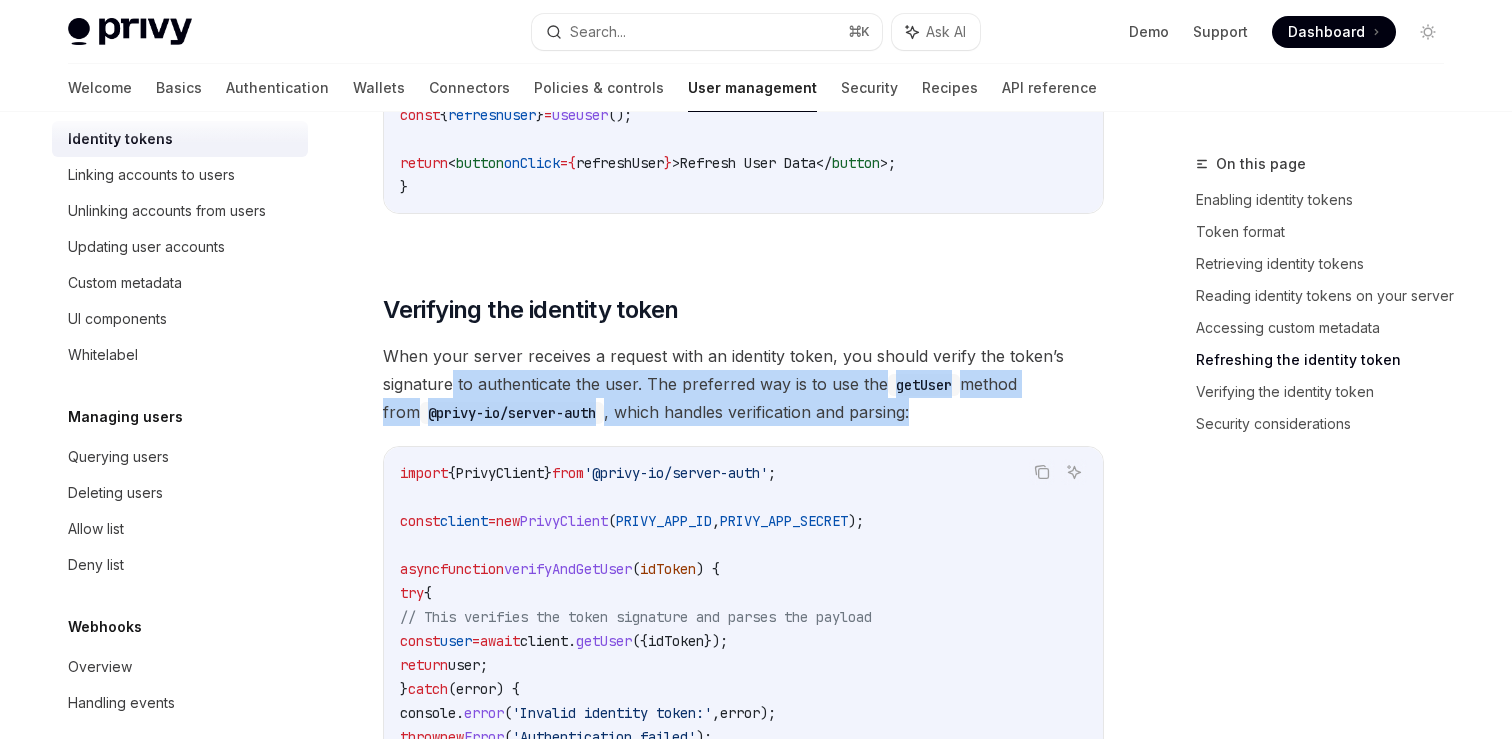 drag, startPoint x: 904, startPoint y: 420, endPoint x: 455, endPoint y: 384, distance: 450.4409 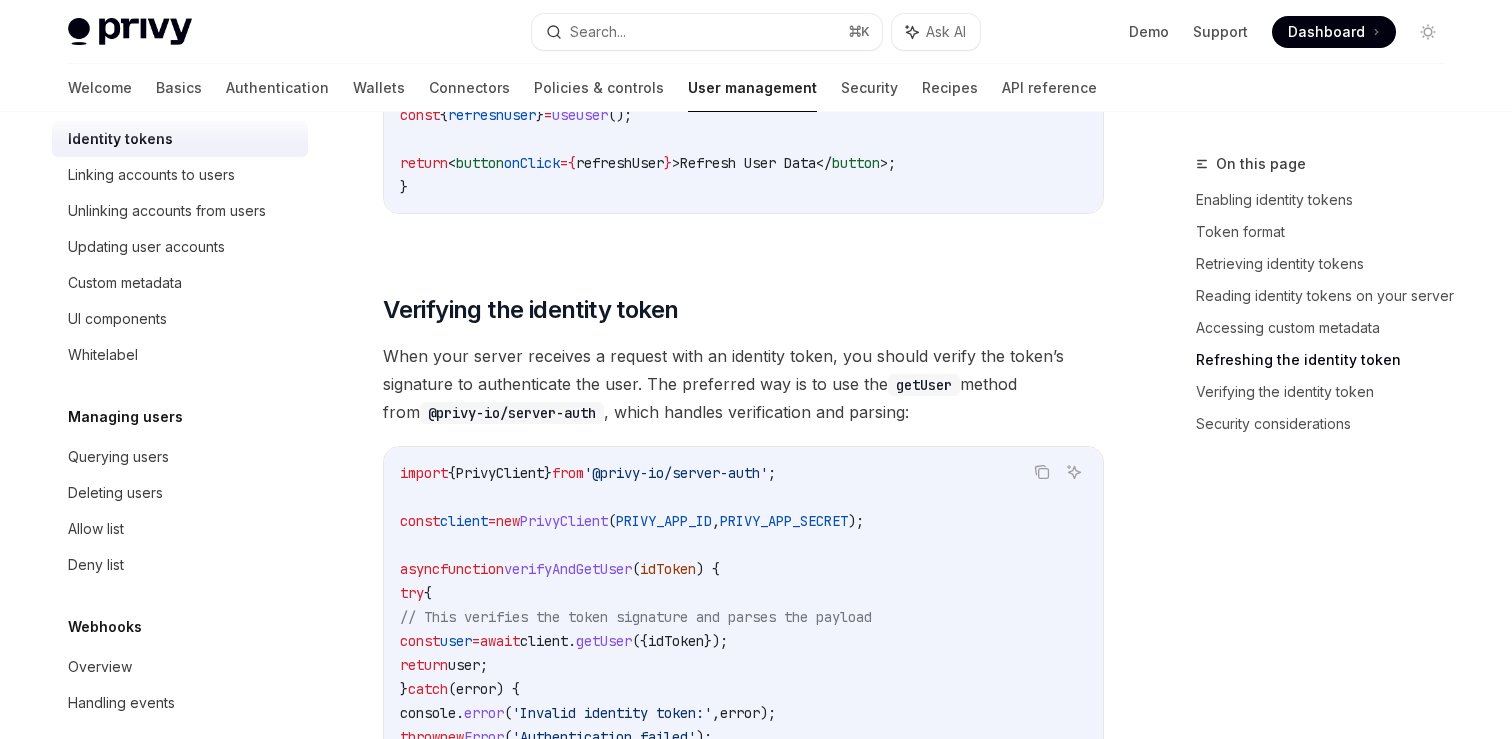 click on "When your server receives a request with an identity token, you should verify the token’s signature to authenticate the user. The preferred way is to use the  getUser  method from  @privy-io/server-auth , which handles verification and parsing:" at bounding box center [743, 384] 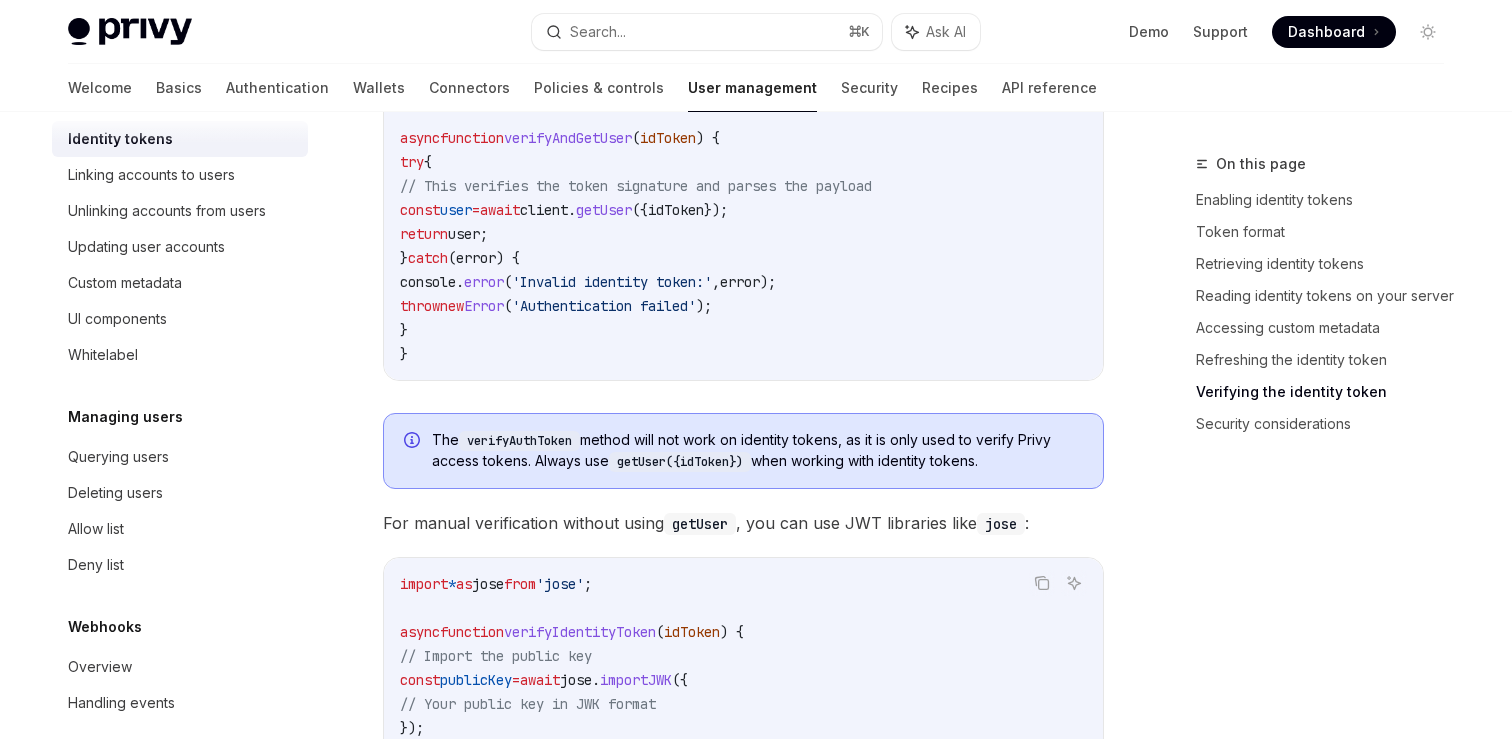 scroll, scrollTop: 5566, scrollLeft: 0, axis: vertical 